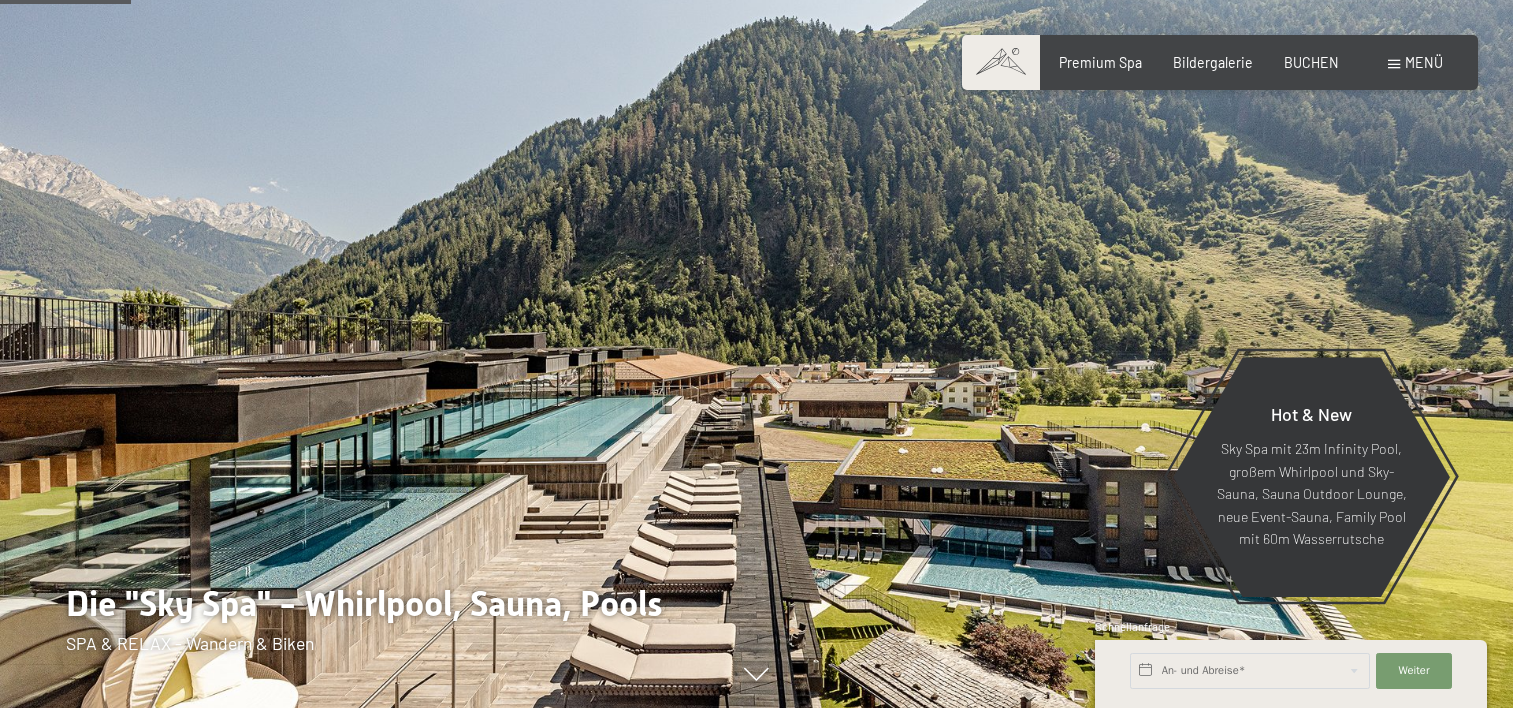 scroll, scrollTop: 800, scrollLeft: 0, axis: vertical 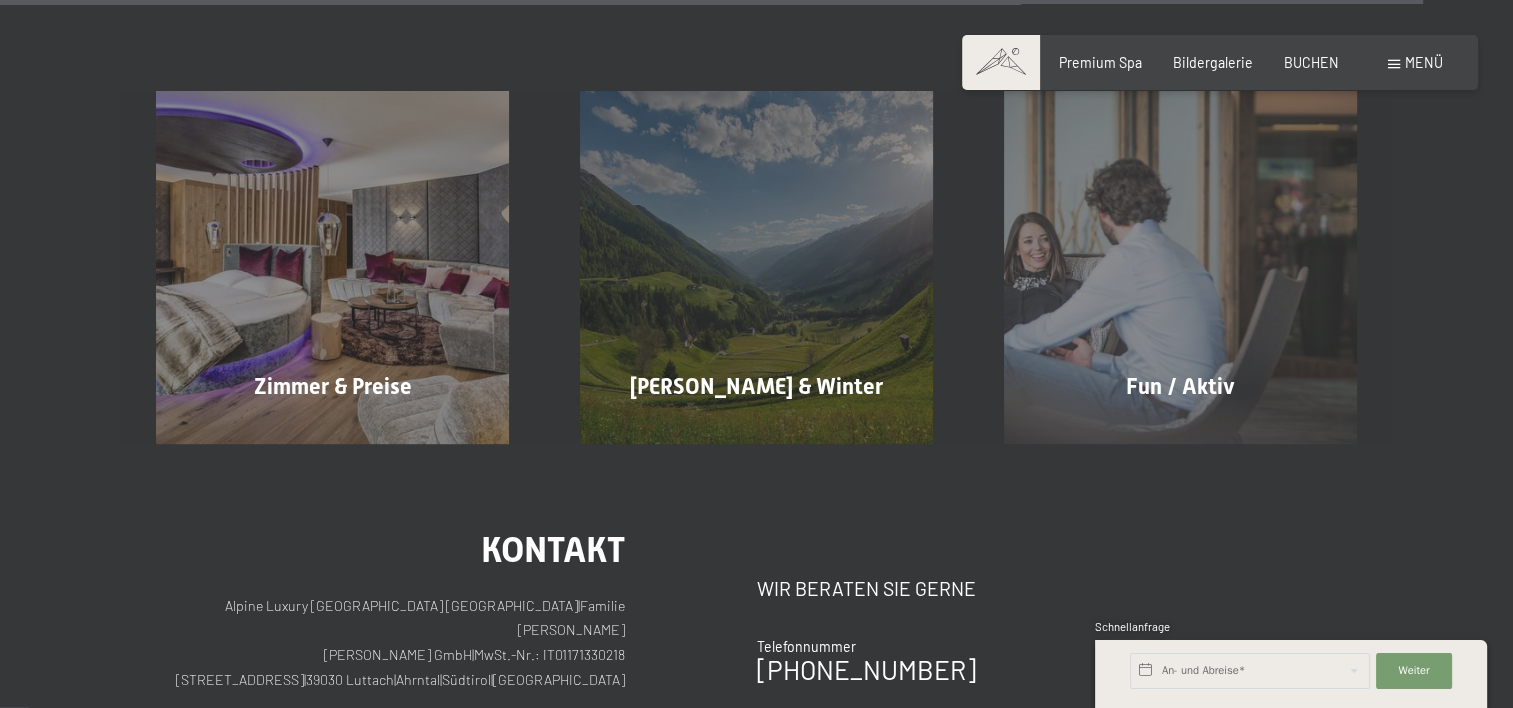 click on "Menü" at bounding box center [1424, 62] 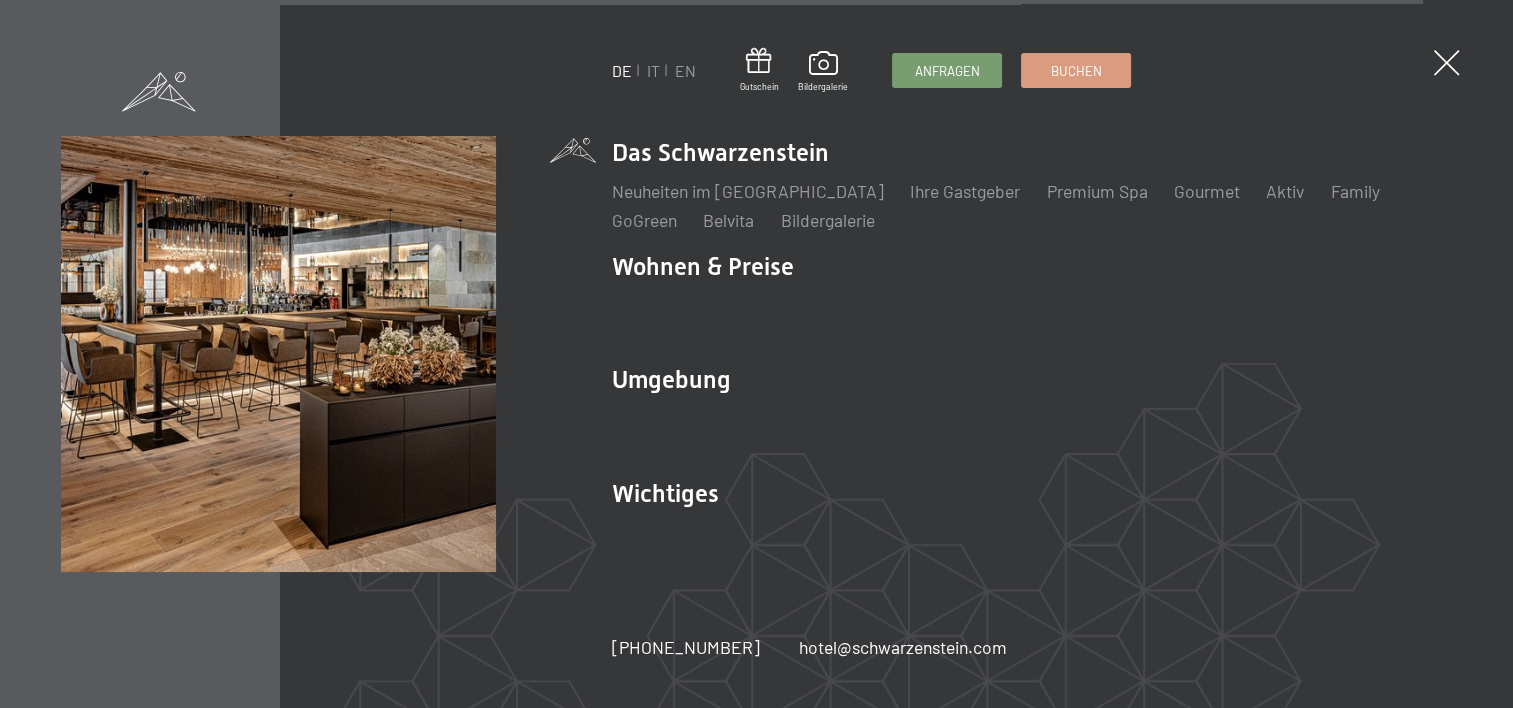 scroll, scrollTop: 7904, scrollLeft: 0, axis: vertical 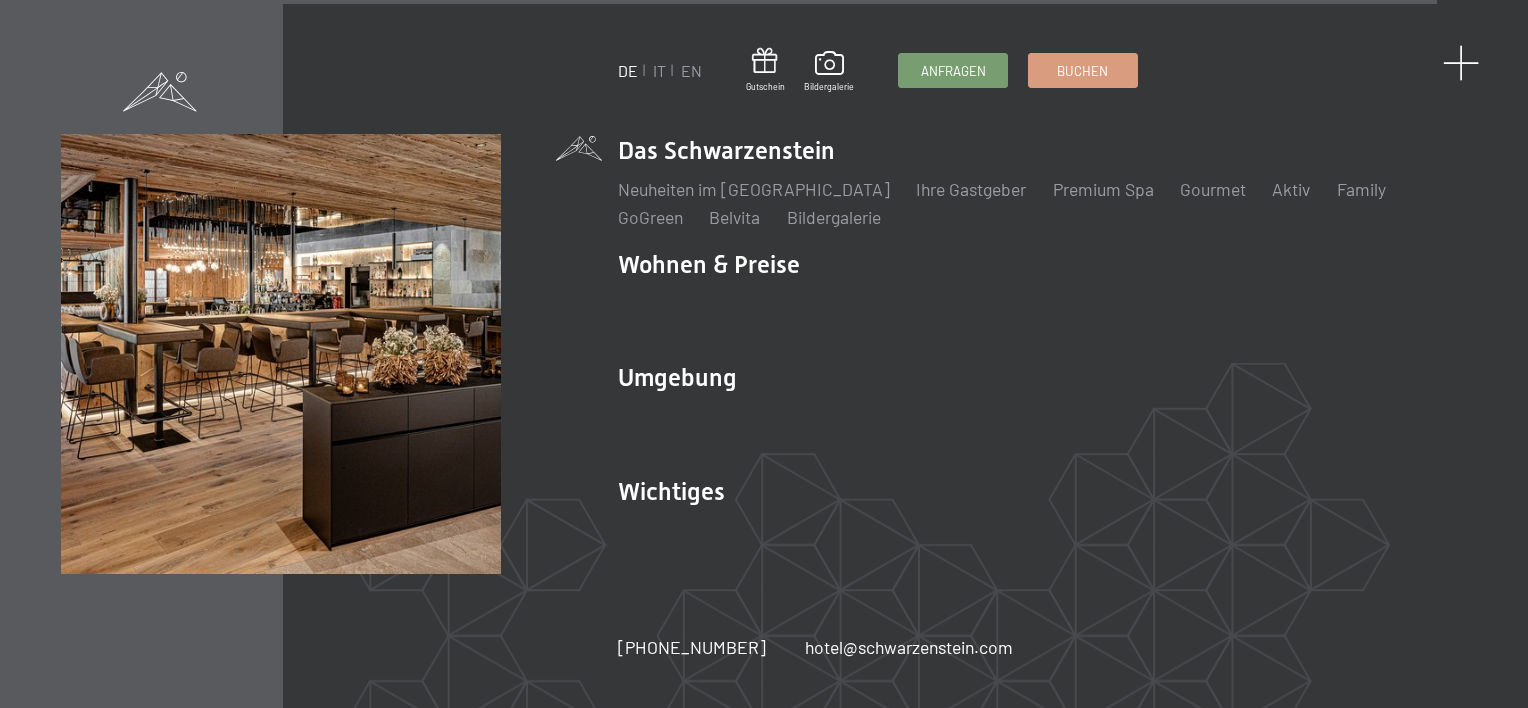 click at bounding box center (1461, 63) 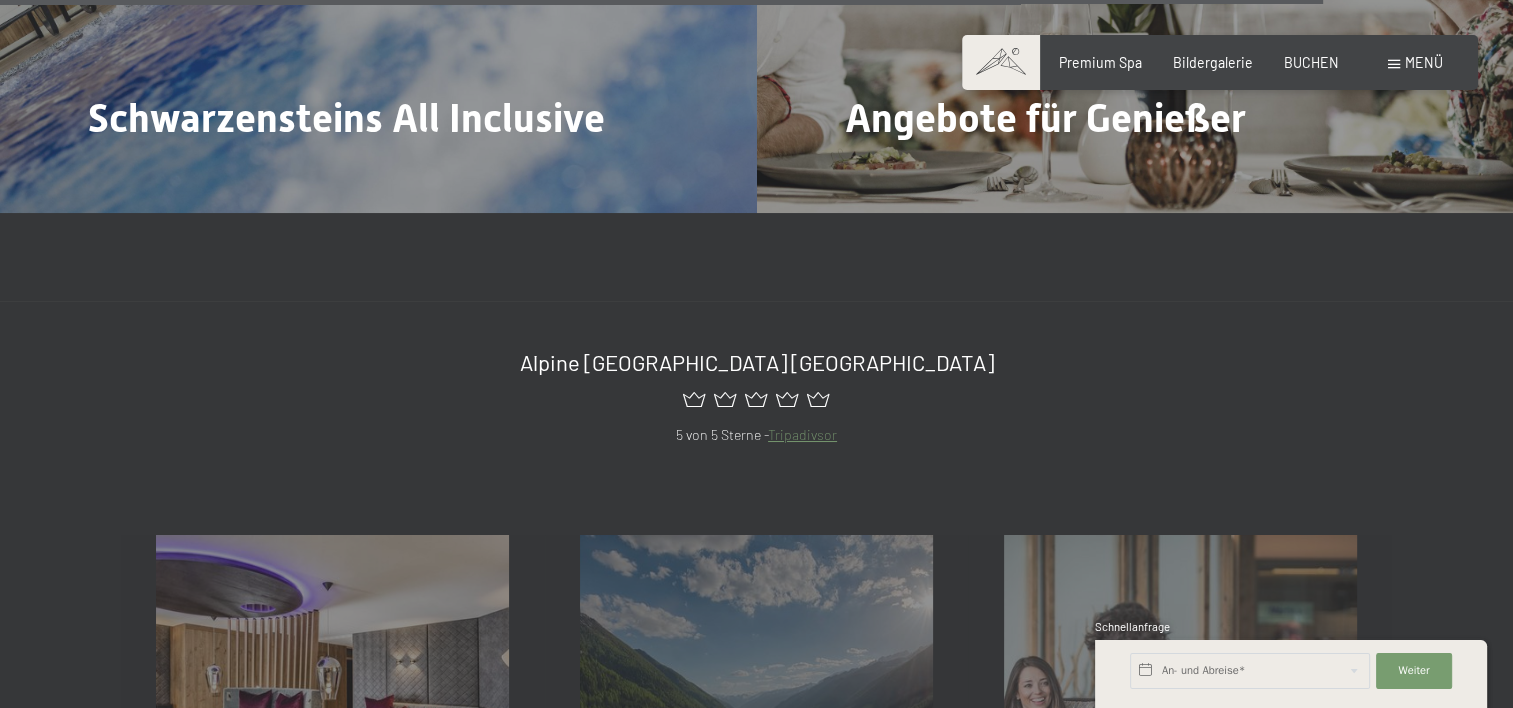 scroll, scrollTop: 7304, scrollLeft: 0, axis: vertical 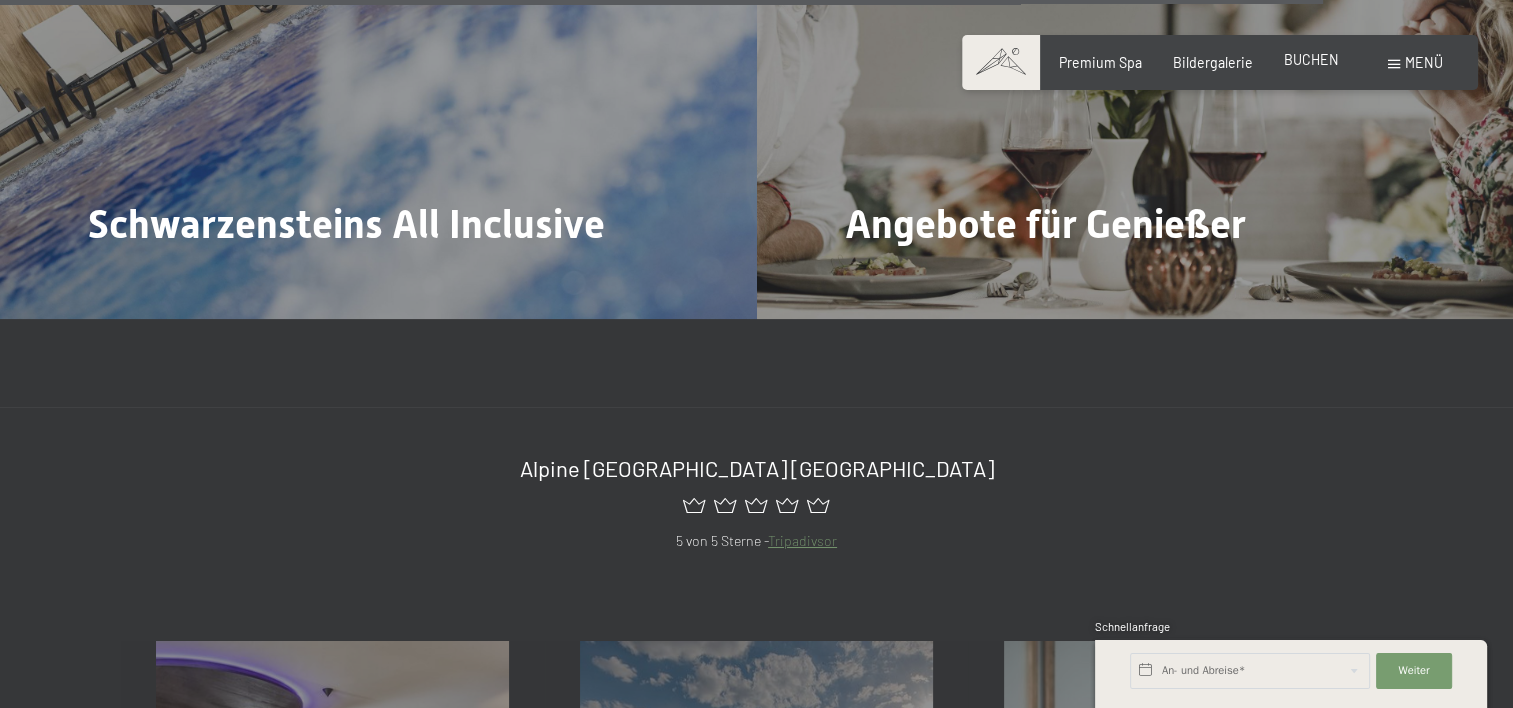 click on "BUCHEN" at bounding box center (1311, 59) 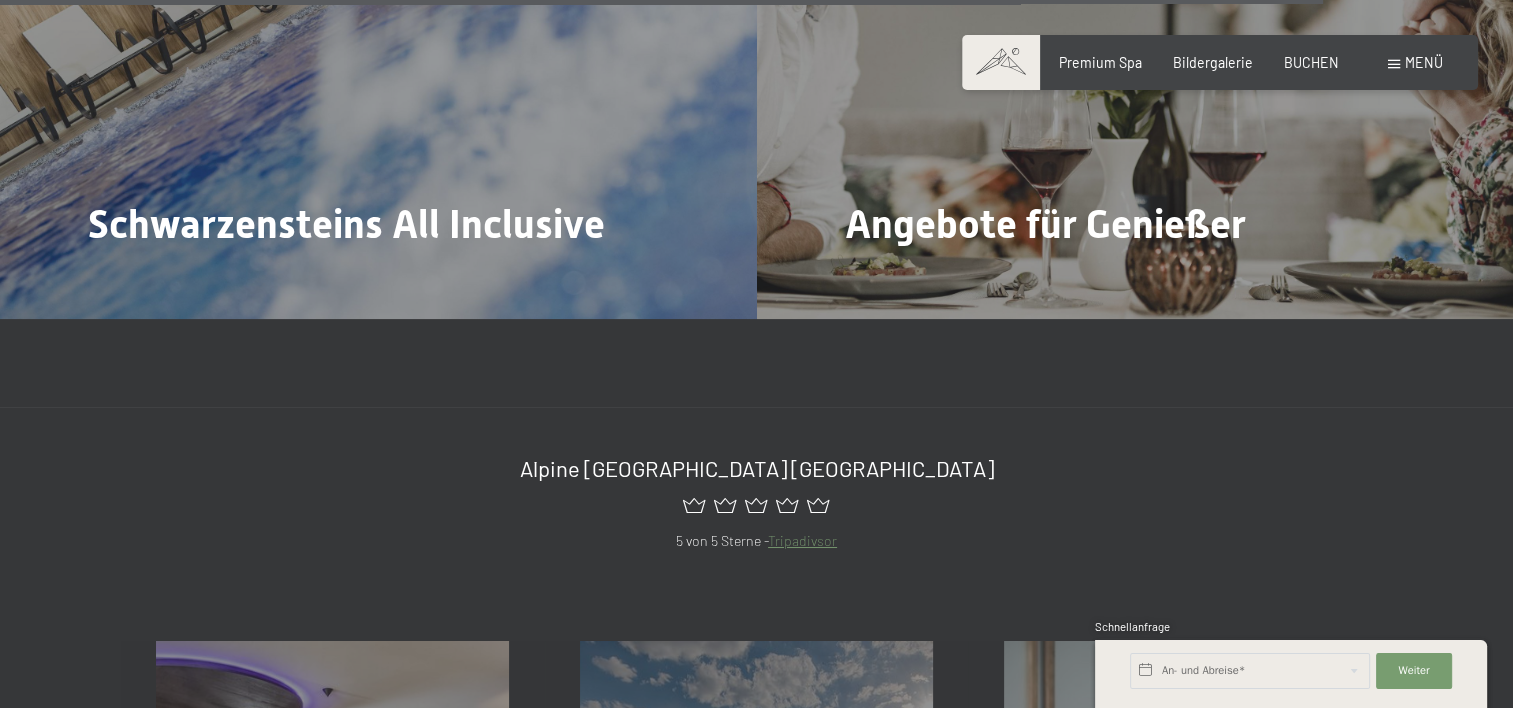 click at bounding box center (1001, 62) 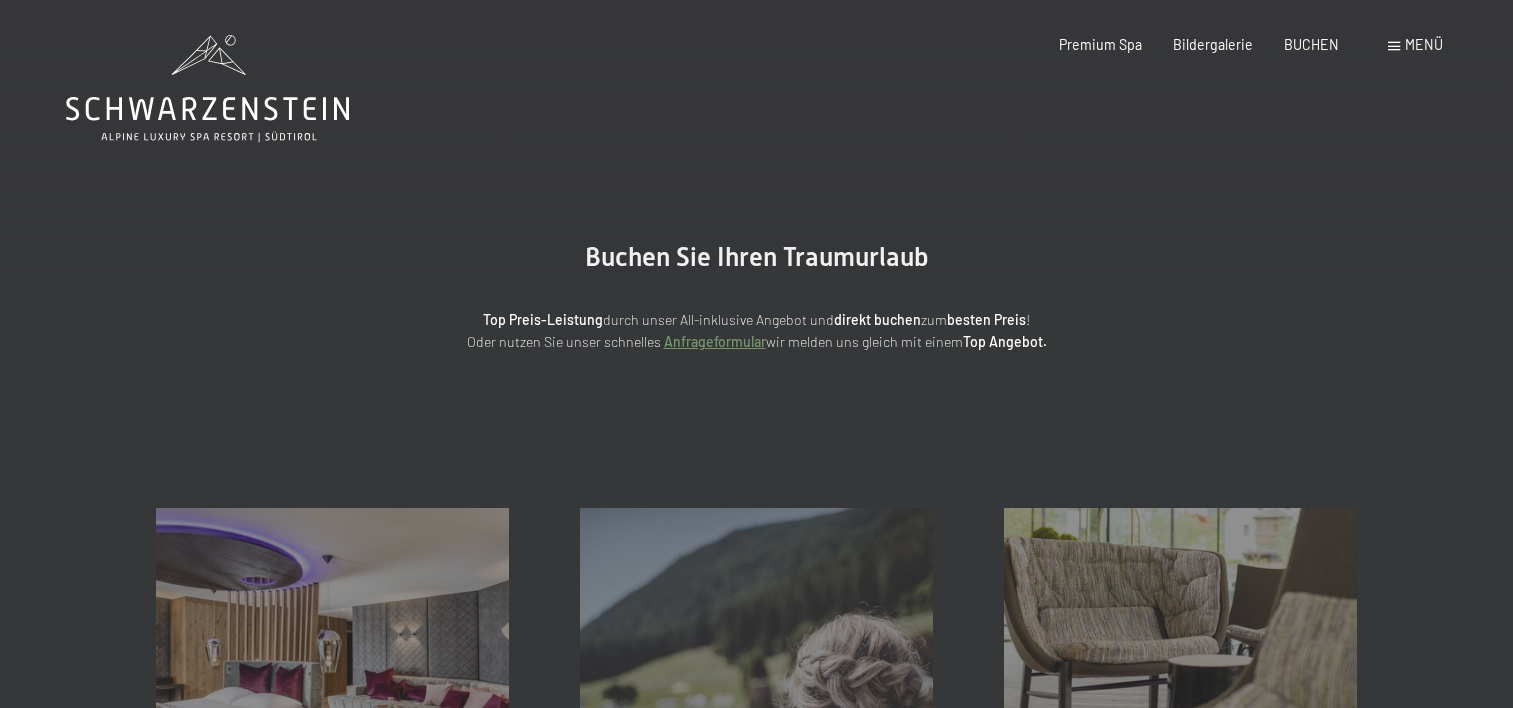 scroll, scrollTop: 0, scrollLeft: 0, axis: both 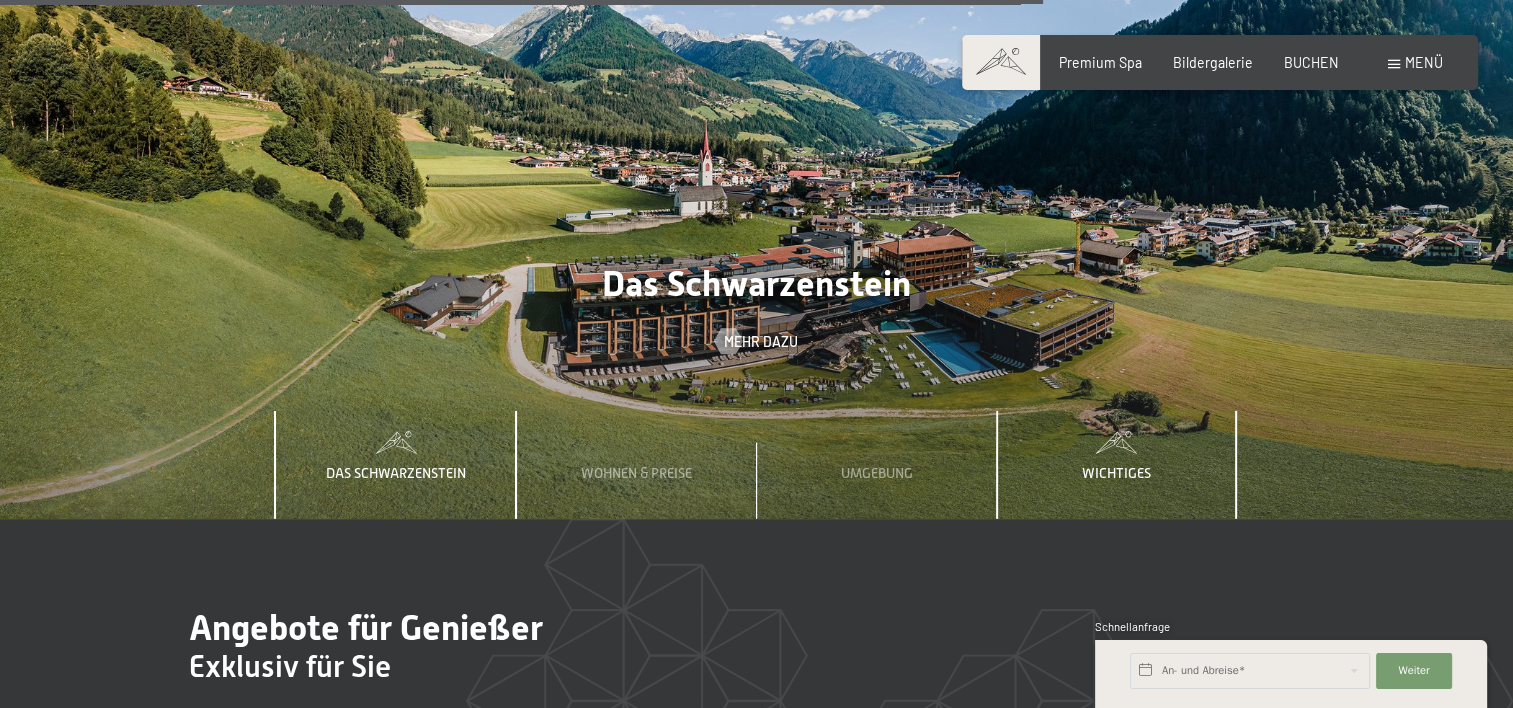 click on "Wichtiges" at bounding box center [1116, 473] 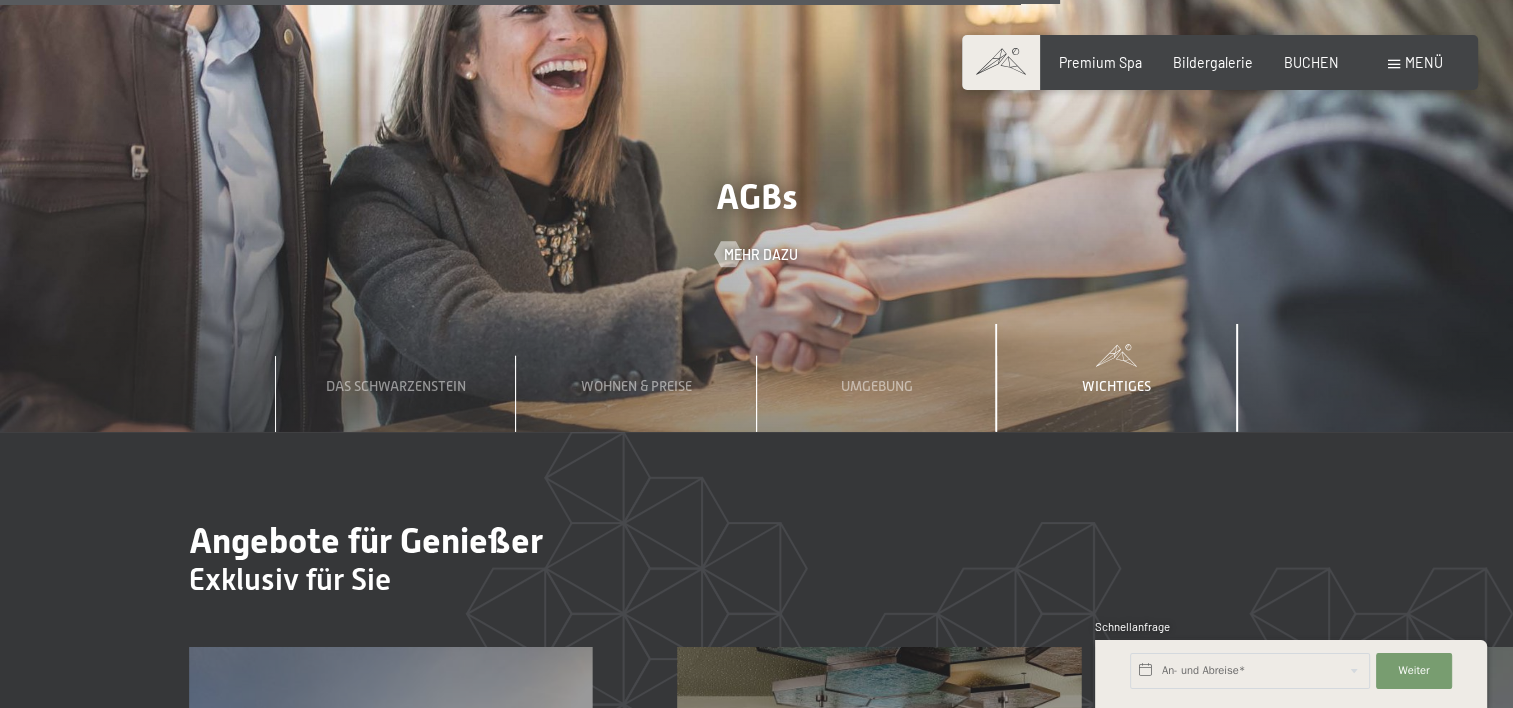 scroll, scrollTop: 5754, scrollLeft: 0, axis: vertical 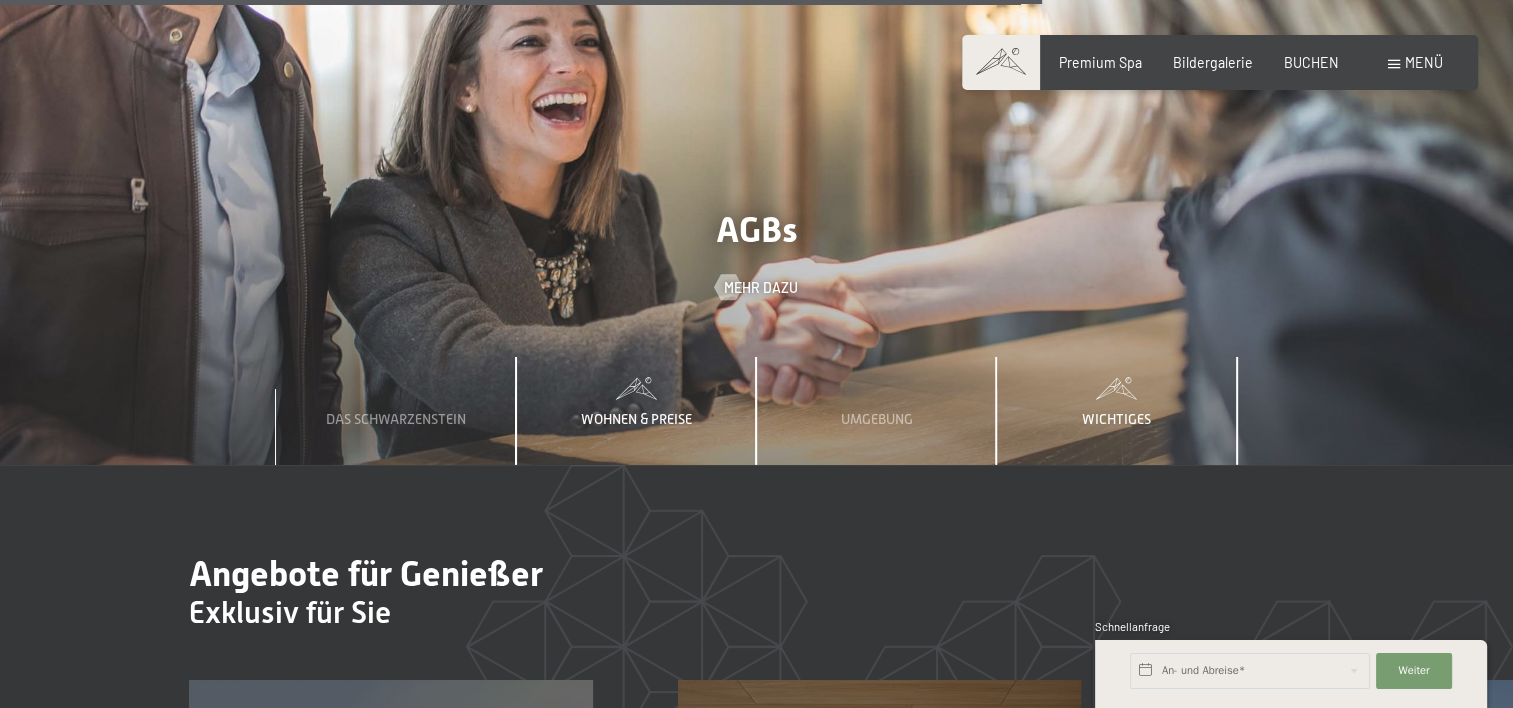 click on "Wohnen & Preise" at bounding box center (636, 419) 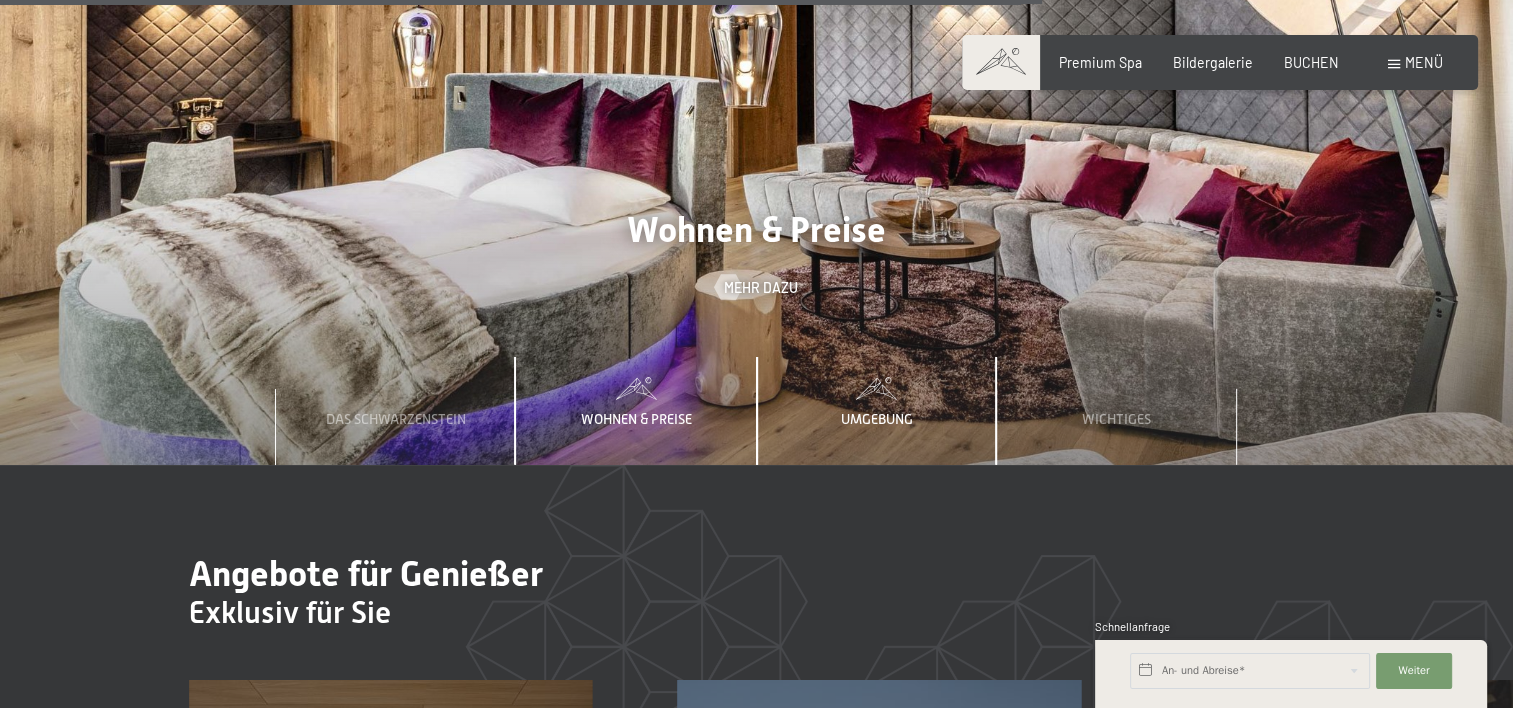 click on "Umgebung" at bounding box center [877, 419] 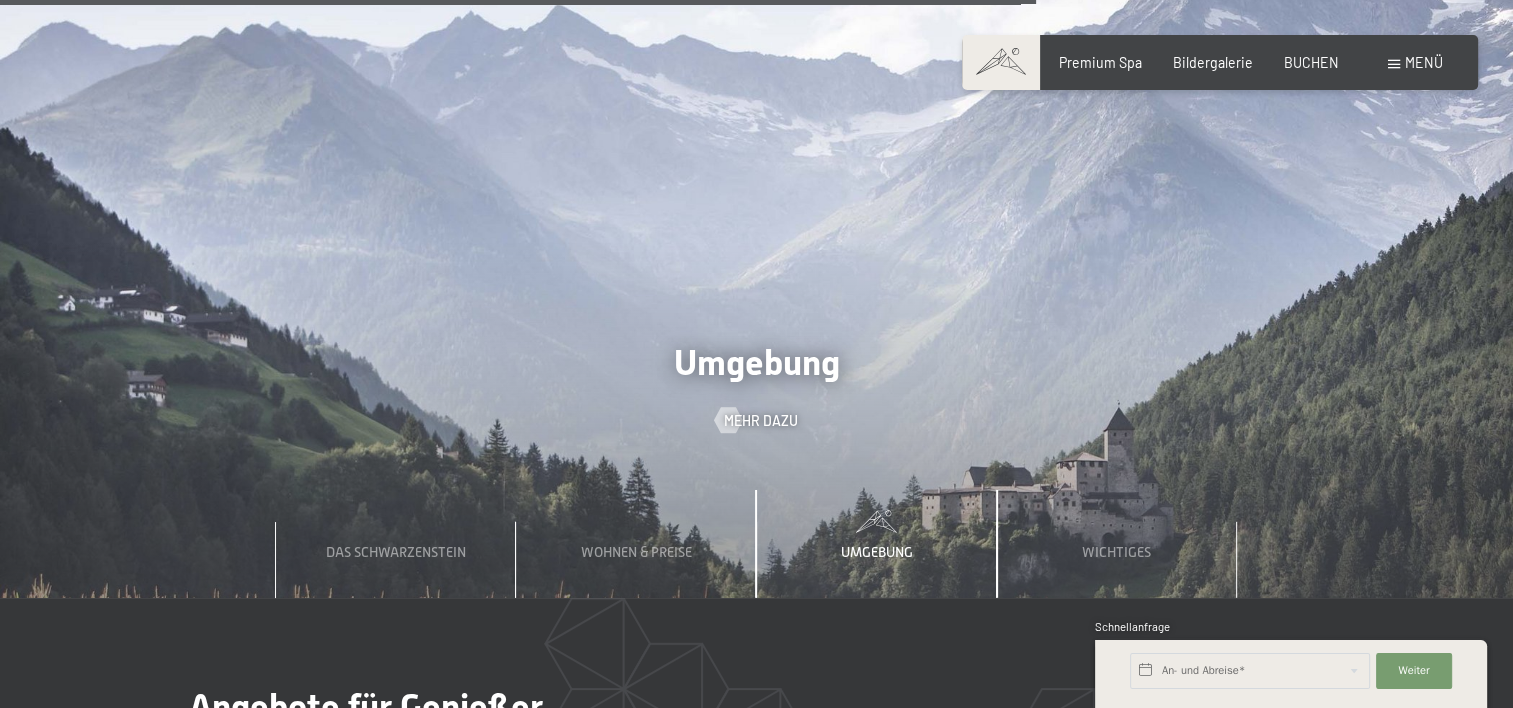 scroll, scrollTop: 5754, scrollLeft: 0, axis: vertical 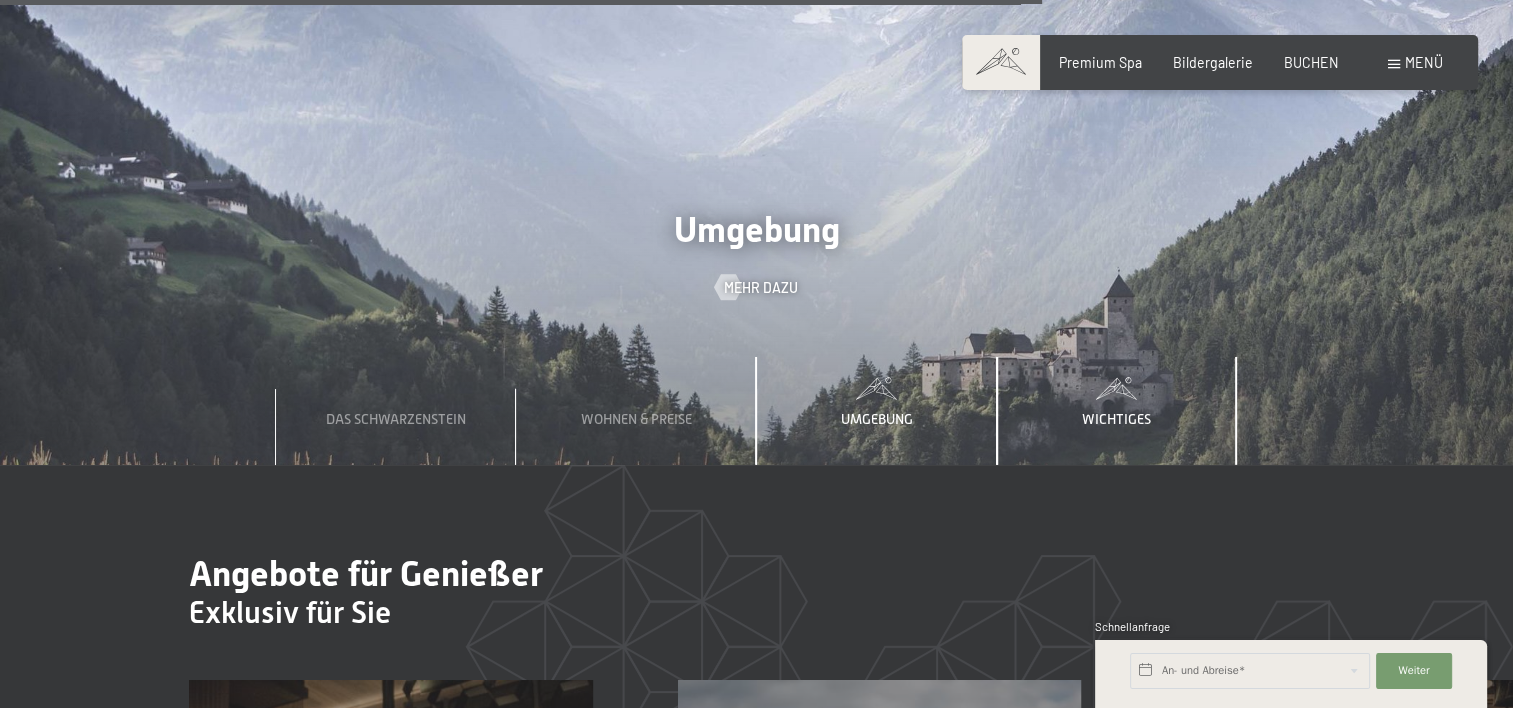 click on "Wichtiges" at bounding box center (1116, 419) 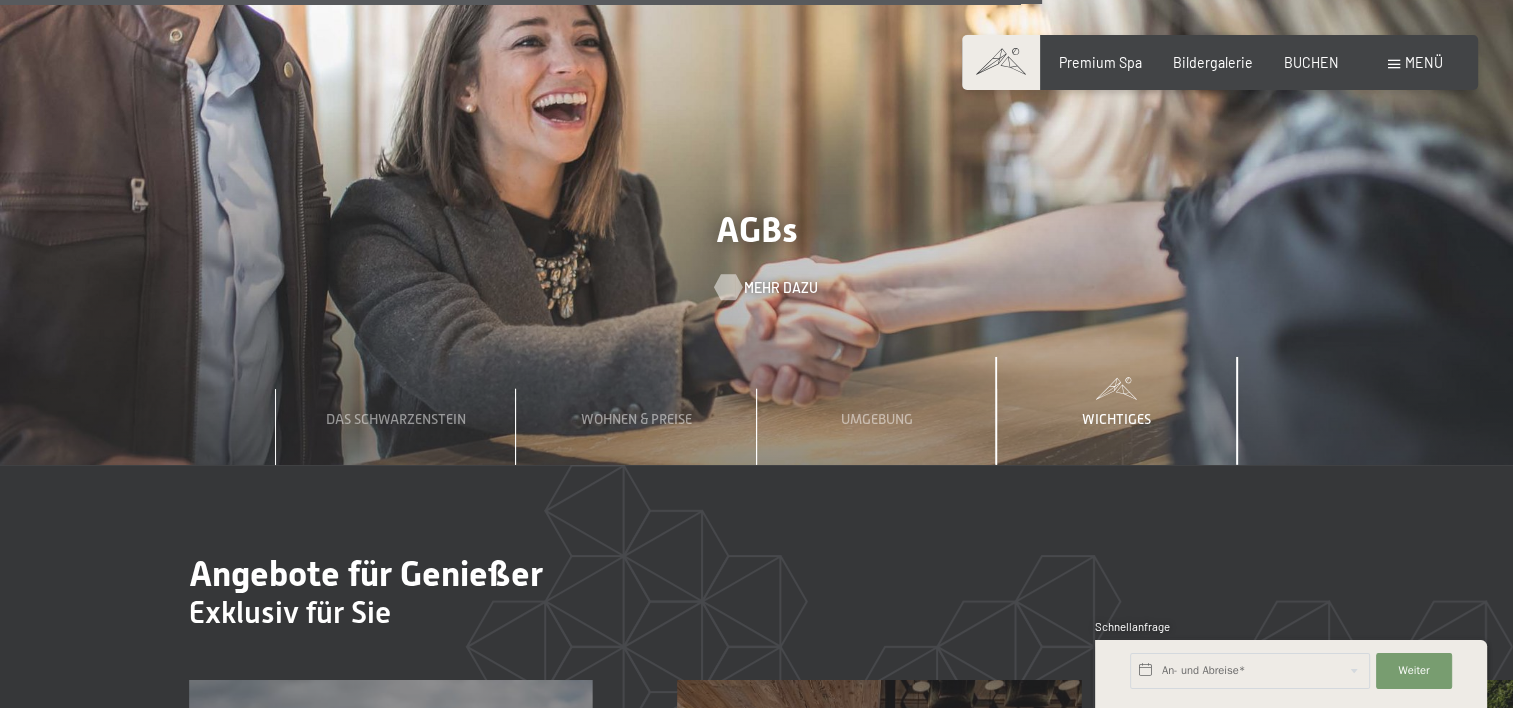 click at bounding box center [728, 287] 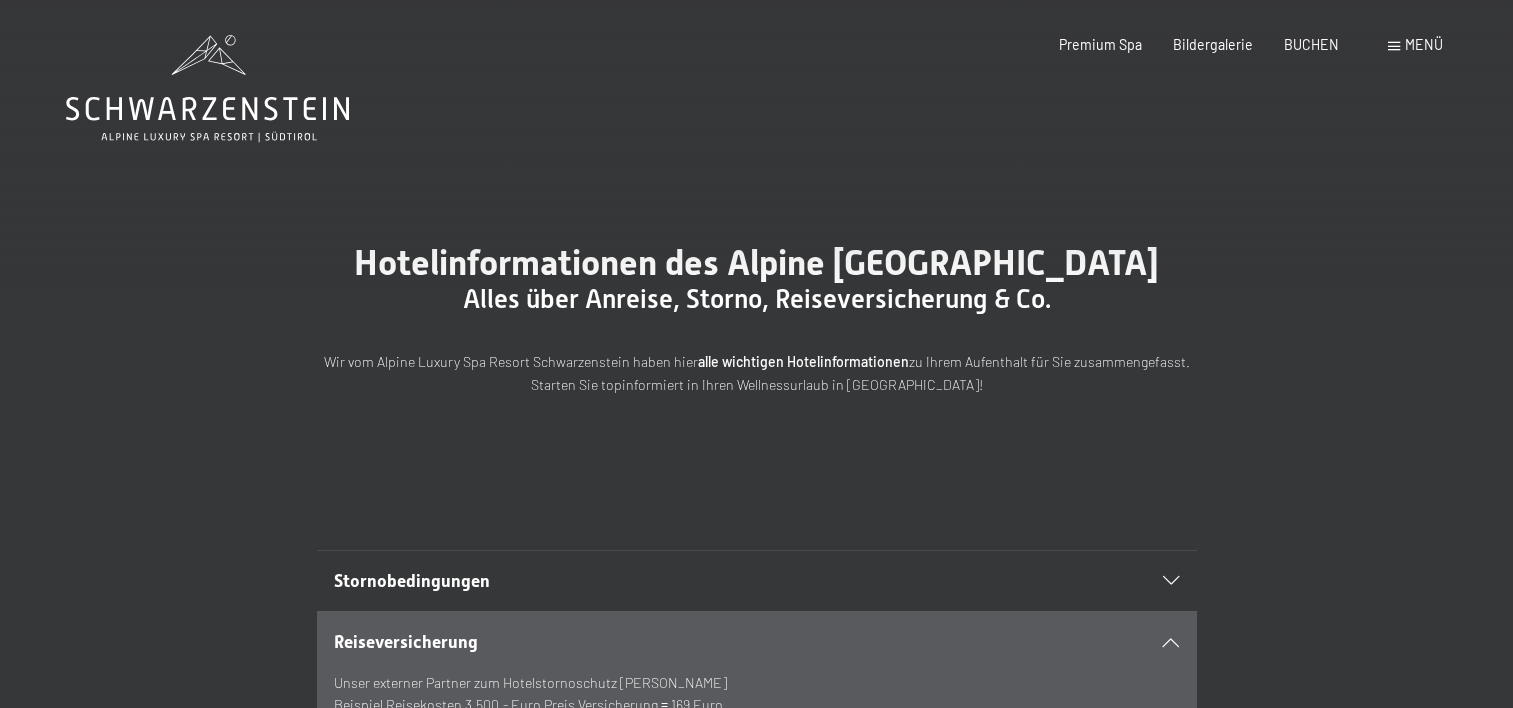 scroll, scrollTop: 0, scrollLeft: 0, axis: both 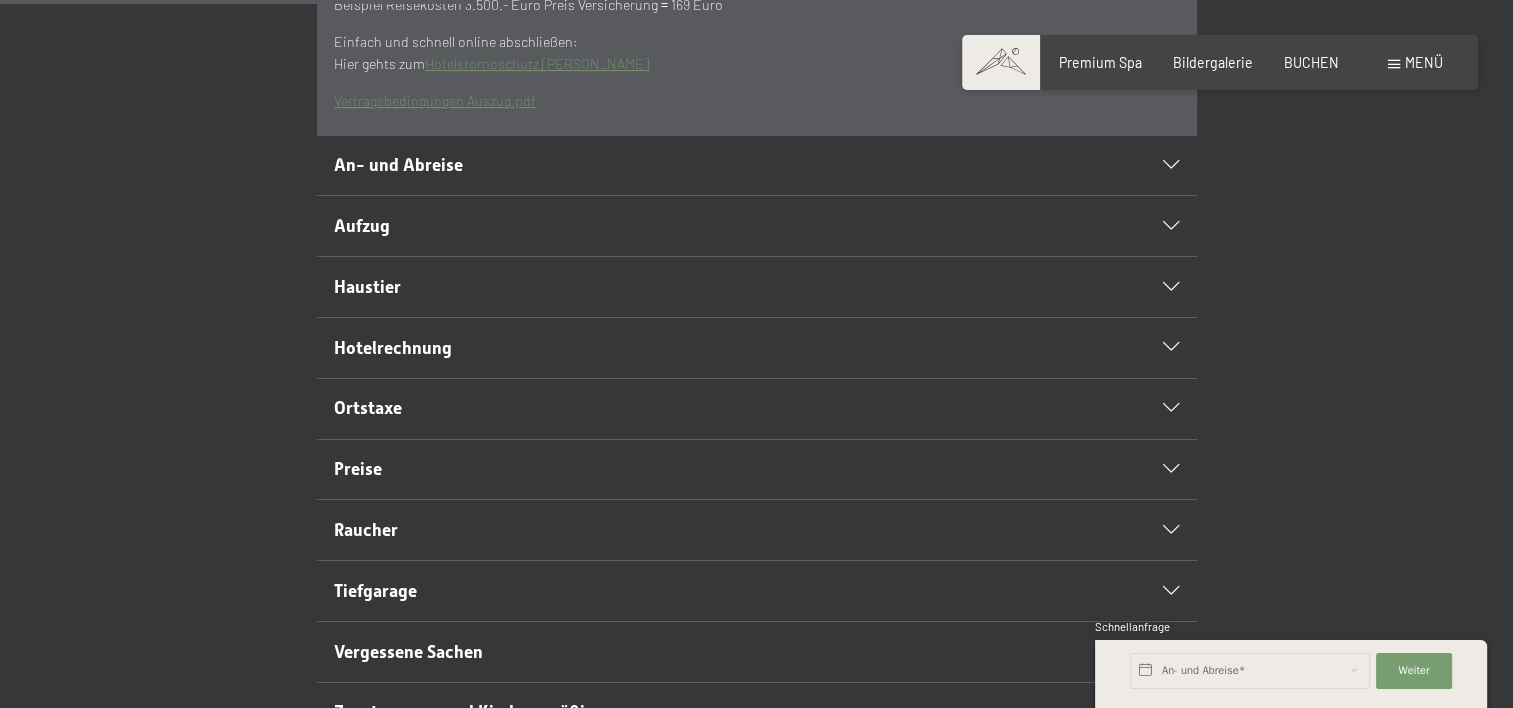 click on "Hotelrechnung" at bounding box center (393, 348) 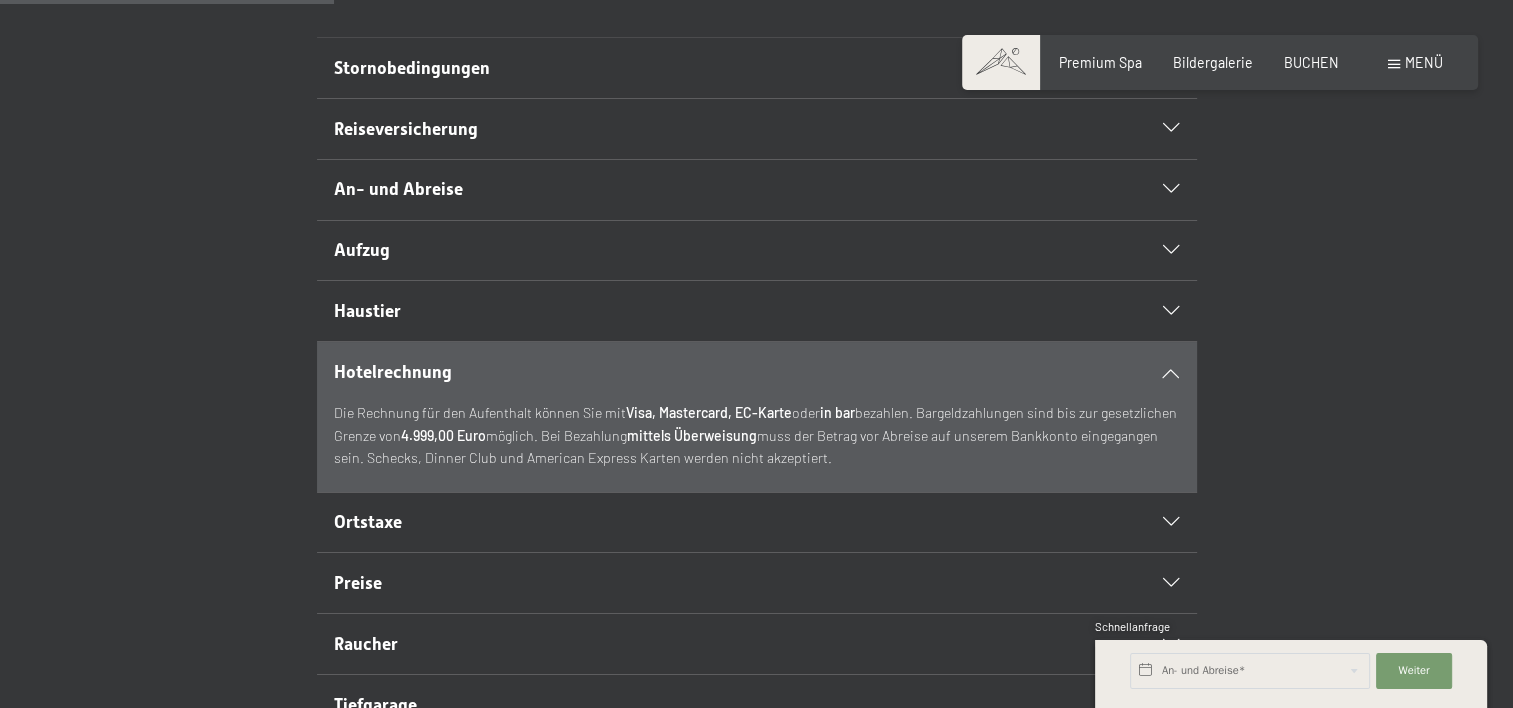 scroll, scrollTop: 600, scrollLeft: 0, axis: vertical 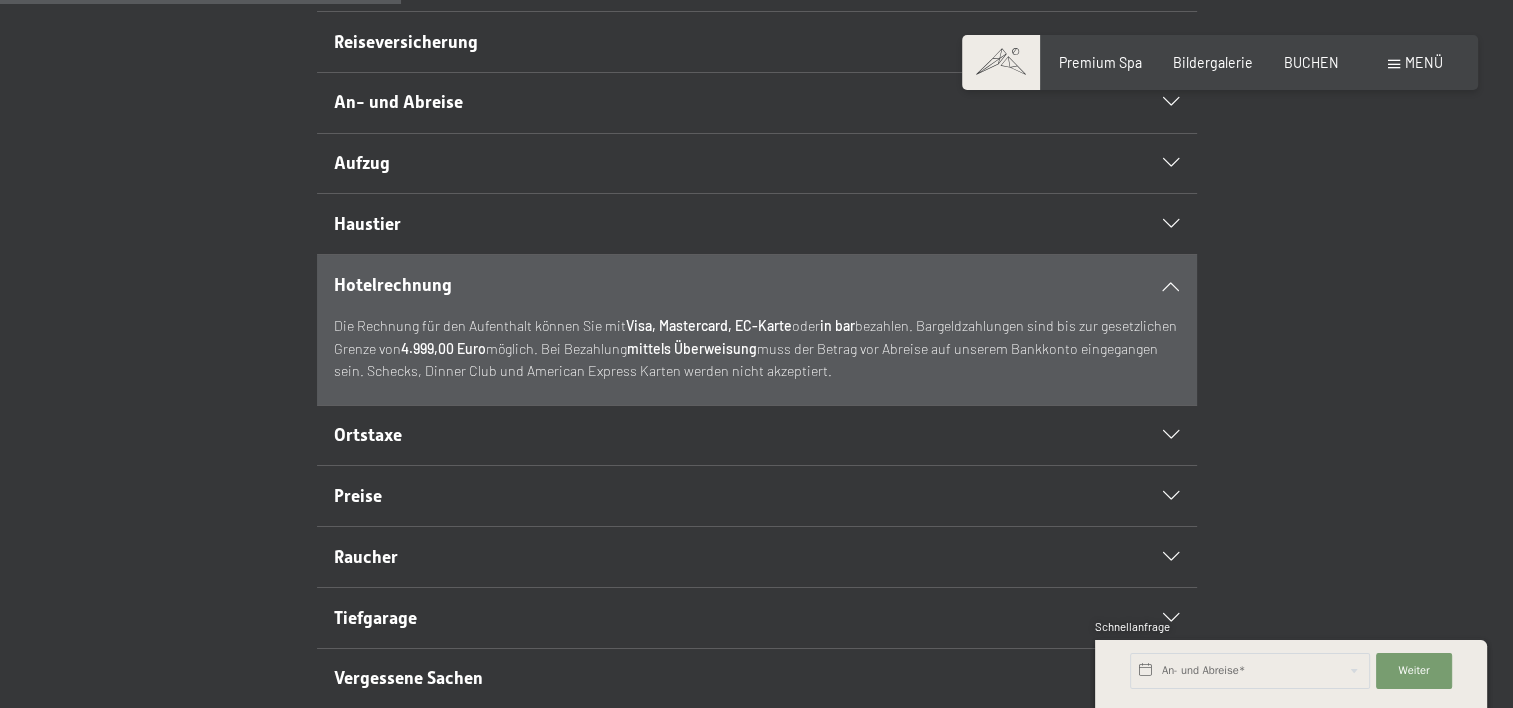 click at bounding box center (1171, 285) 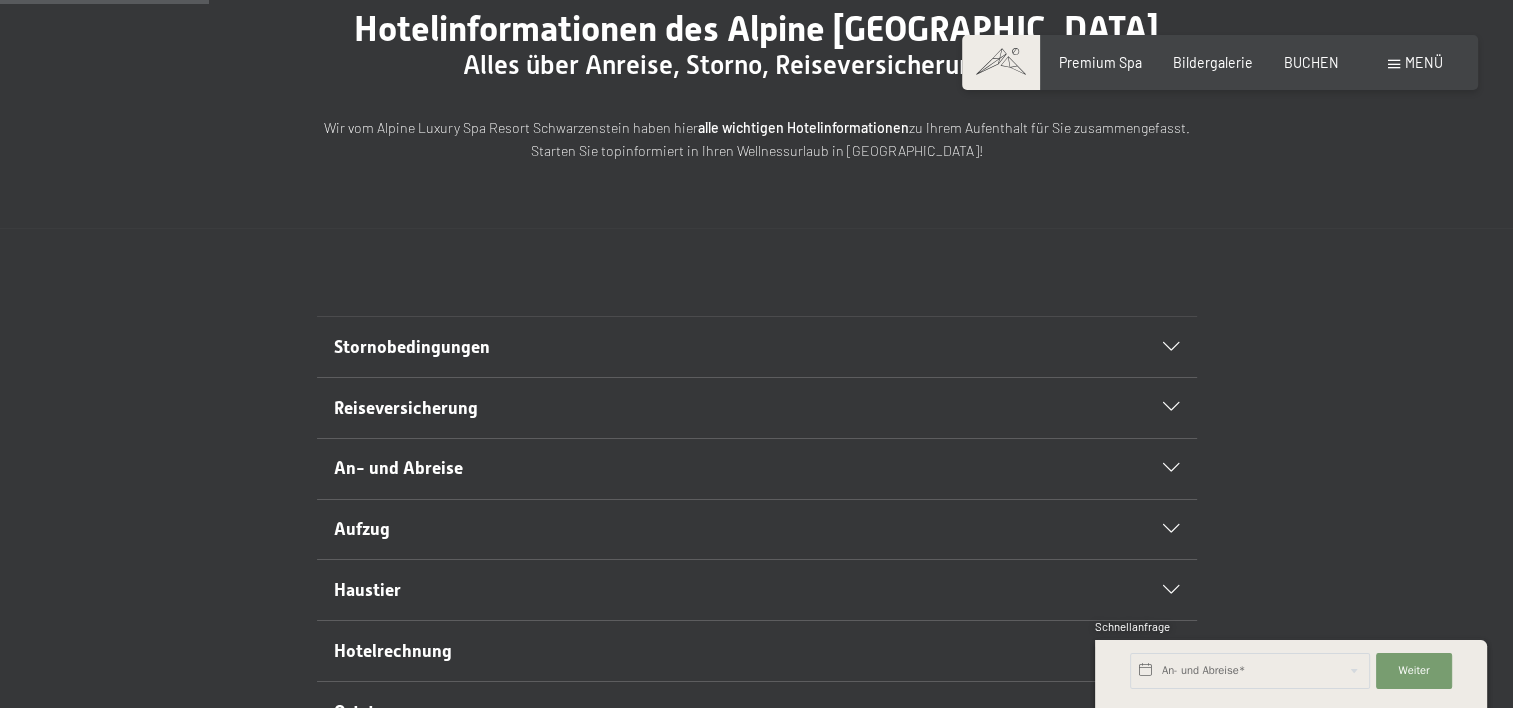 scroll, scrollTop: 200, scrollLeft: 0, axis: vertical 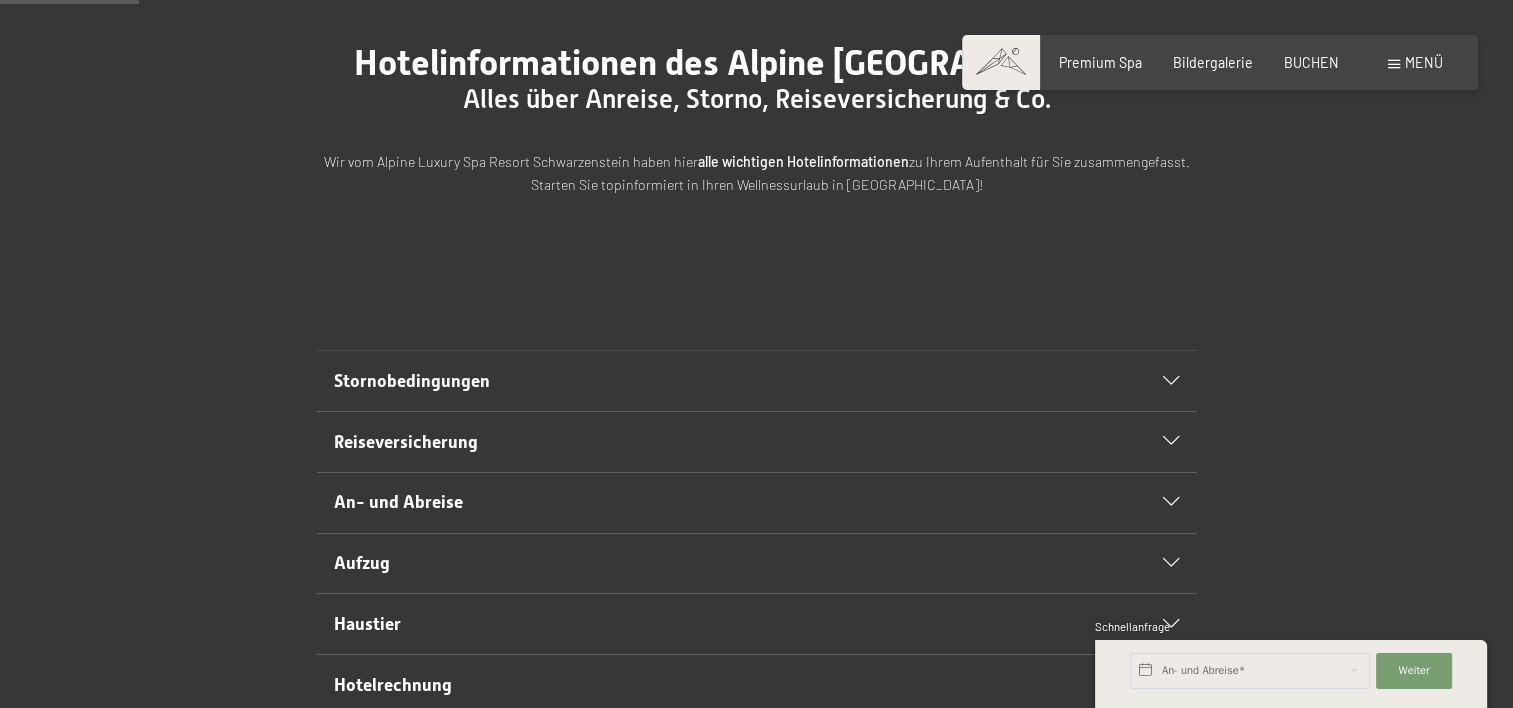 click on "Menü" at bounding box center [1424, 62] 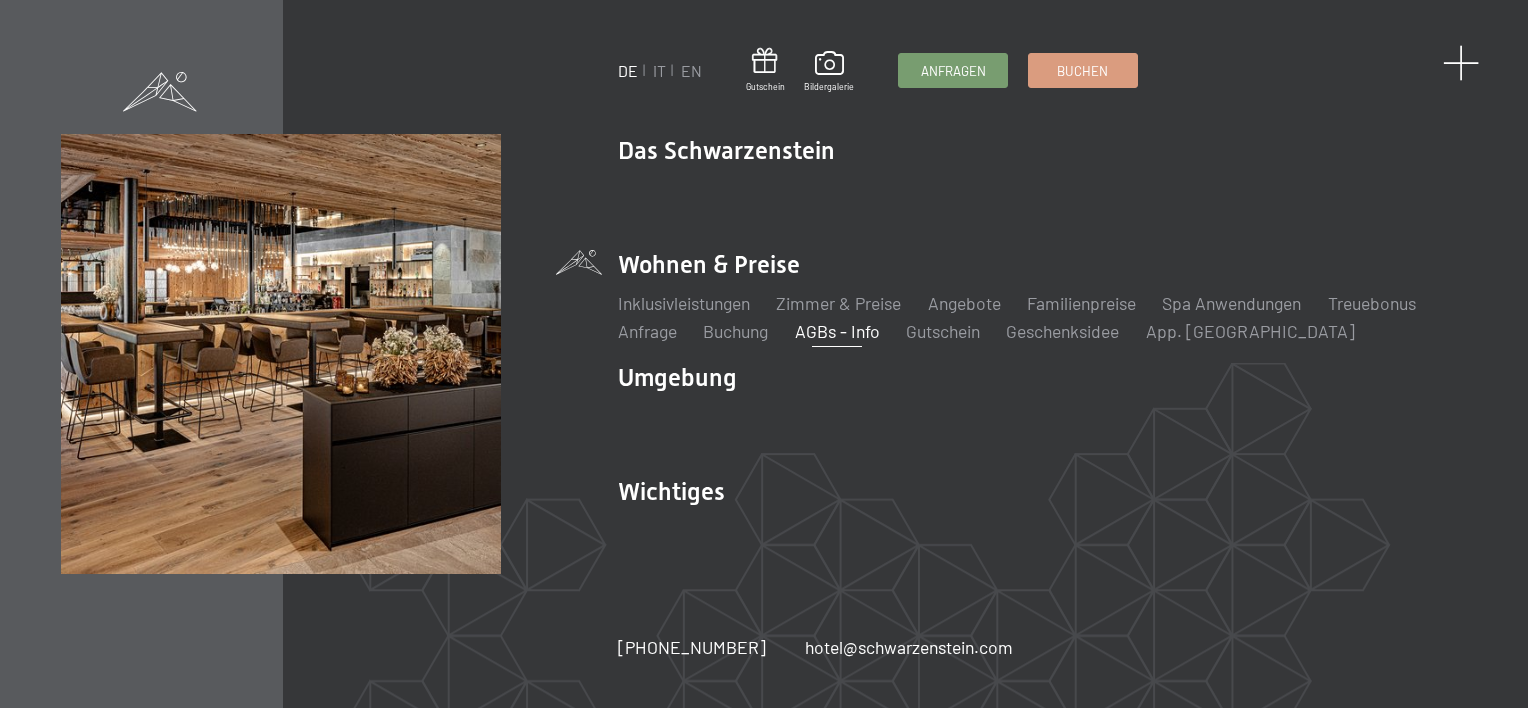 click at bounding box center [1461, 63] 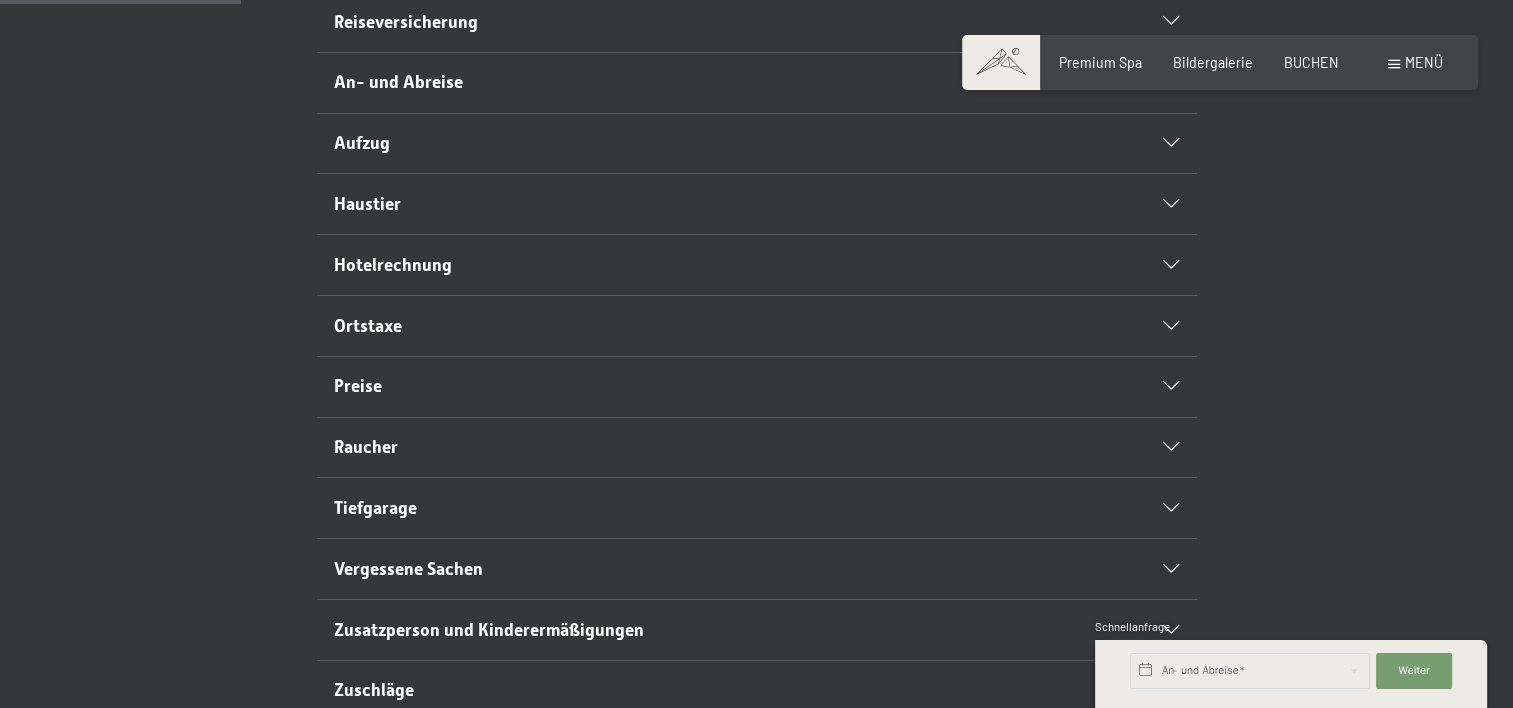 scroll, scrollTop: 272, scrollLeft: 0, axis: vertical 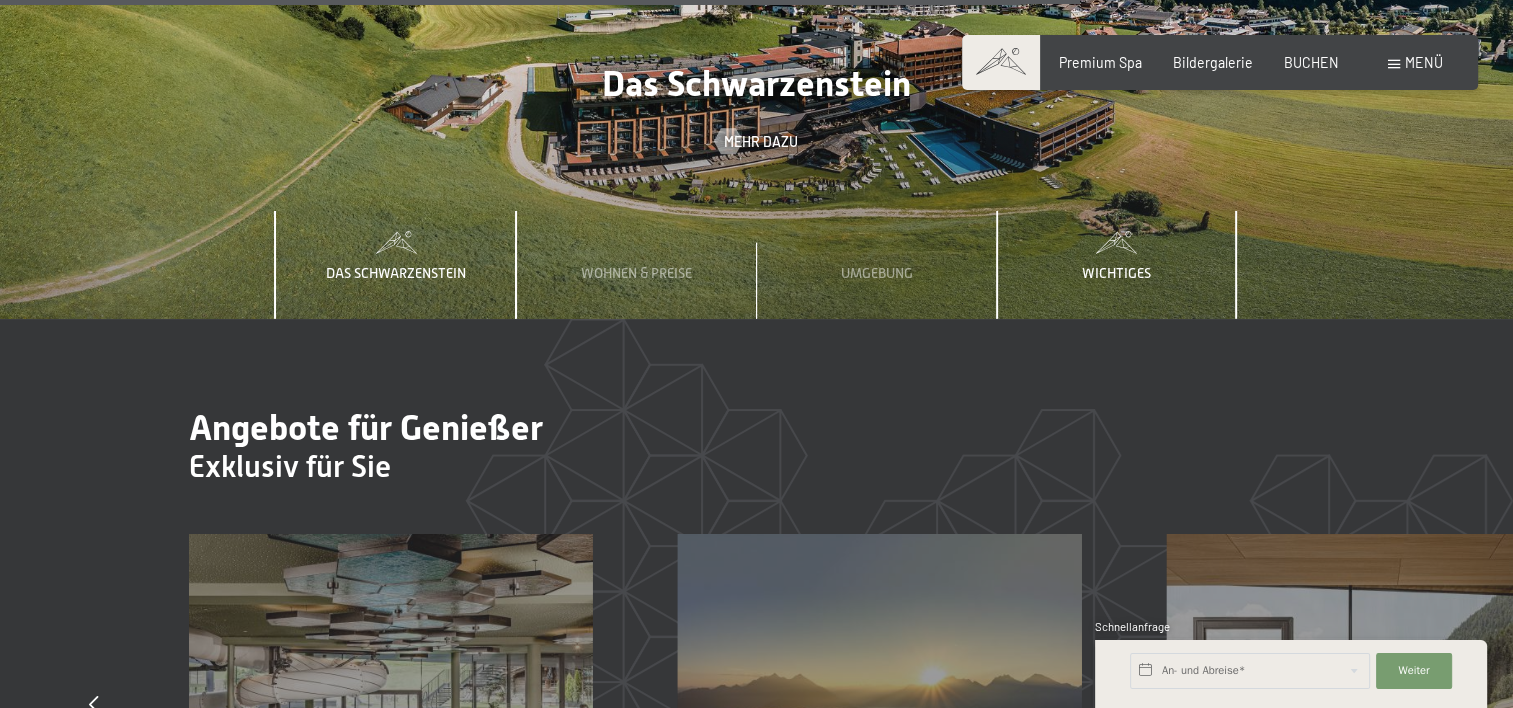 click on "Wichtiges" at bounding box center [1116, 273] 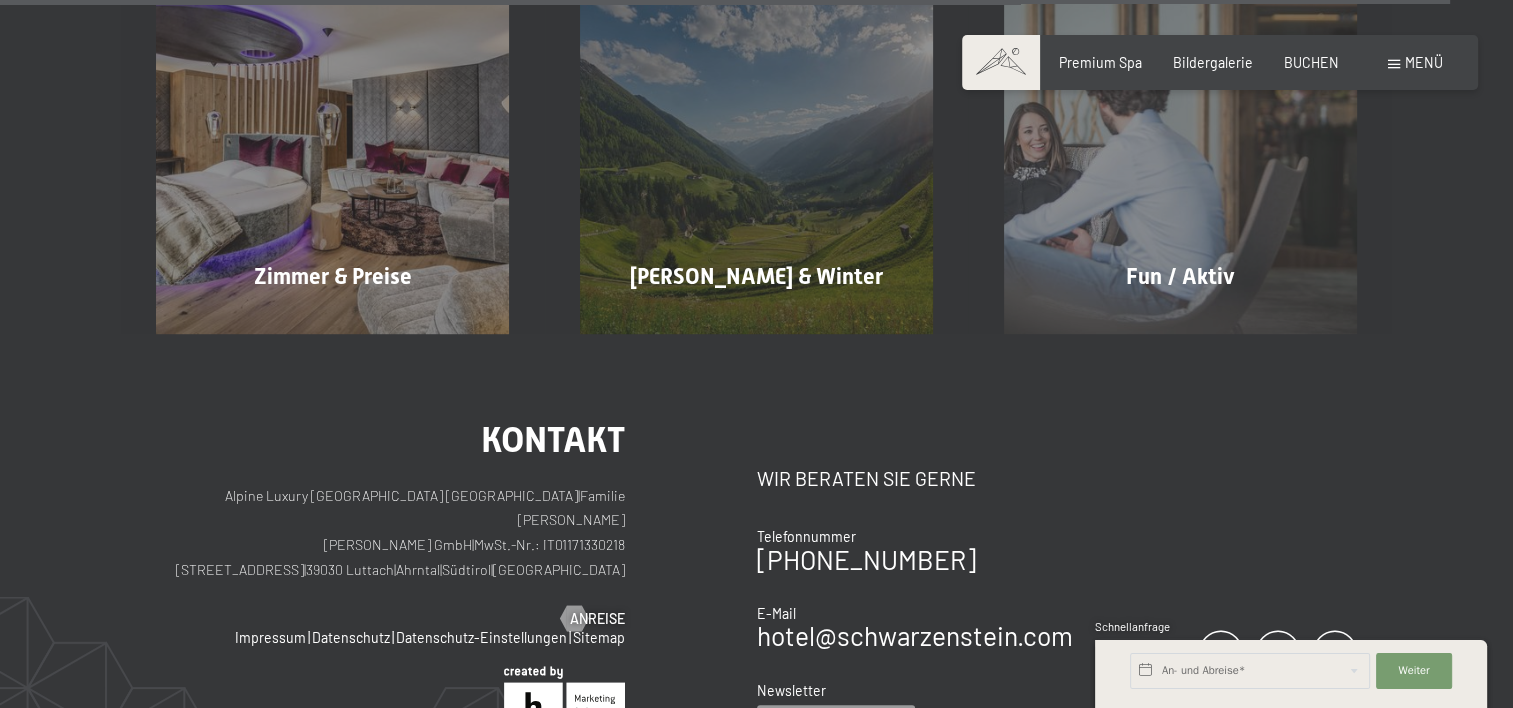scroll, scrollTop: 7954, scrollLeft: 0, axis: vertical 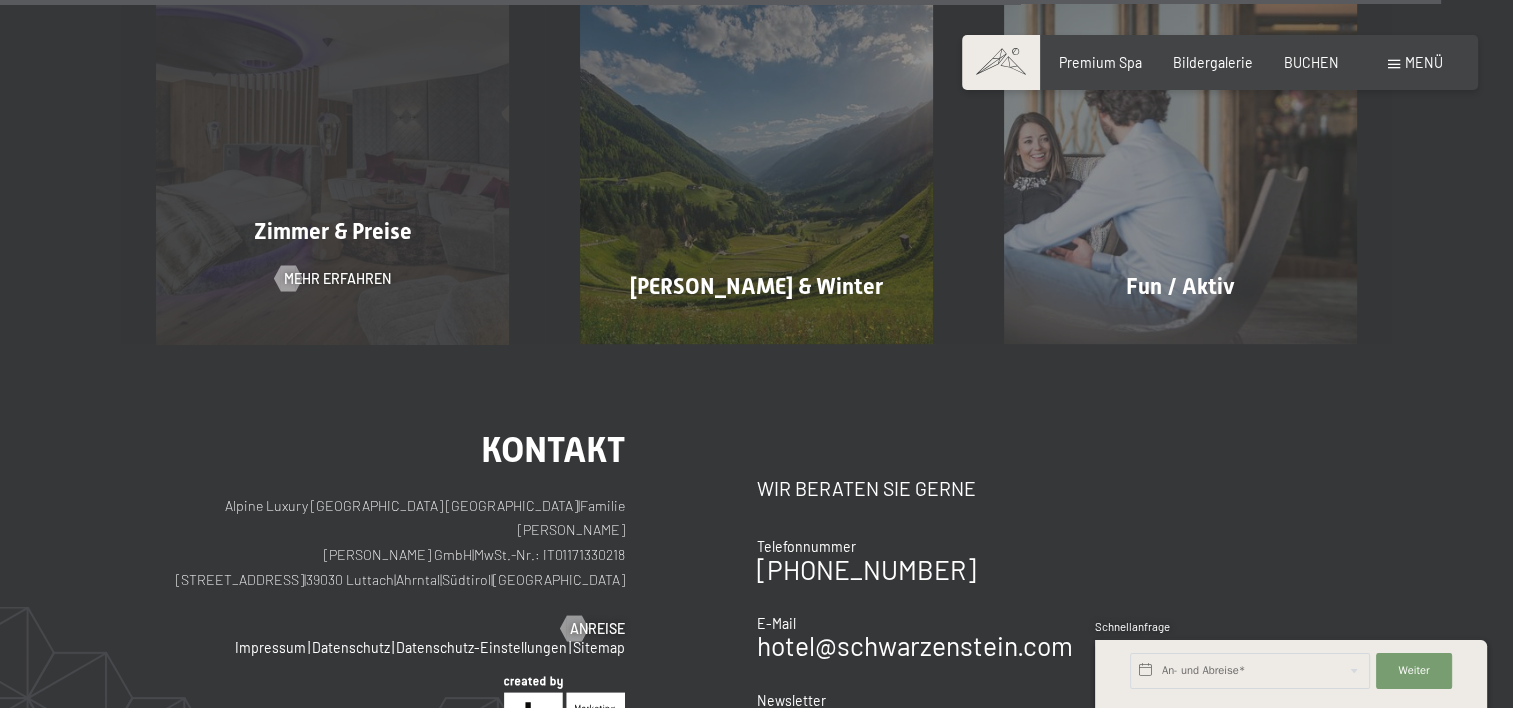 click on "Zimmer & Preise" at bounding box center (333, 231) 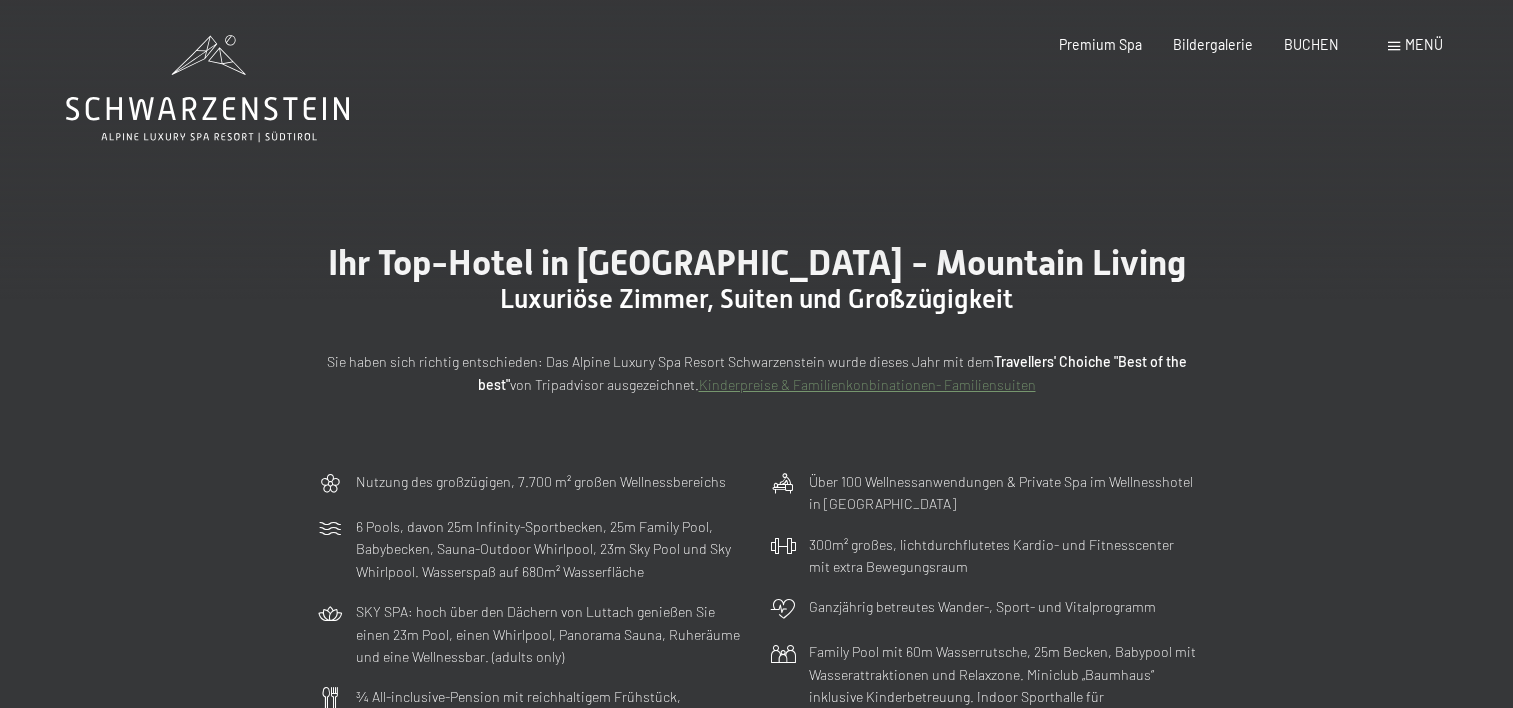 scroll, scrollTop: 0, scrollLeft: 0, axis: both 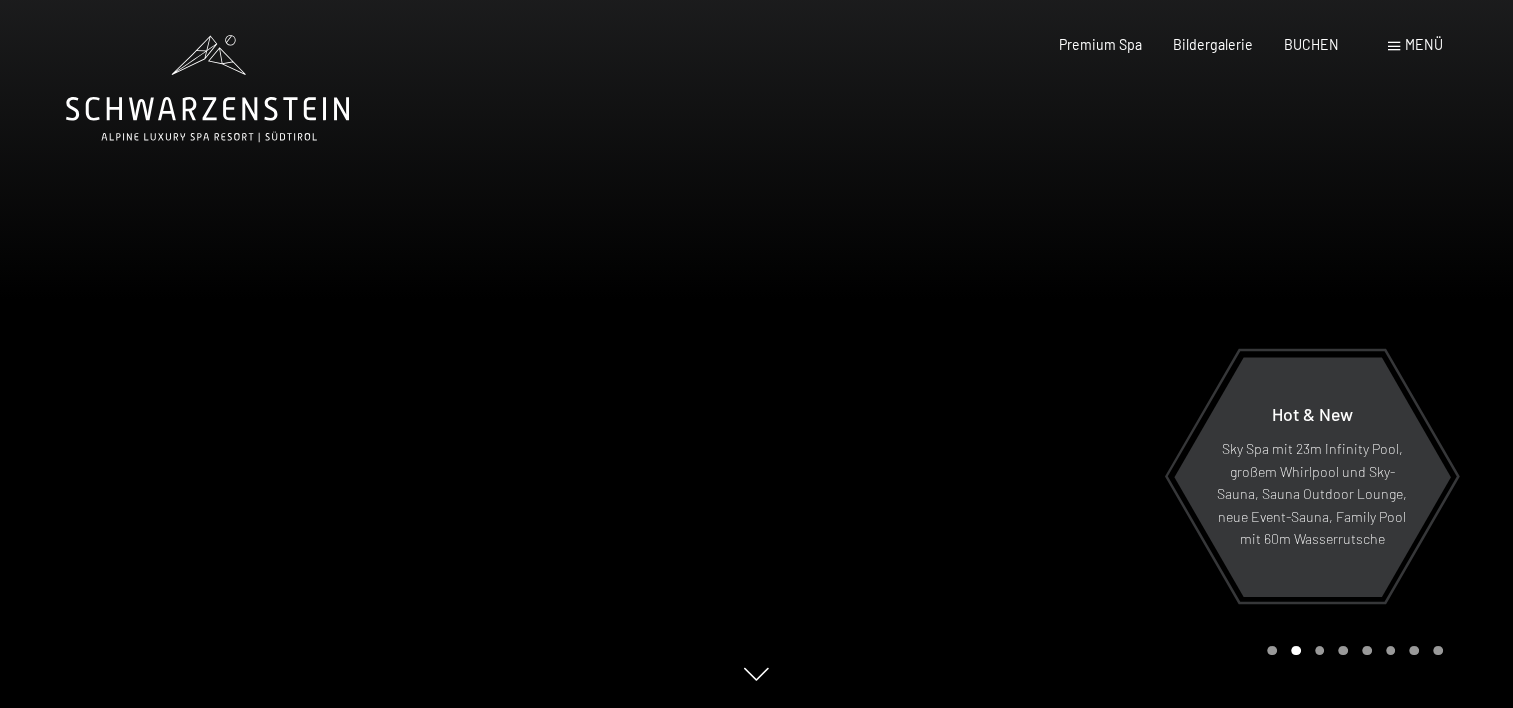 click on "Menü" at bounding box center [1424, 44] 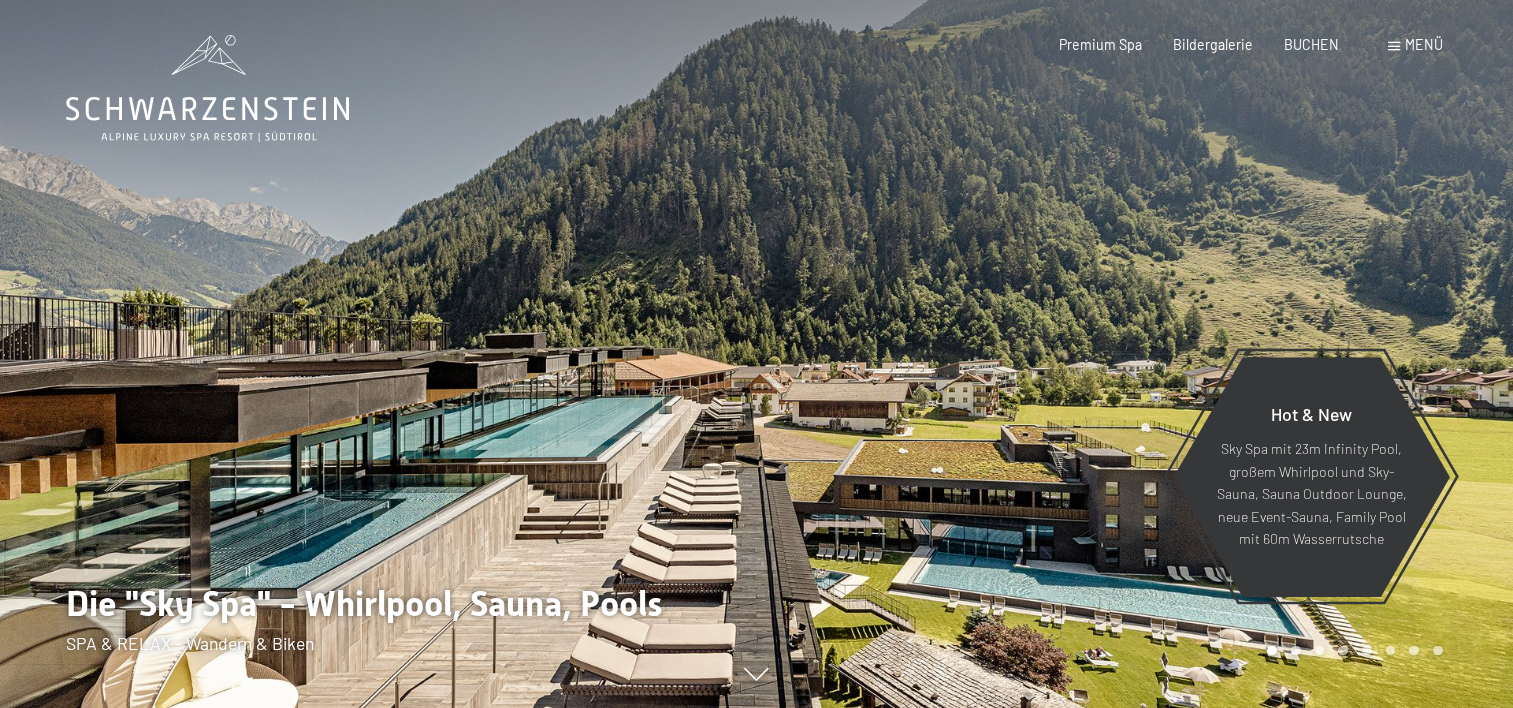 scroll, scrollTop: 0, scrollLeft: 0, axis: both 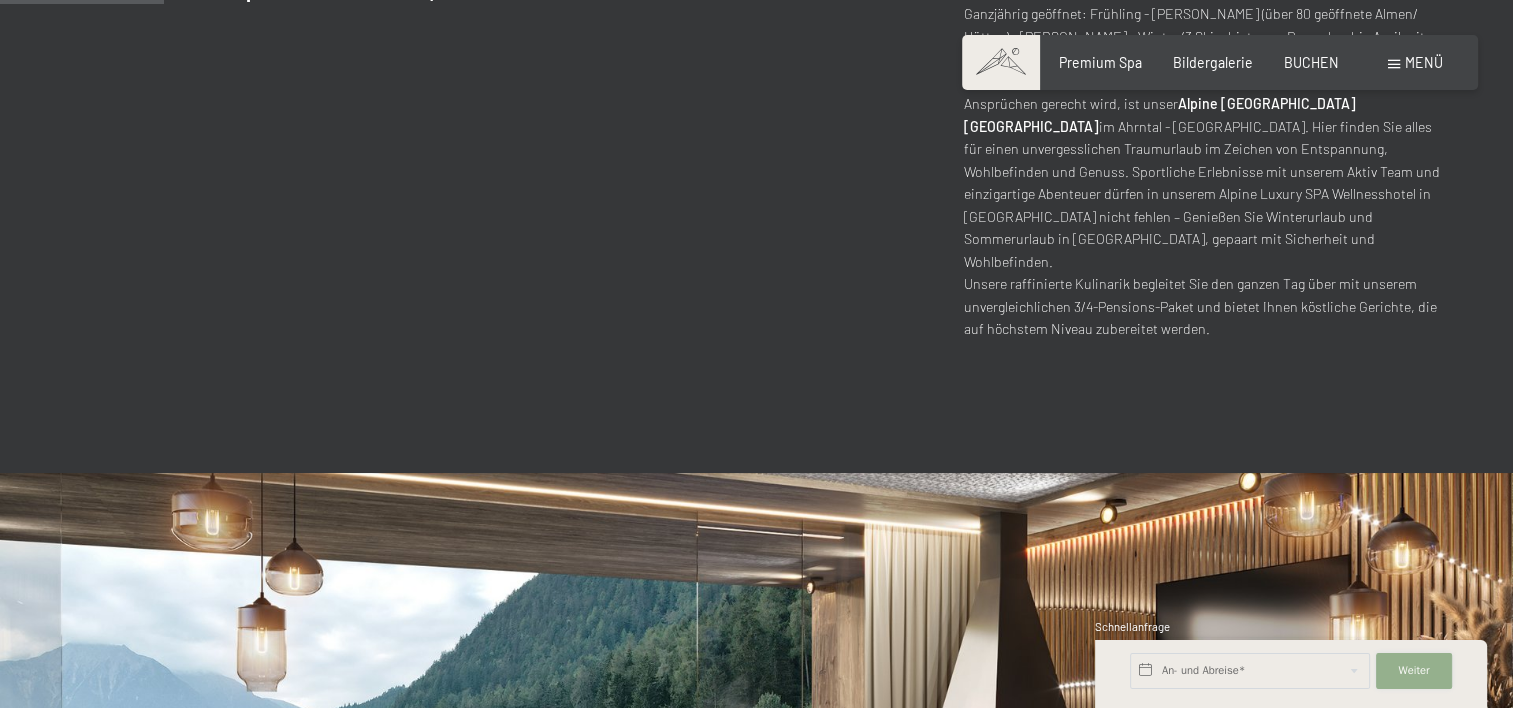 click on "Weiter" at bounding box center [1413, 671] 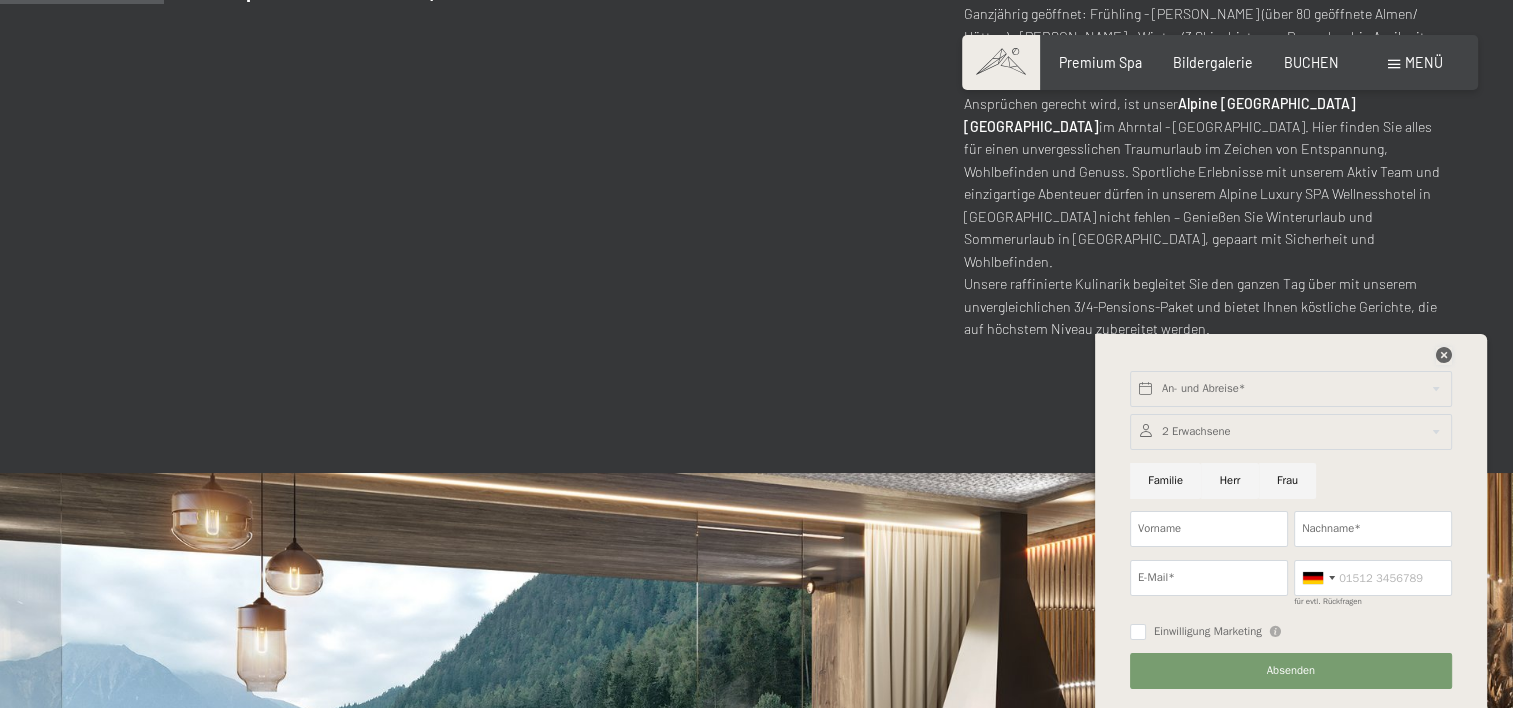 click at bounding box center [1444, 355] 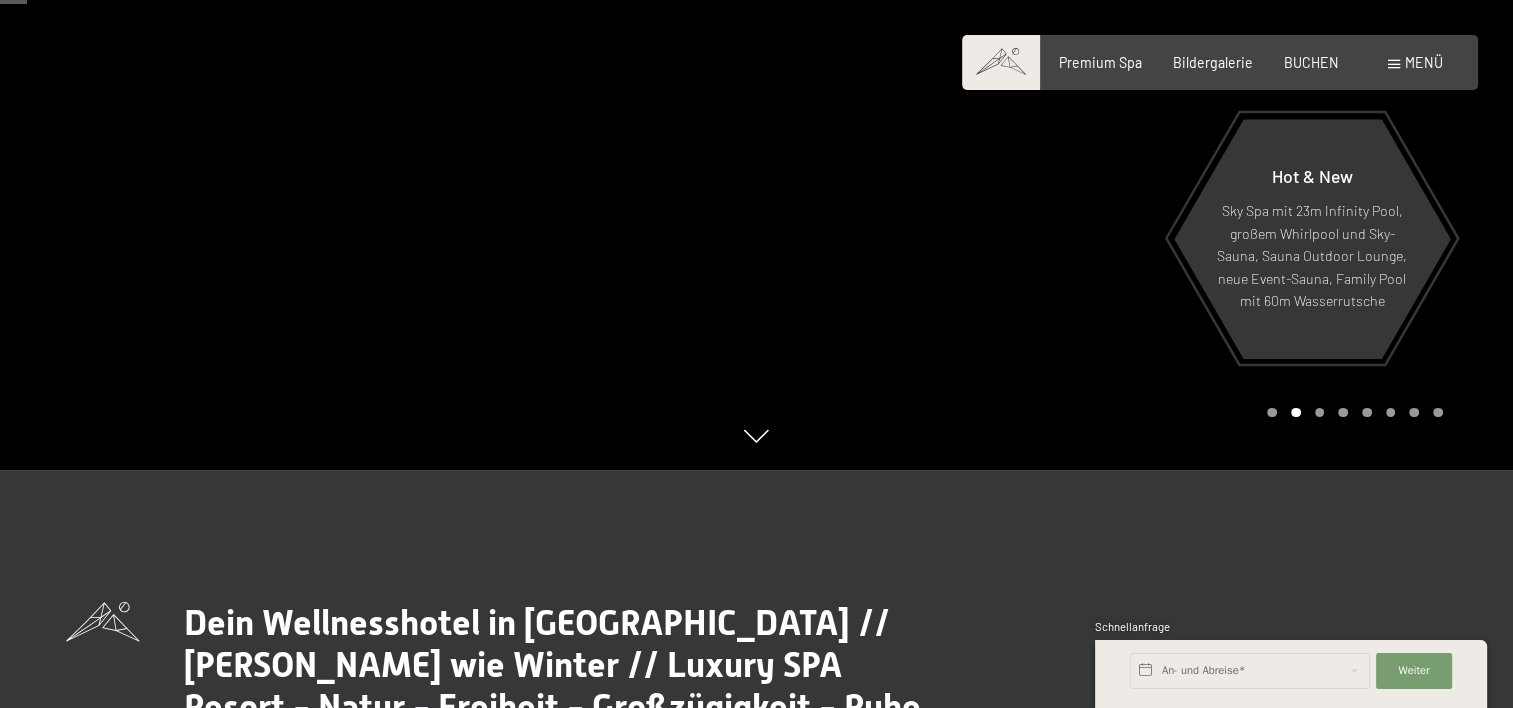 scroll, scrollTop: 0, scrollLeft: 0, axis: both 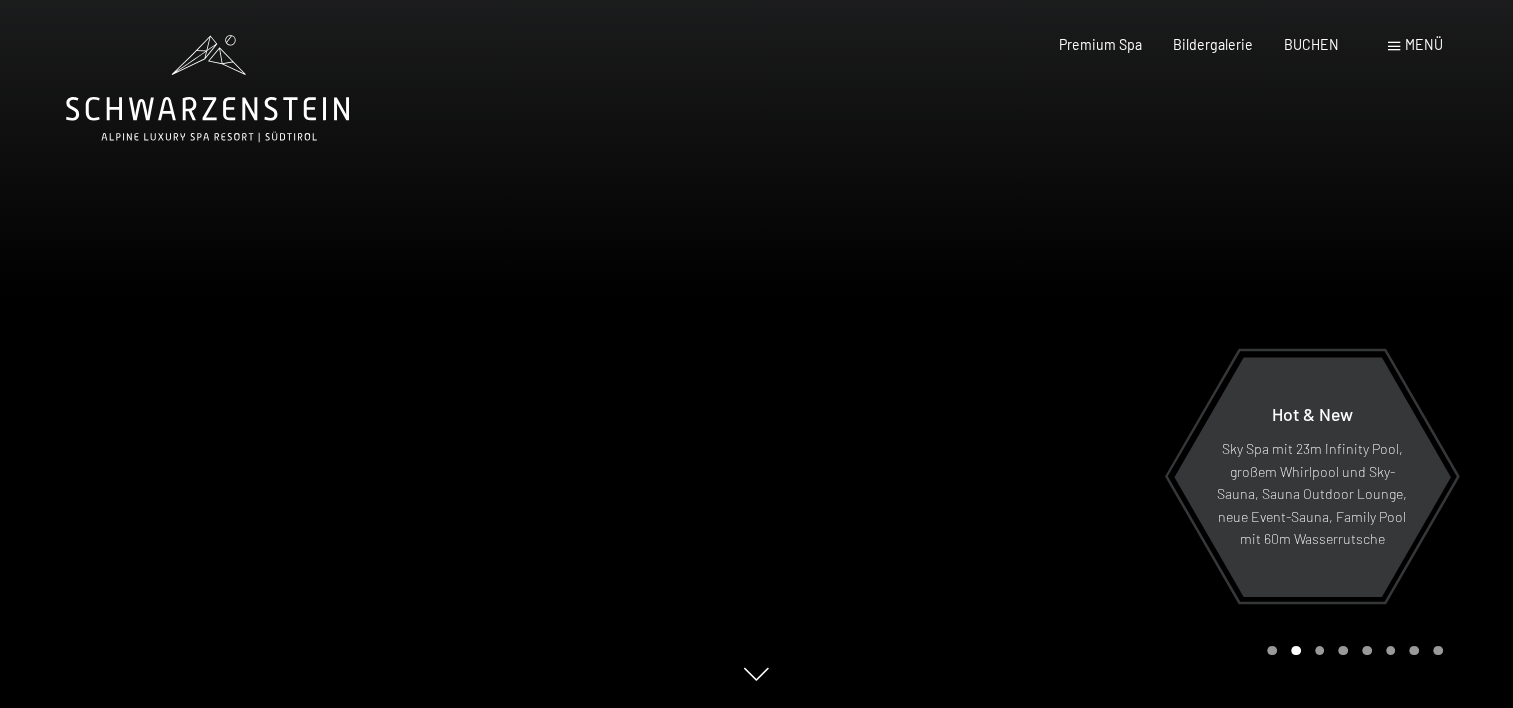 click at bounding box center [1135, 354] 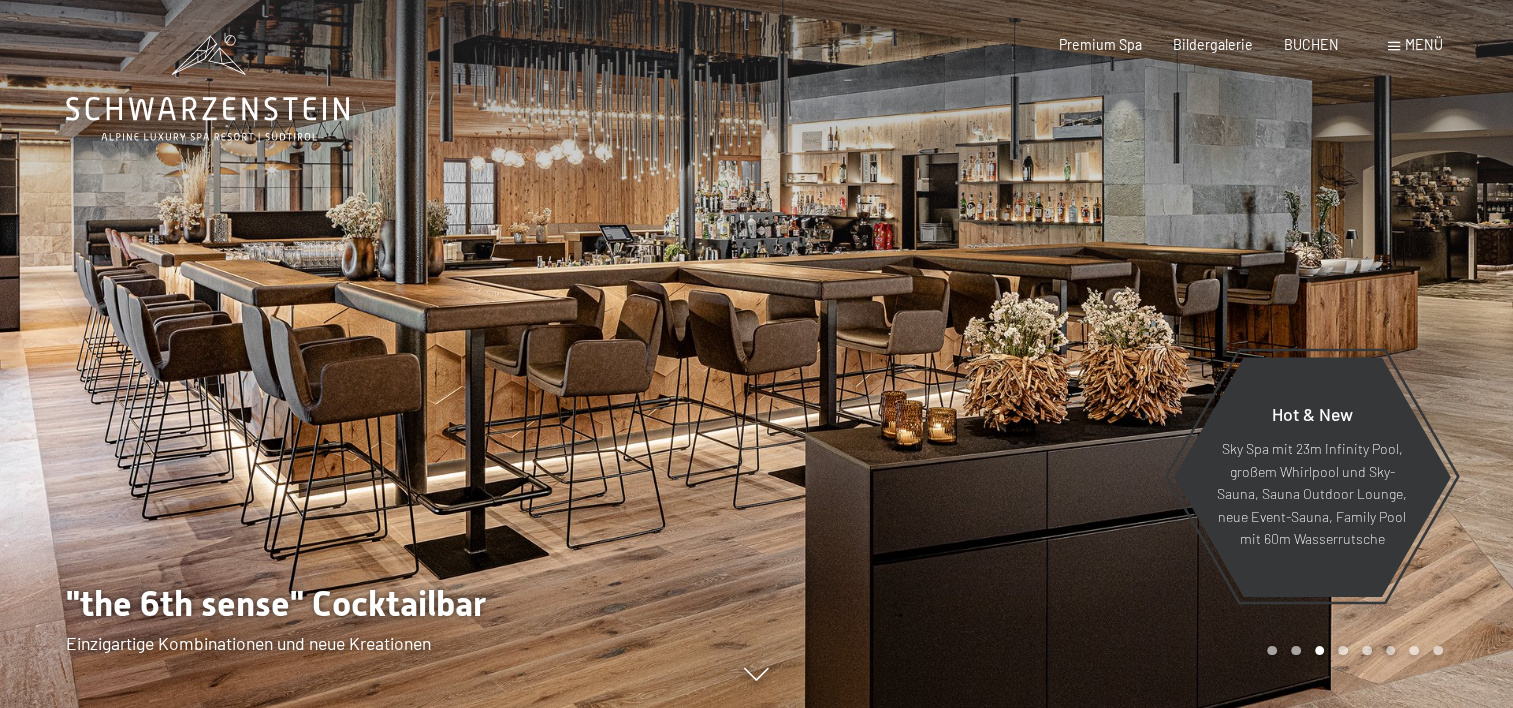 click at bounding box center (1135, 354) 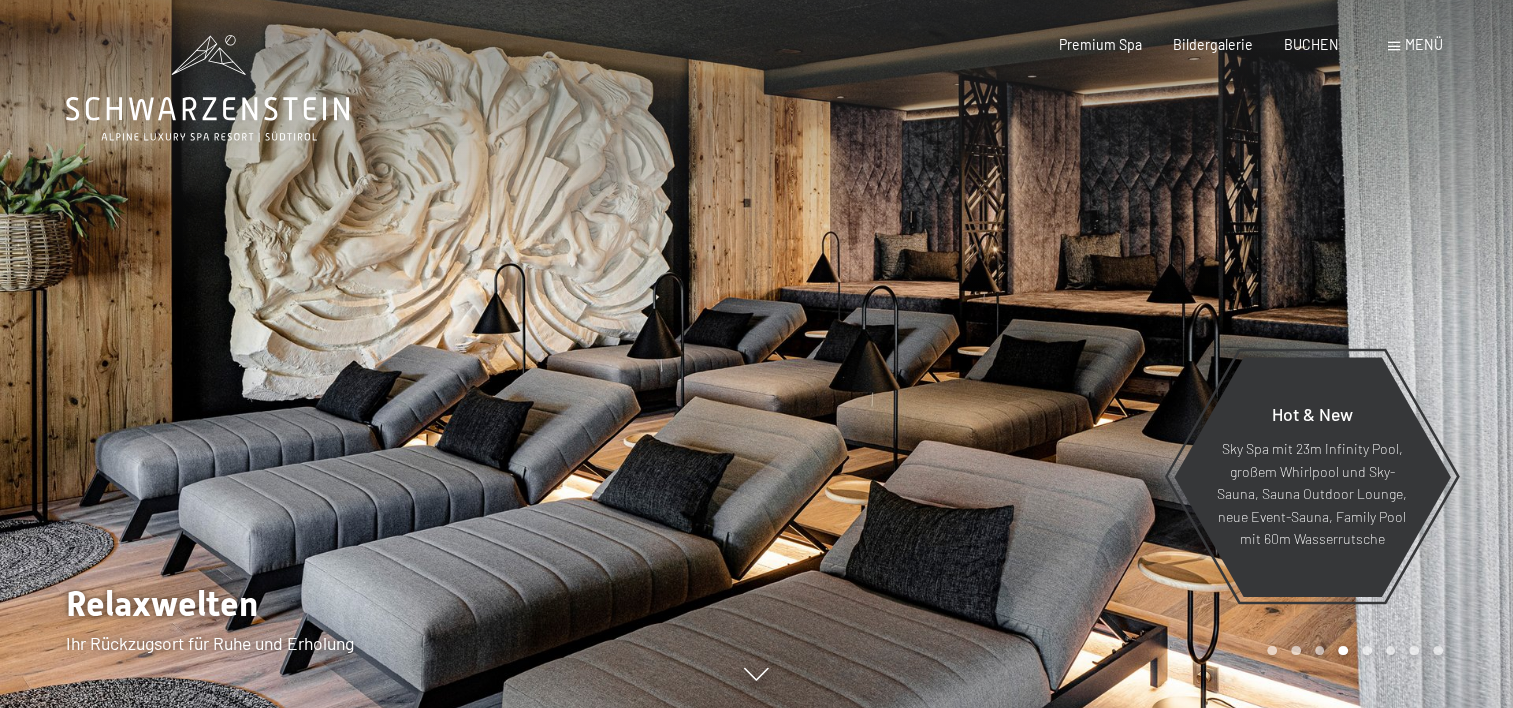 click at bounding box center (1135, 354) 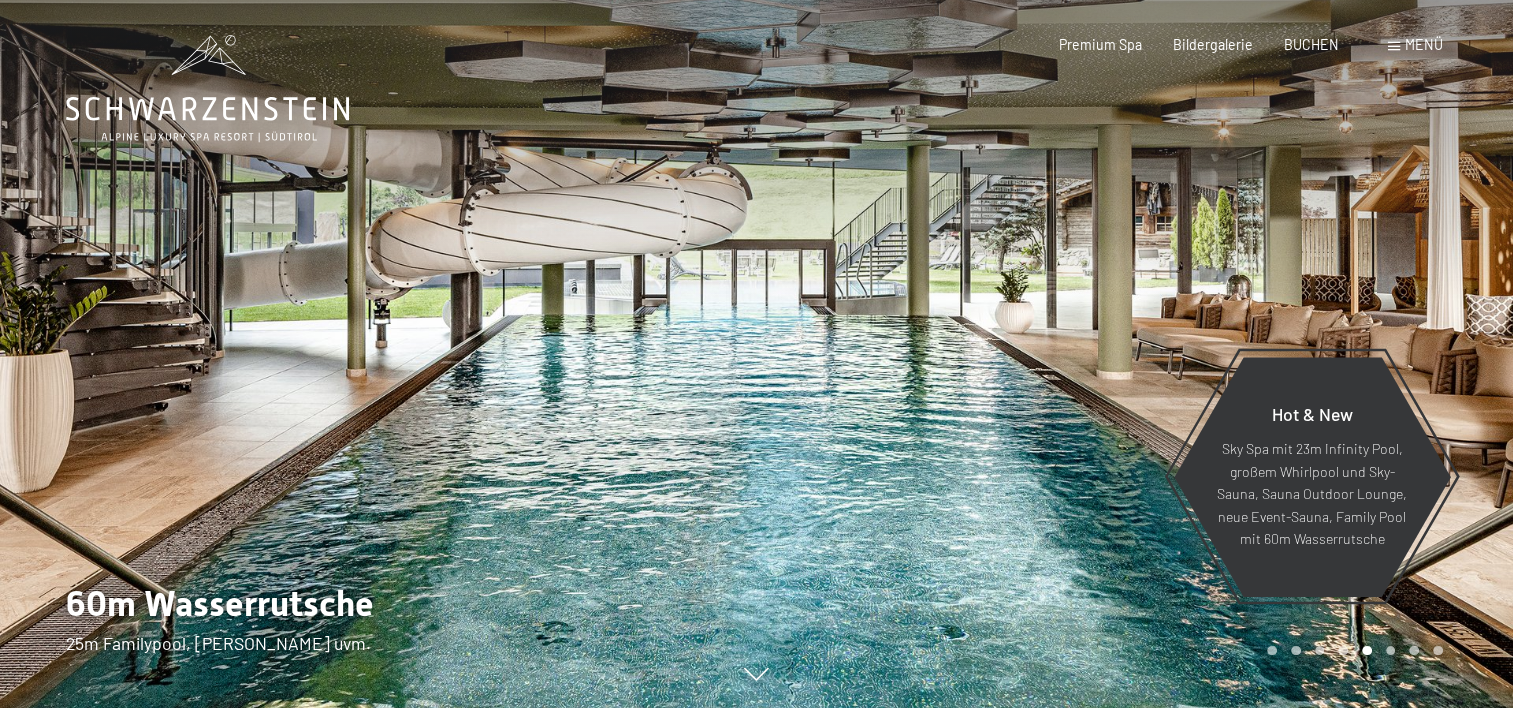 click at bounding box center (1135, 354) 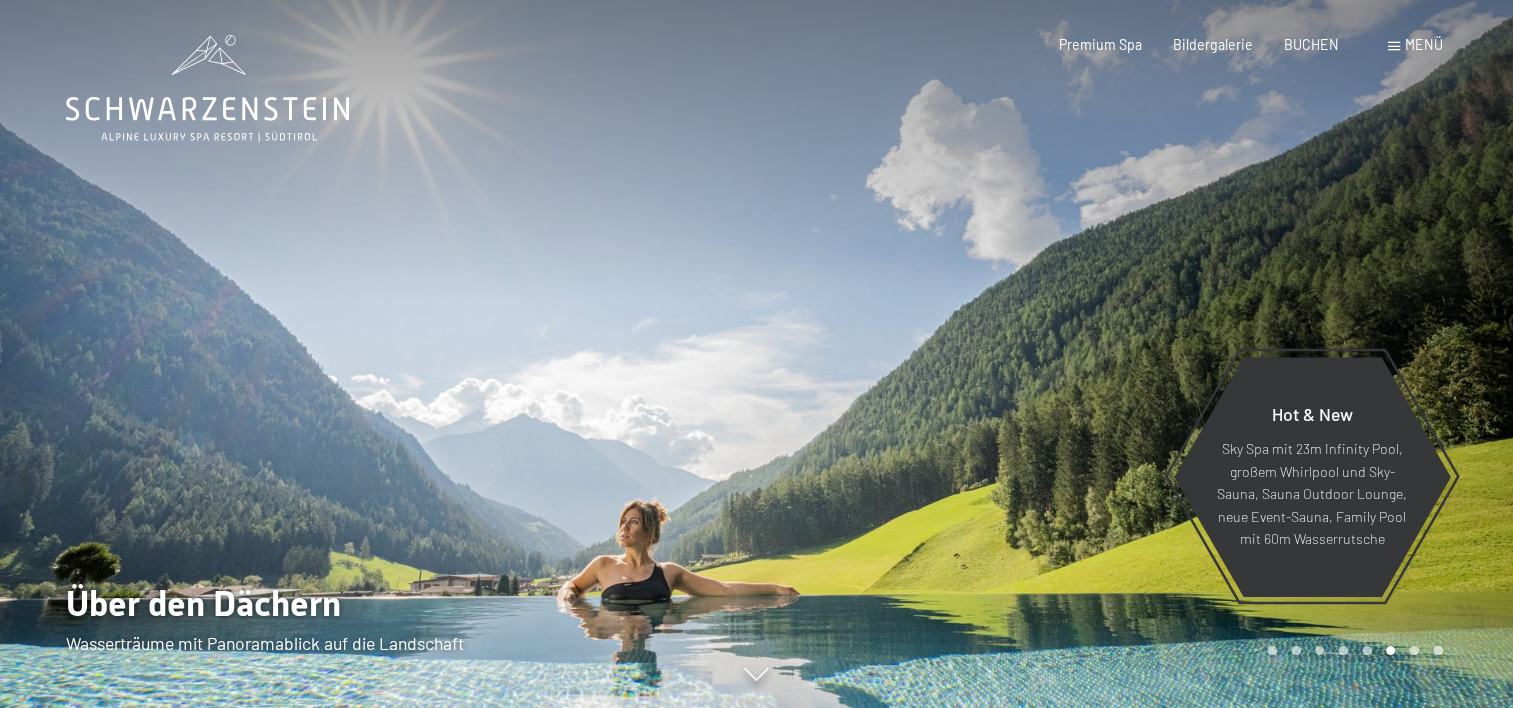 click at bounding box center (1135, 354) 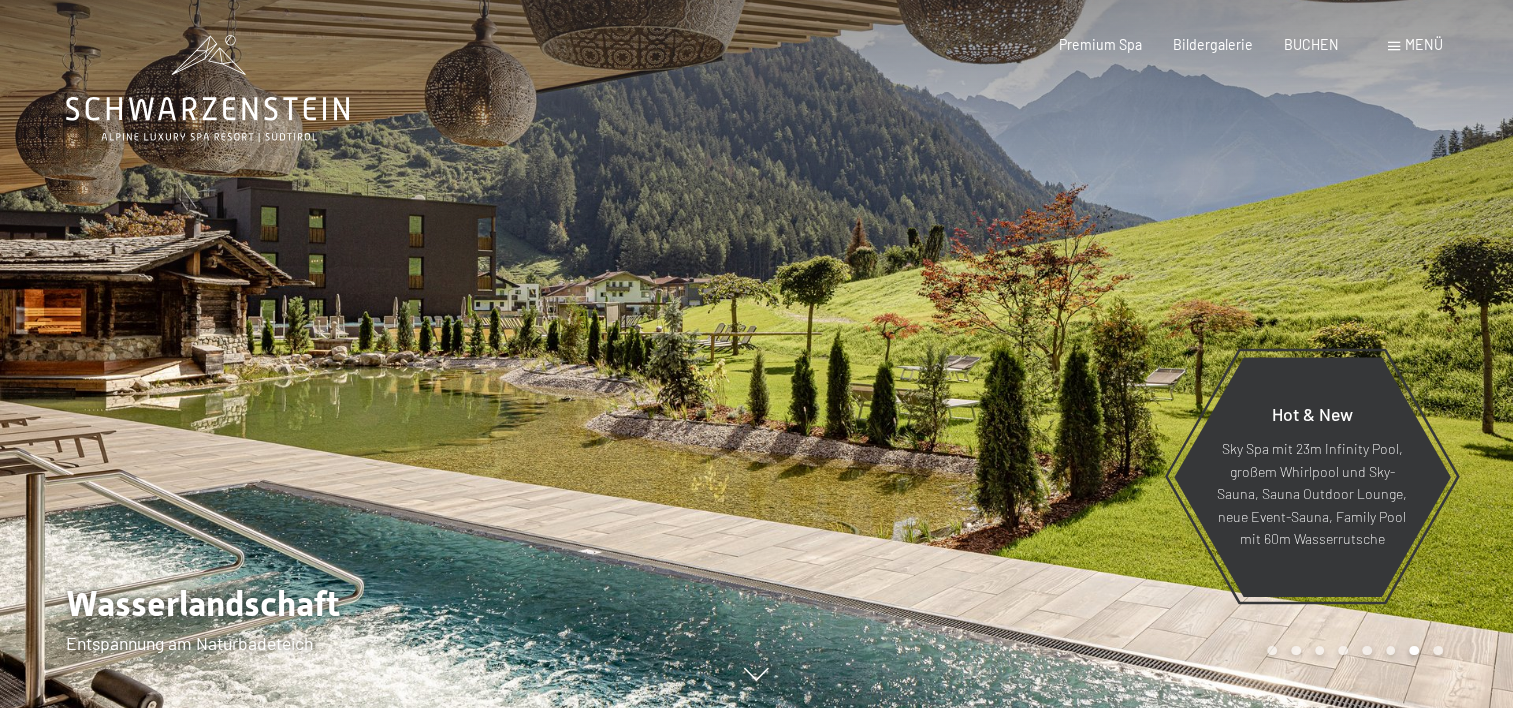 click at bounding box center (1135, 354) 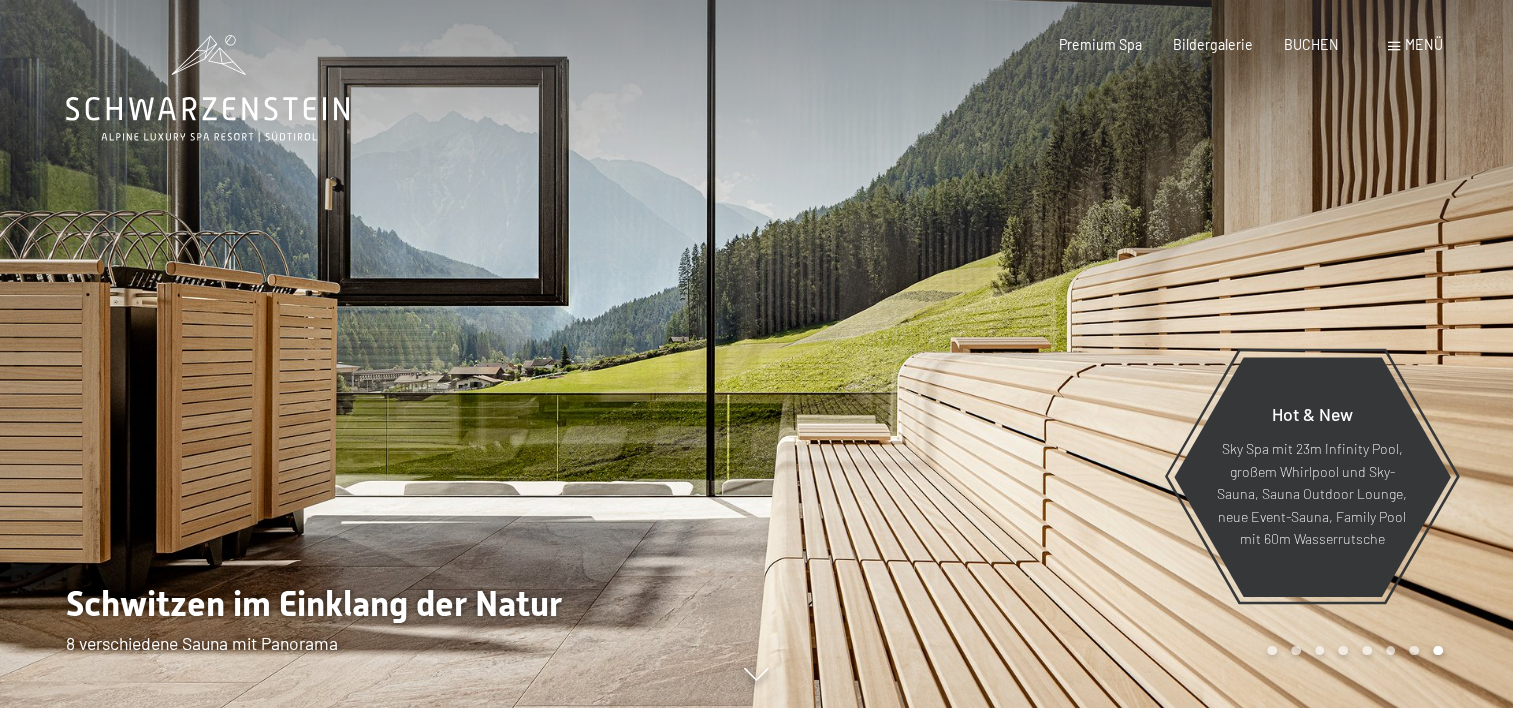 click at bounding box center (1135, 354) 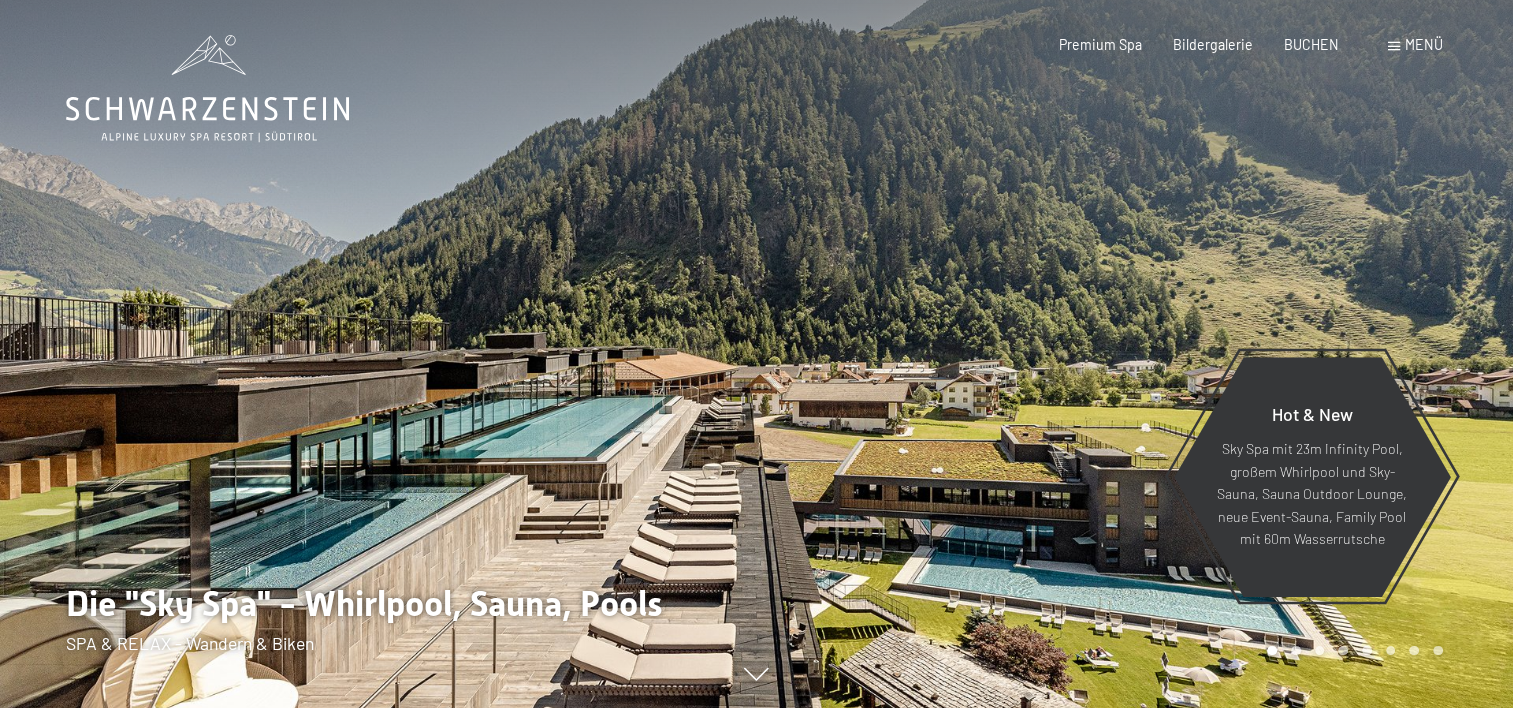 click at bounding box center [1135, 354] 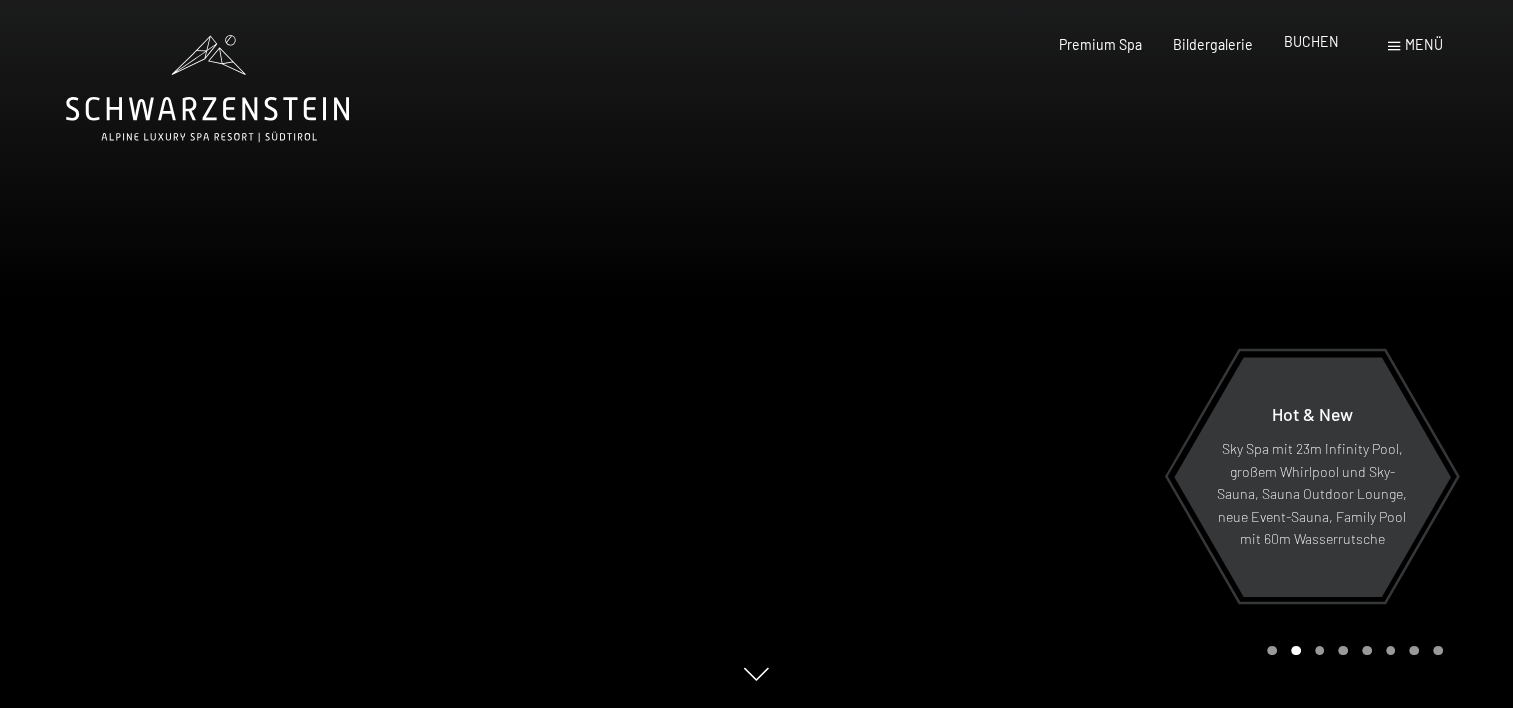 click on "BUCHEN" at bounding box center [1311, 41] 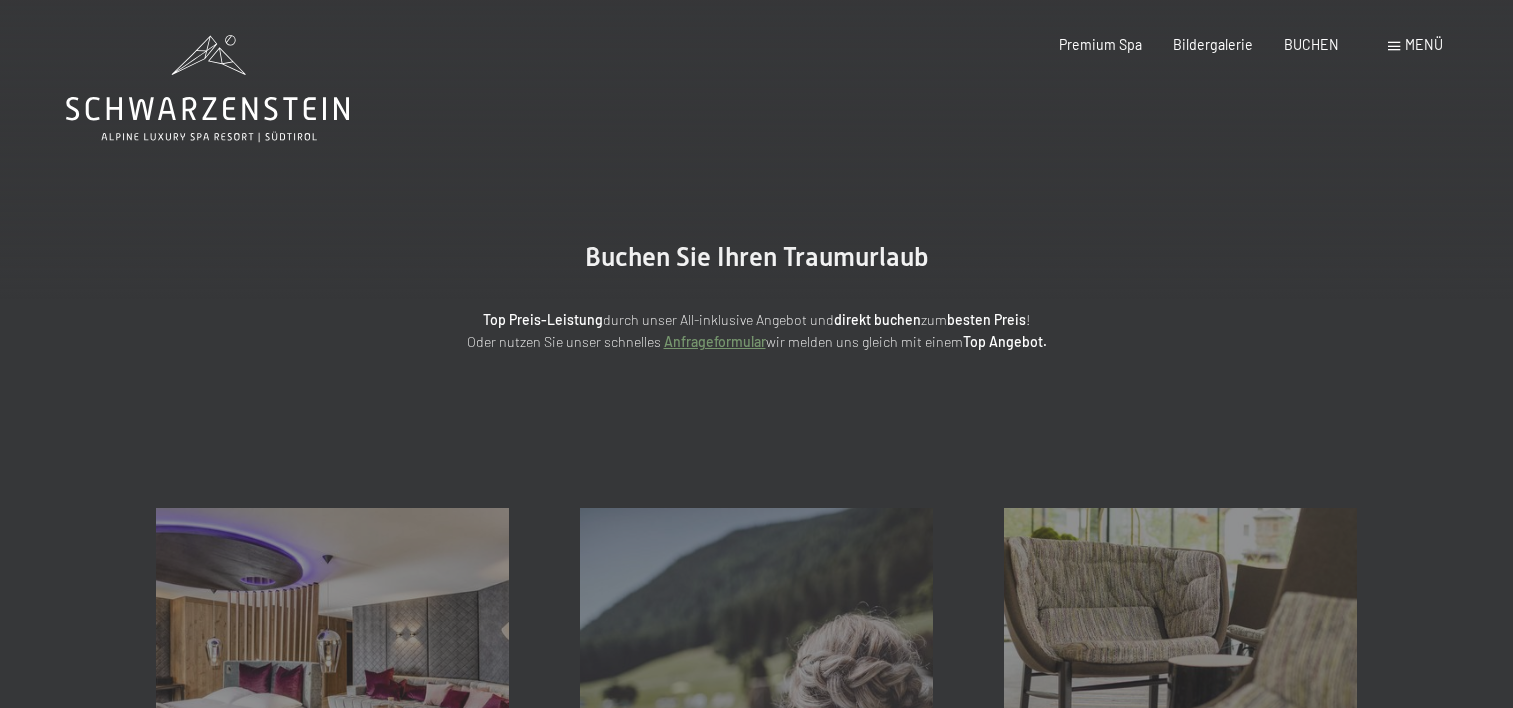 scroll, scrollTop: 0, scrollLeft: 0, axis: both 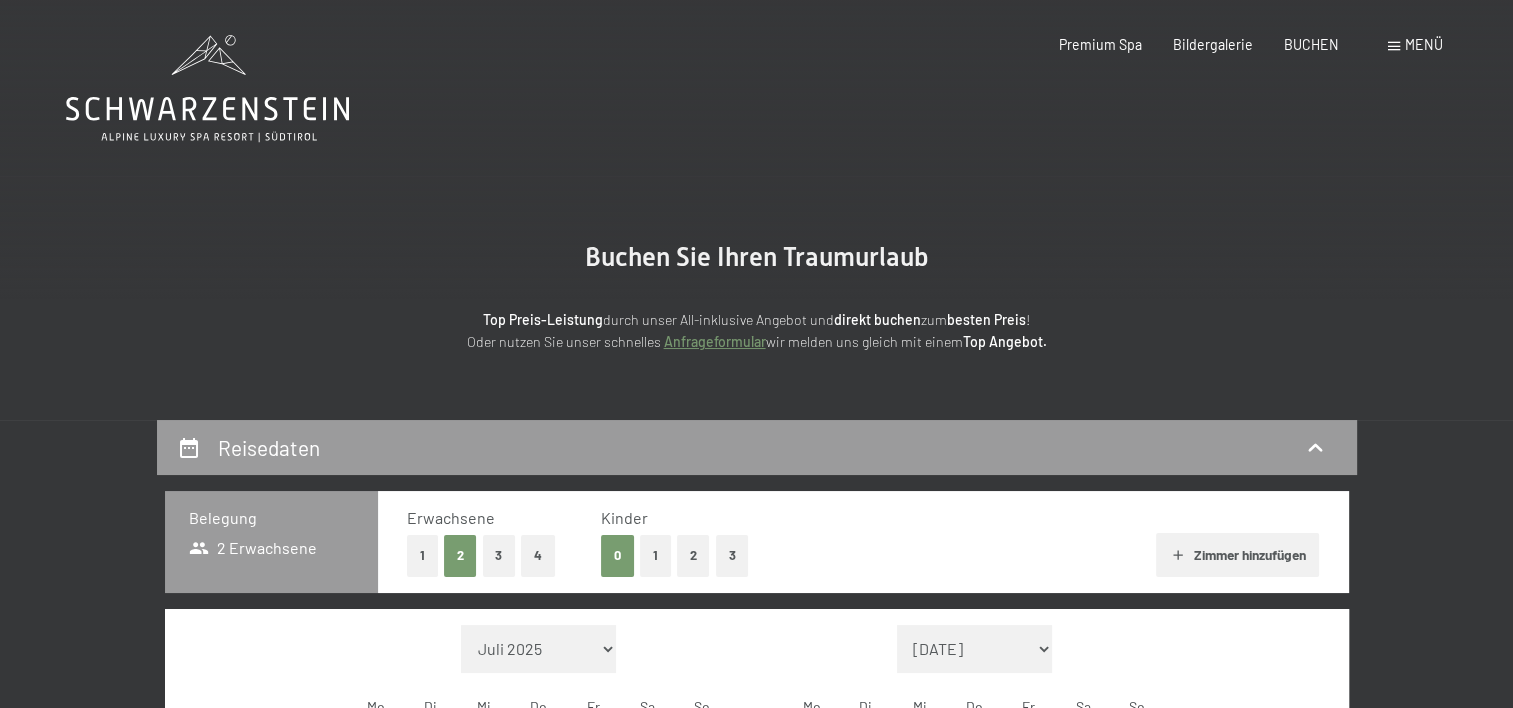 click on "Menü" at bounding box center (1424, 44) 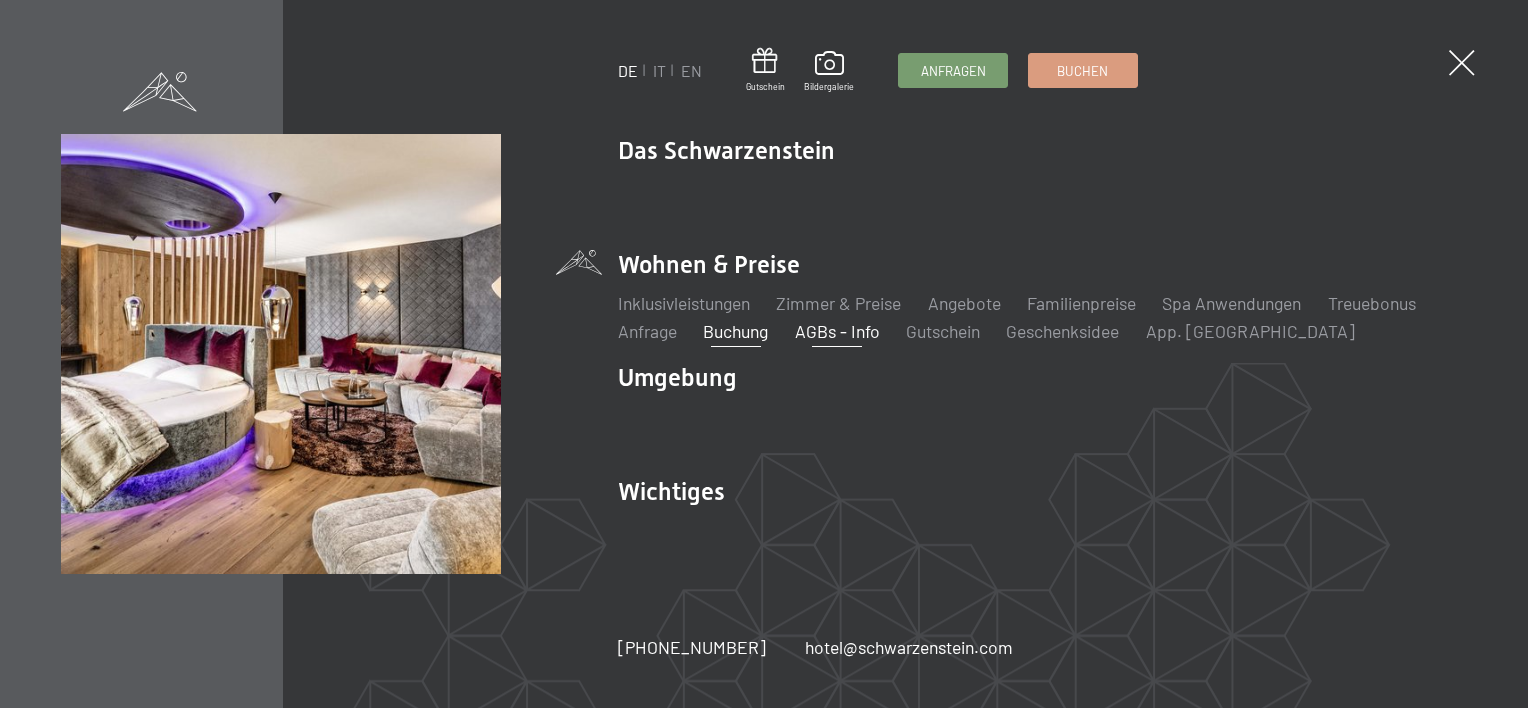 click on "AGBs - Info" at bounding box center [837, 331] 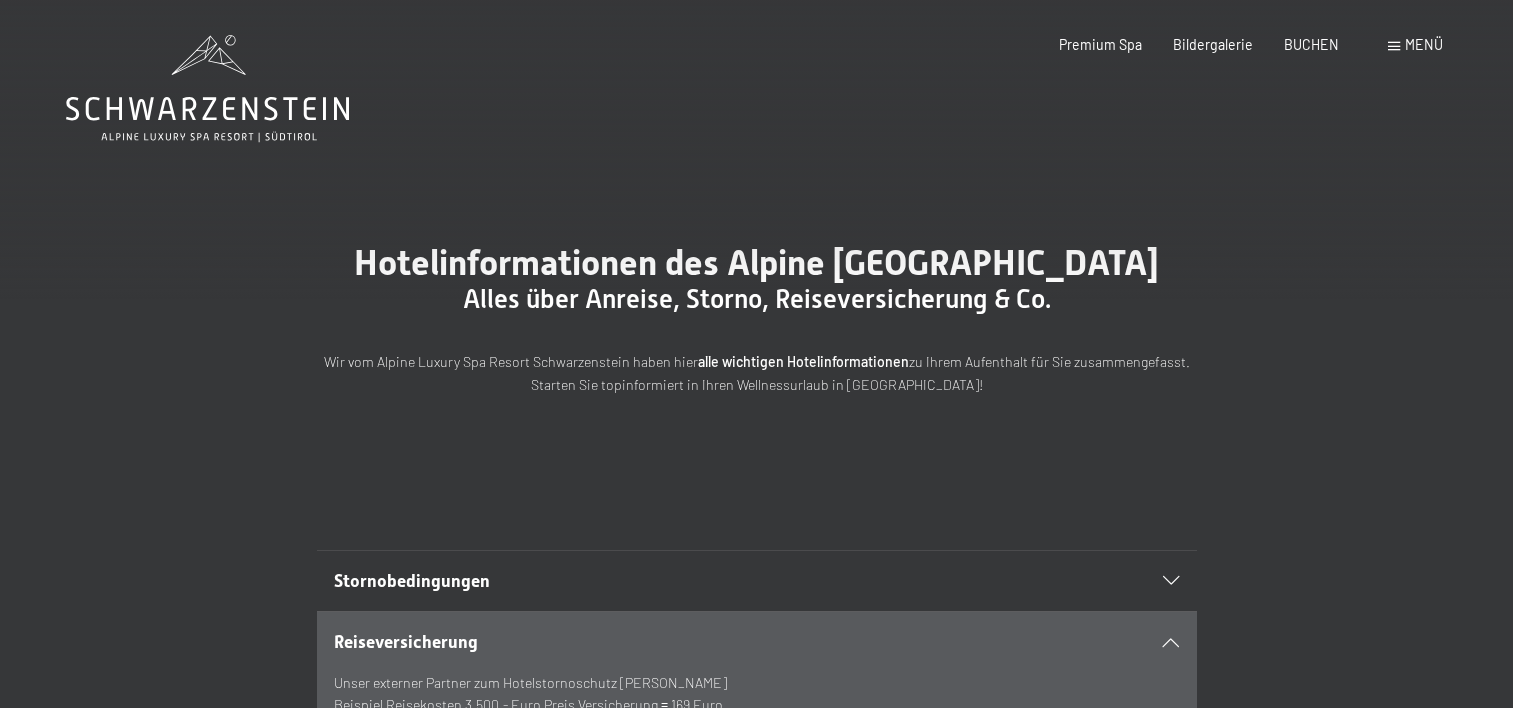 scroll, scrollTop: 0, scrollLeft: 0, axis: both 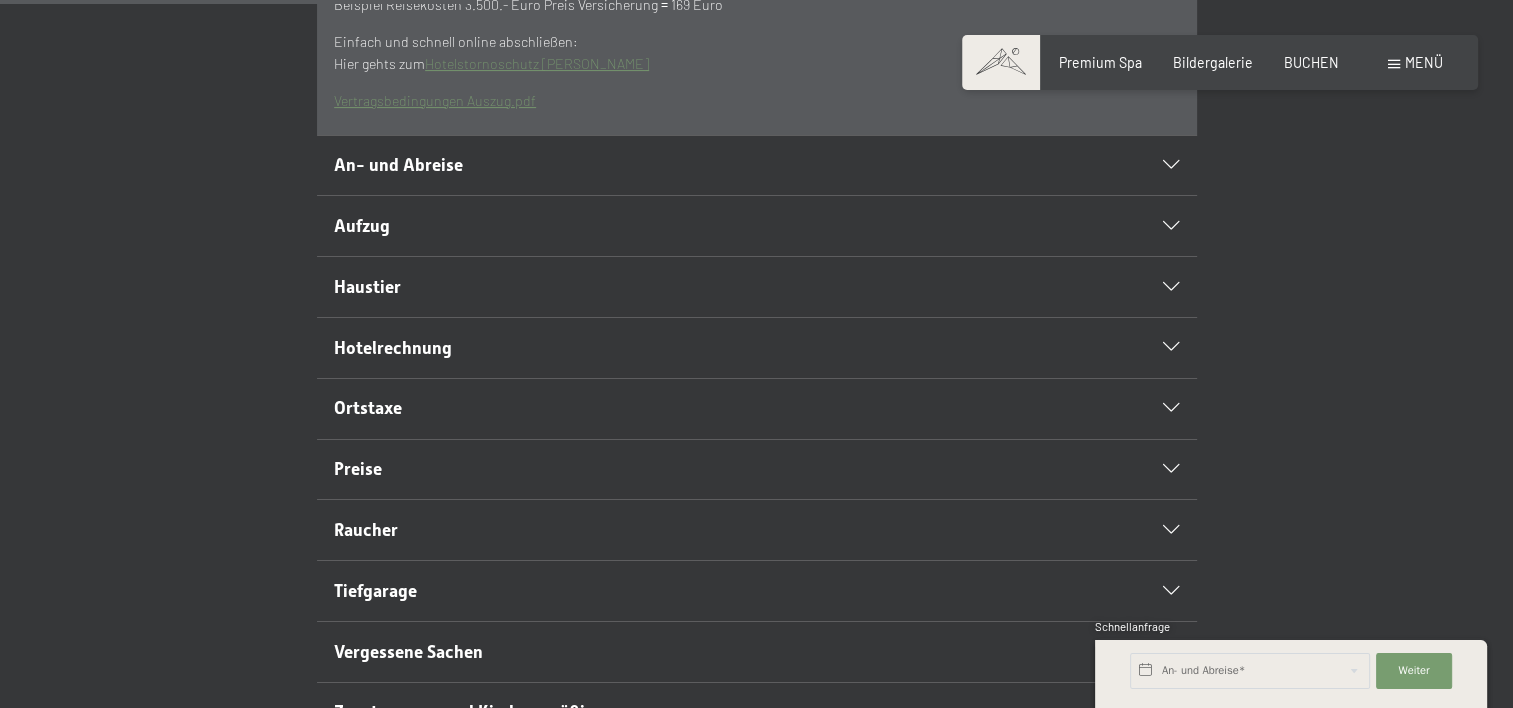 click on "Hotelrechnung" at bounding box center [714, 348] 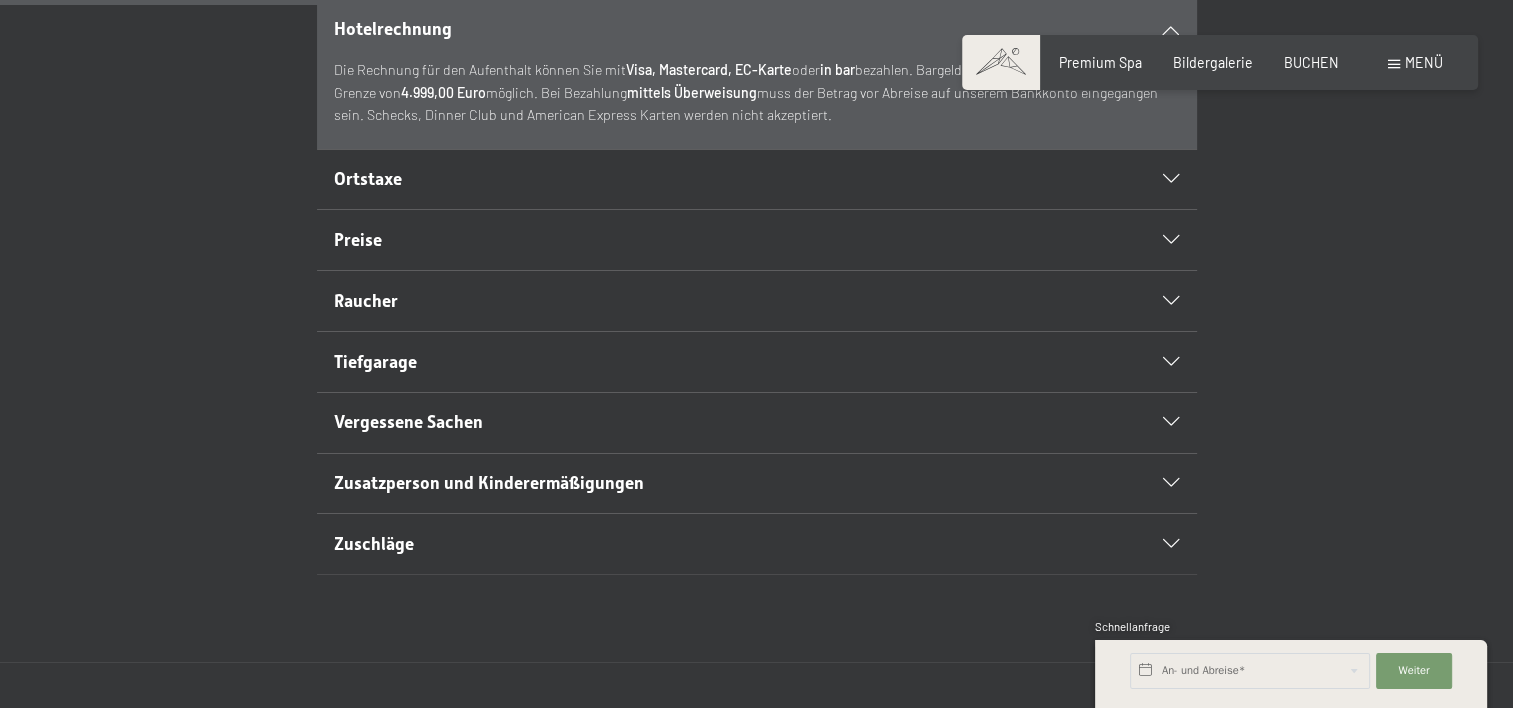 scroll, scrollTop: 800, scrollLeft: 0, axis: vertical 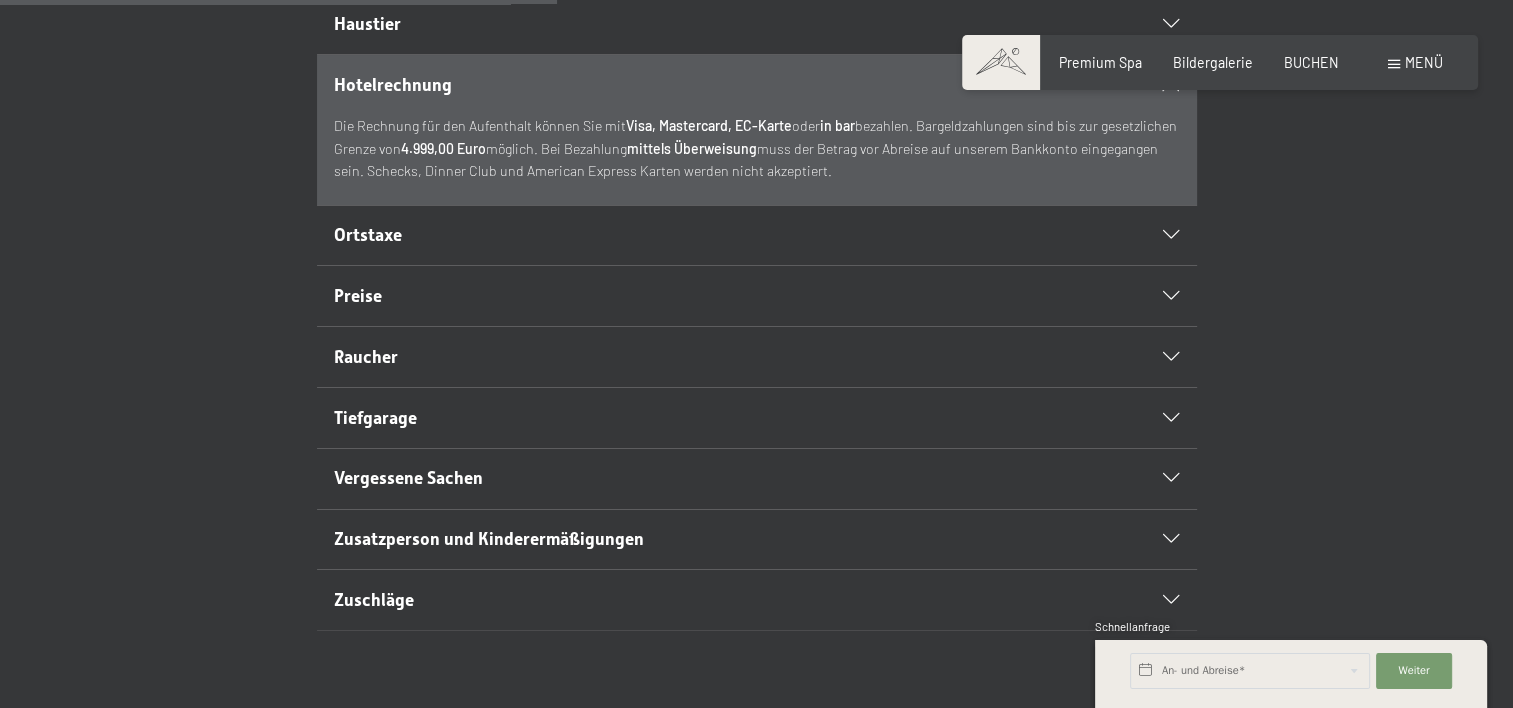 click on "Hotelrechnung" at bounding box center (756, 85) 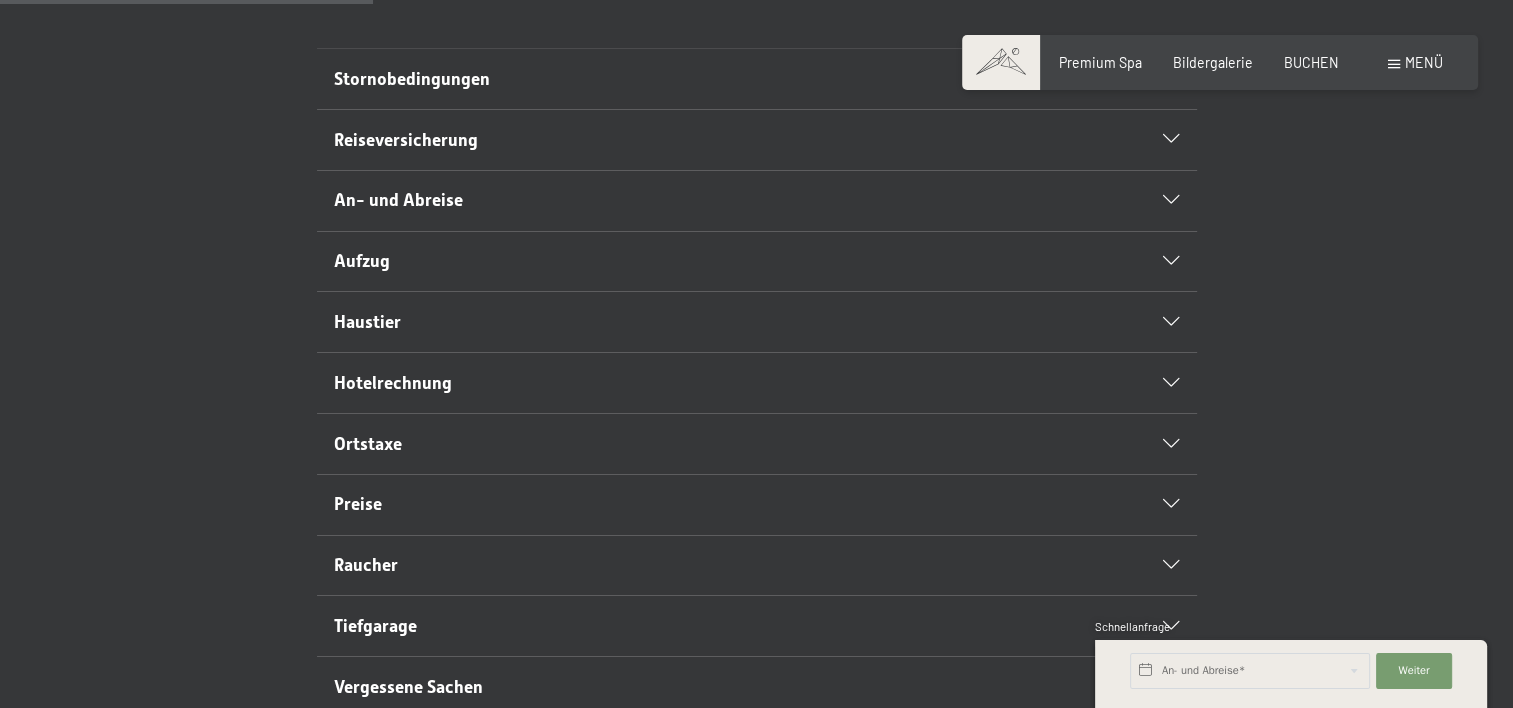 scroll, scrollTop: 500, scrollLeft: 0, axis: vertical 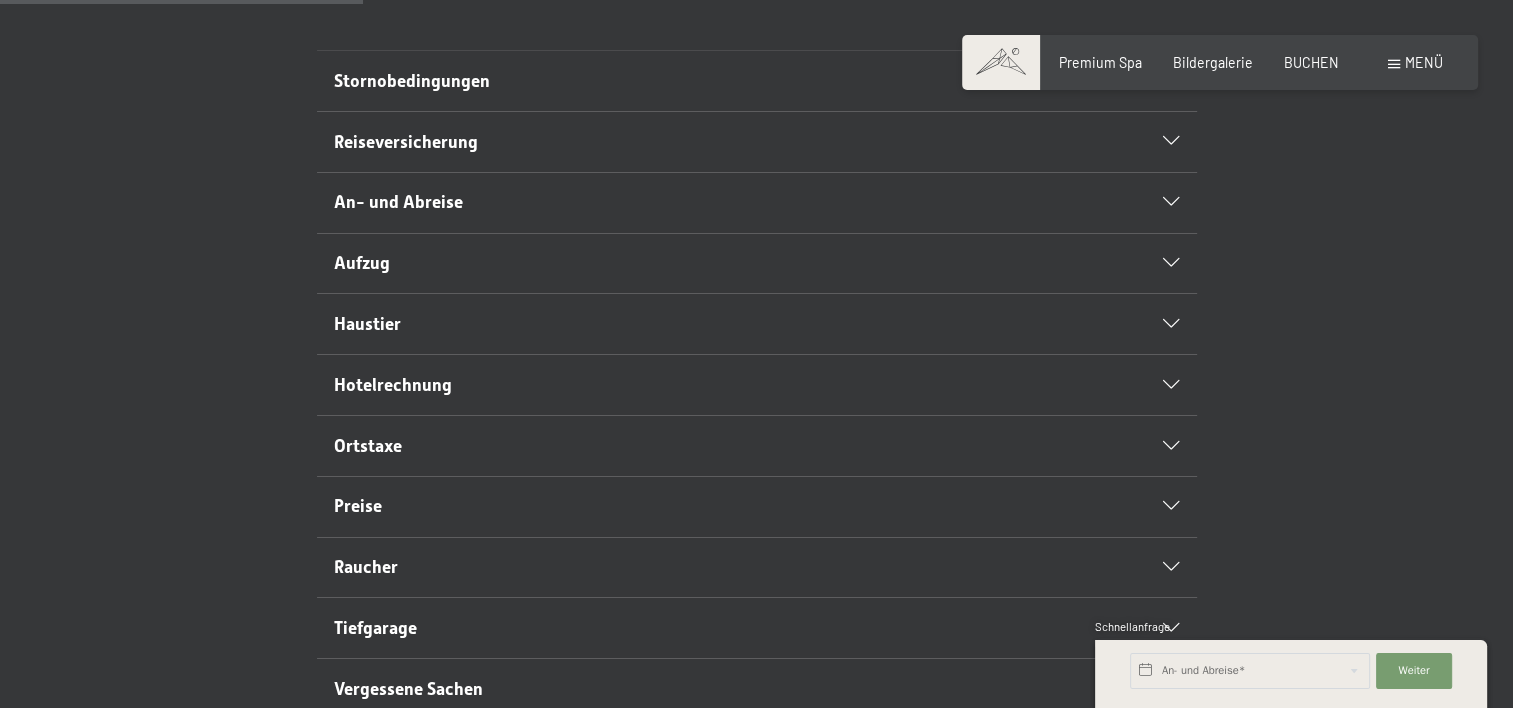 click at bounding box center [1171, 202] 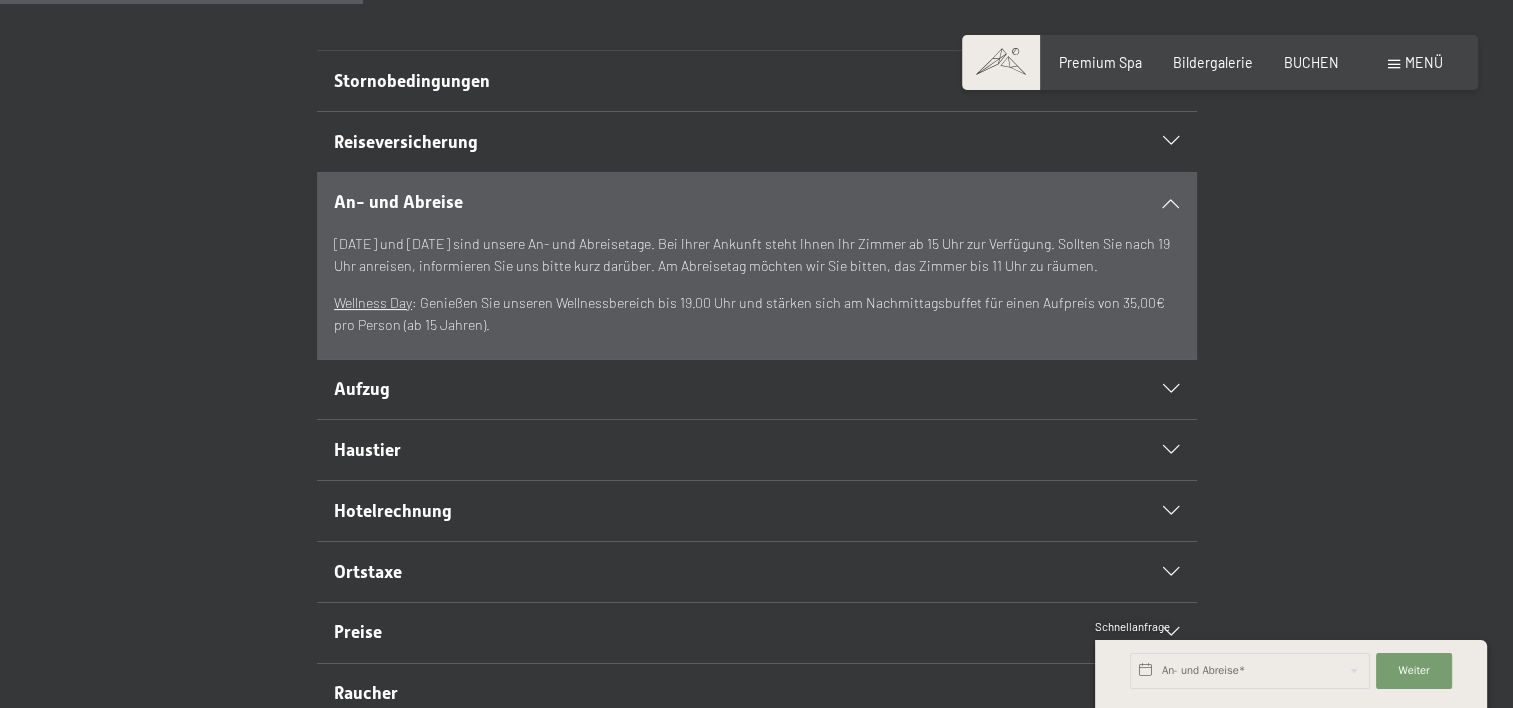 click at bounding box center [1171, 202] 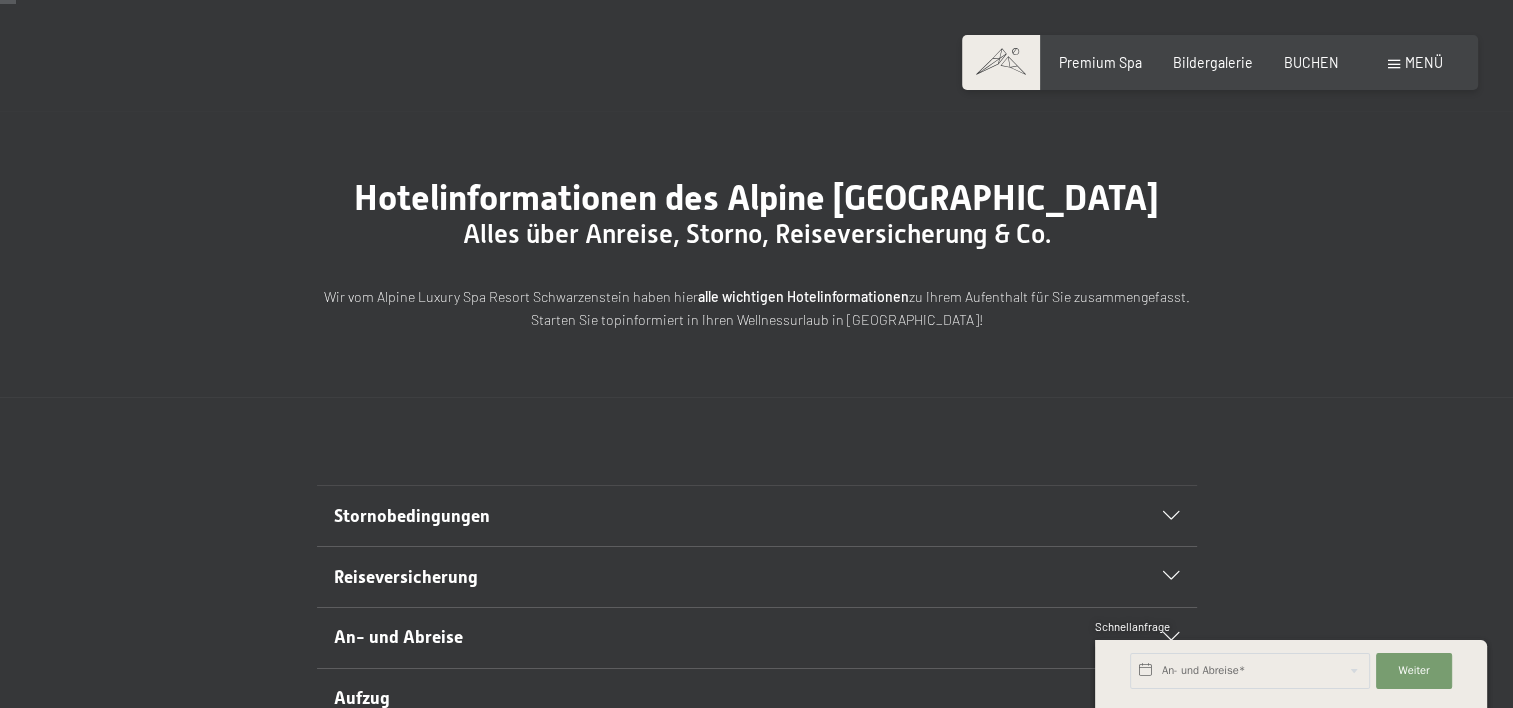 scroll, scrollTop: 0, scrollLeft: 0, axis: both 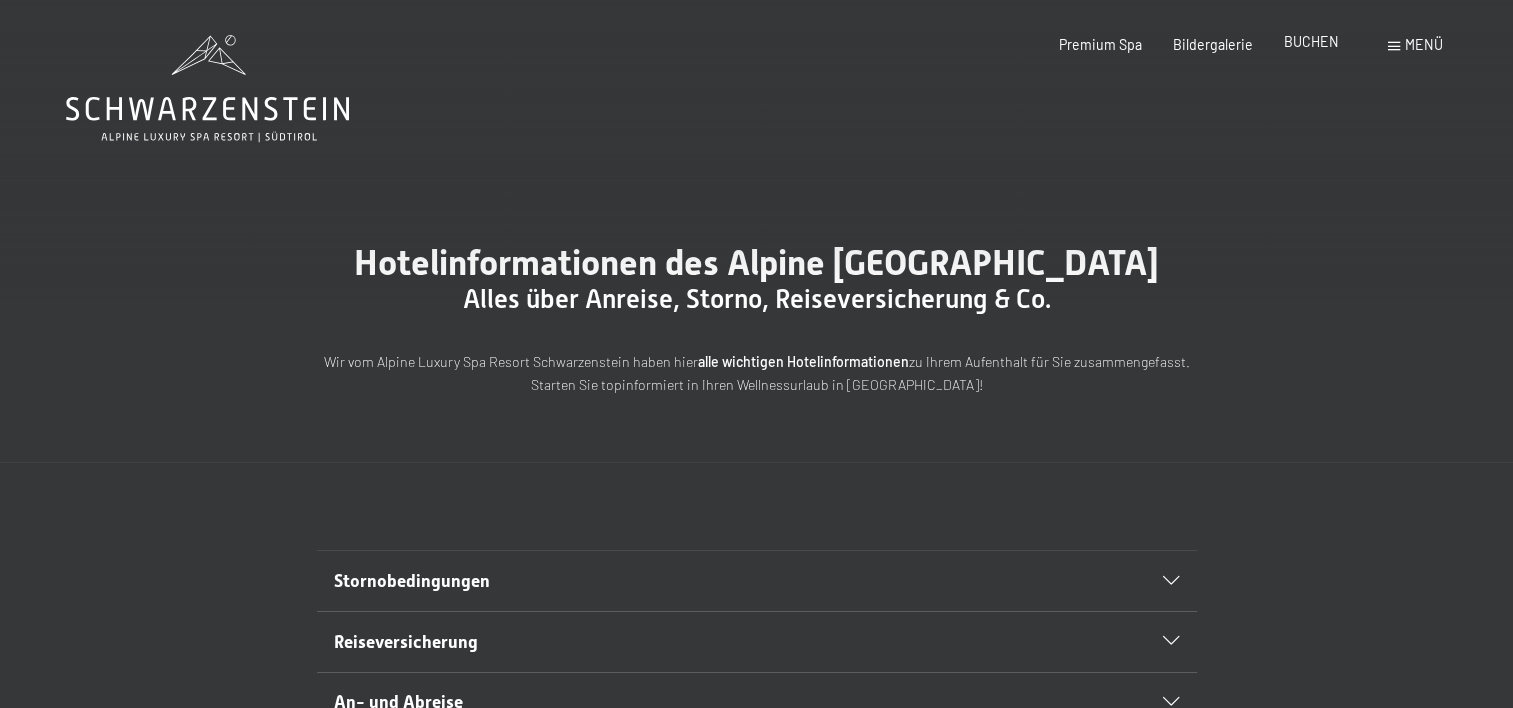 click on "BUCHEN" at bounding box center [1311, 41] 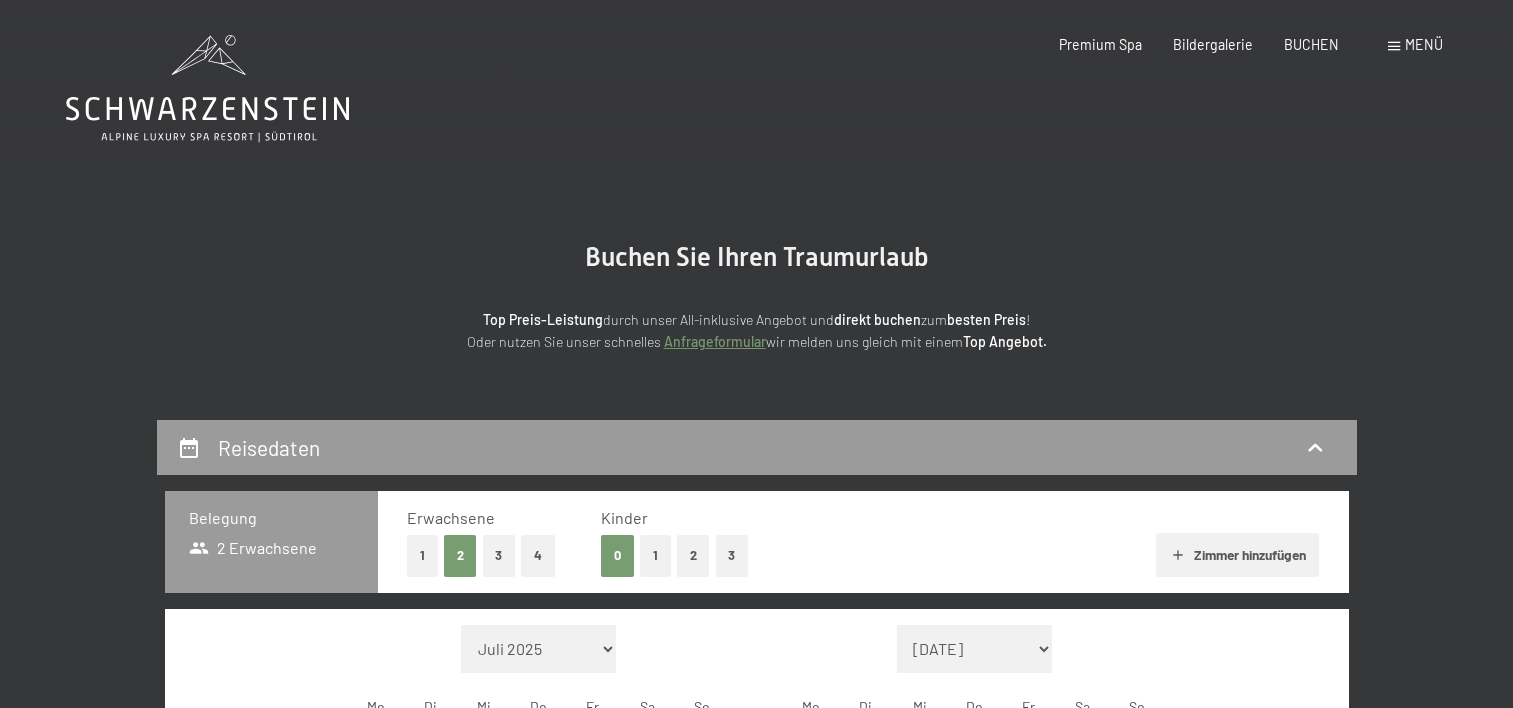 scroll, scrollTop: 0, scrollLeft: 0, axis: both 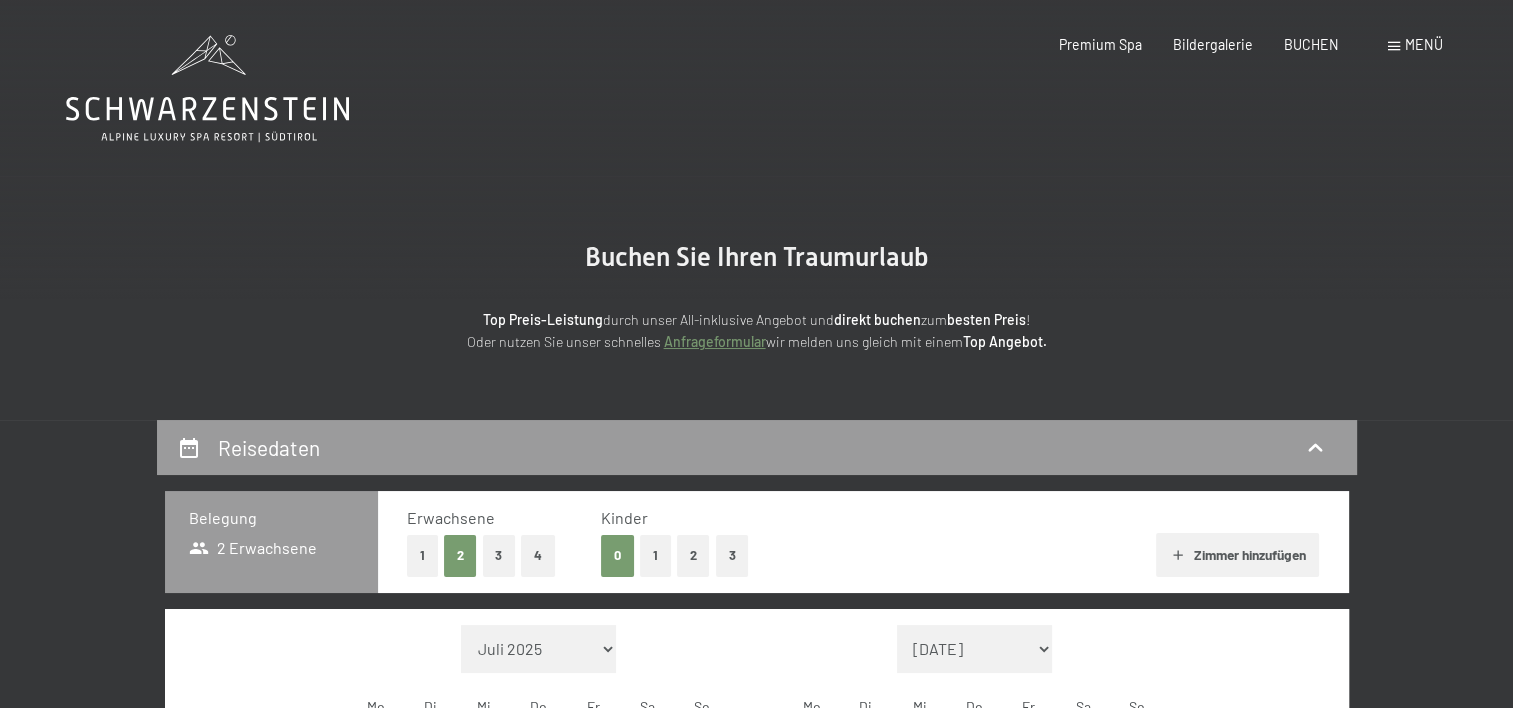 click on "BUCHEN" at bounding box center [1311, 44] 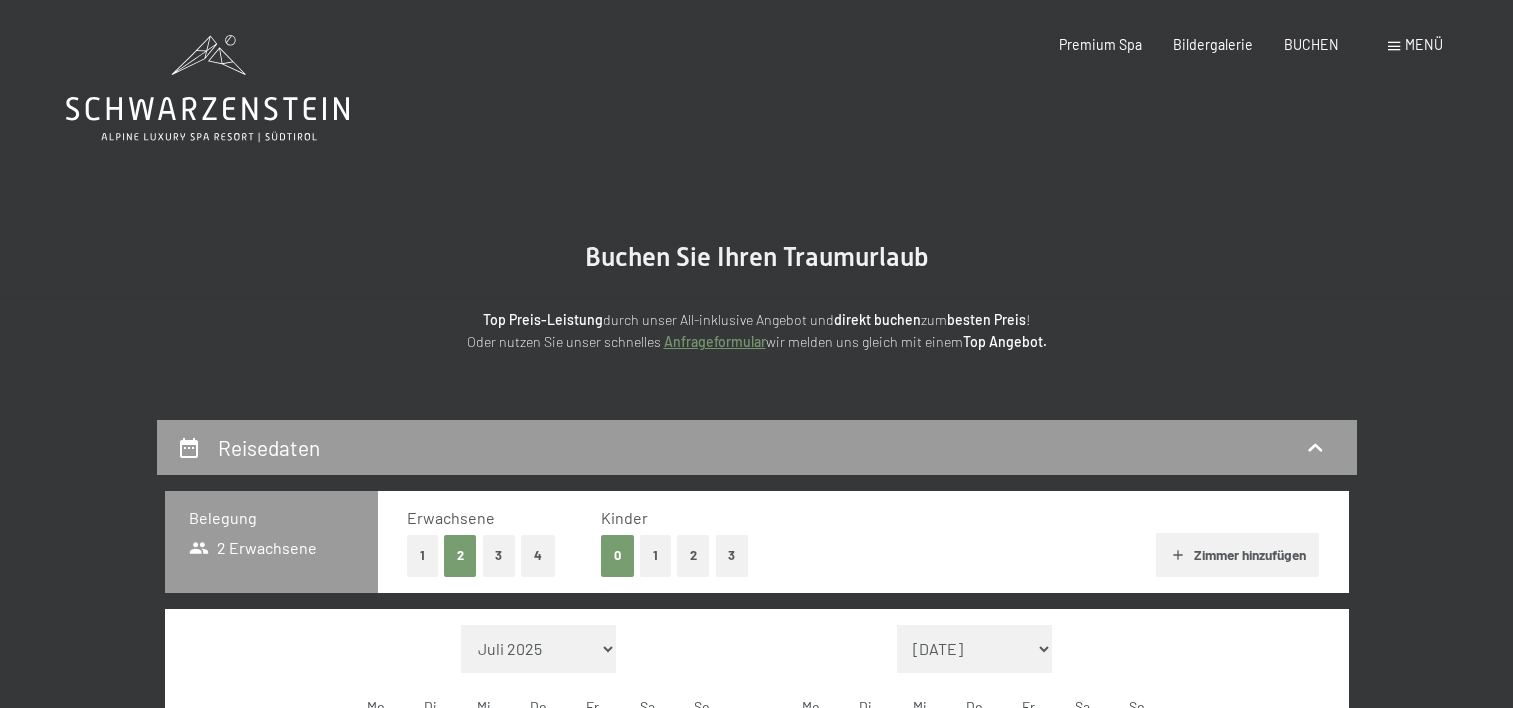 scroll, scrollTop: 0, scrollLeft: 0, axis: both 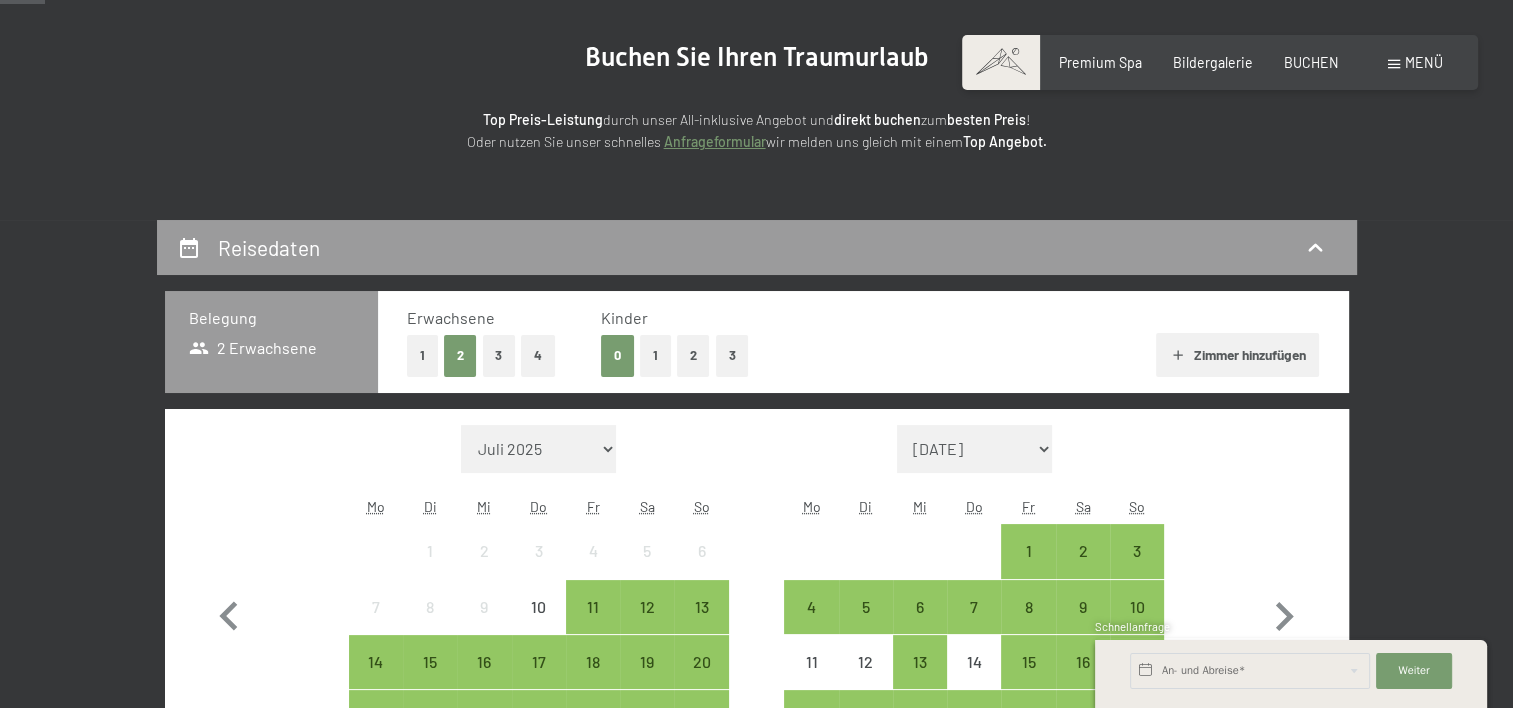 click on "Menü" 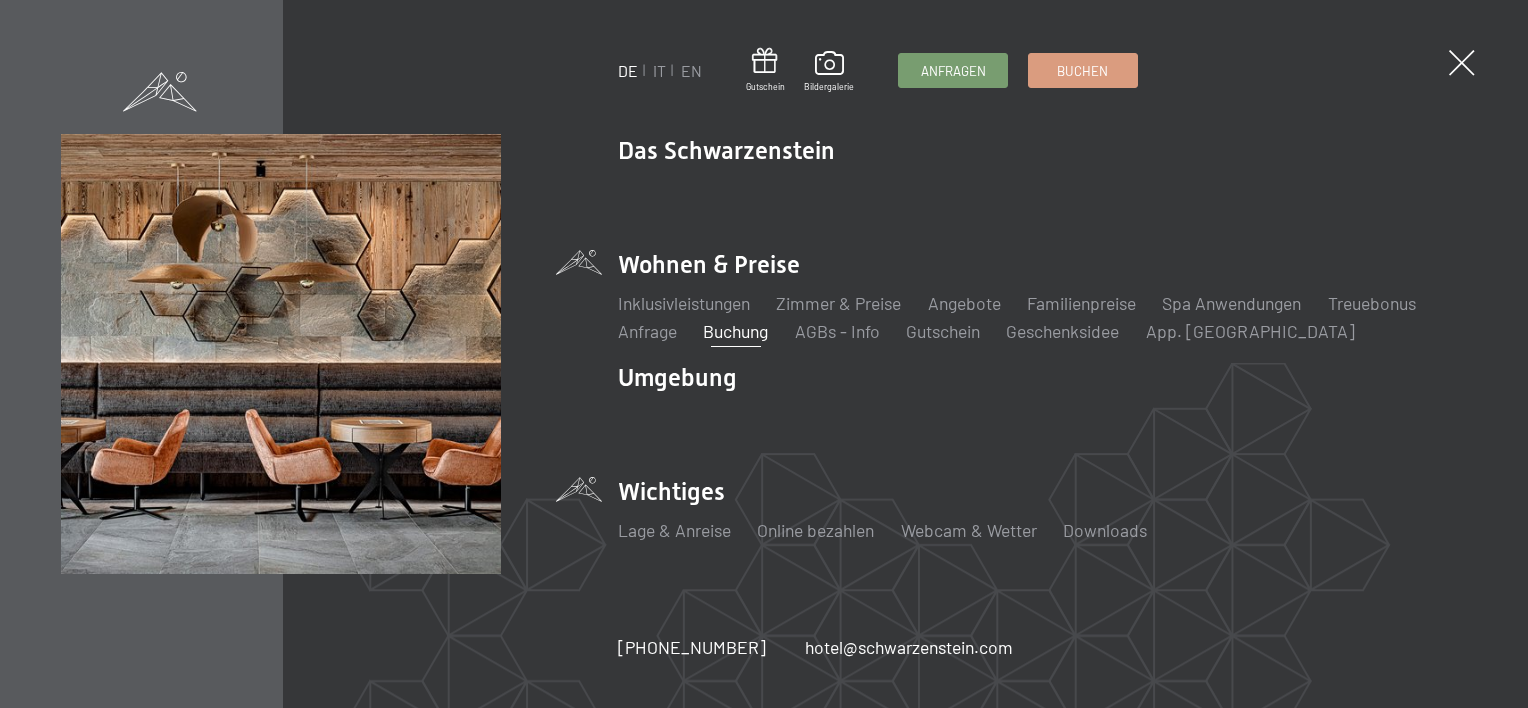 click on "Wichtiges           Lage & Anreise         Online bezahlen         Webcam & Wetter         Downloads" 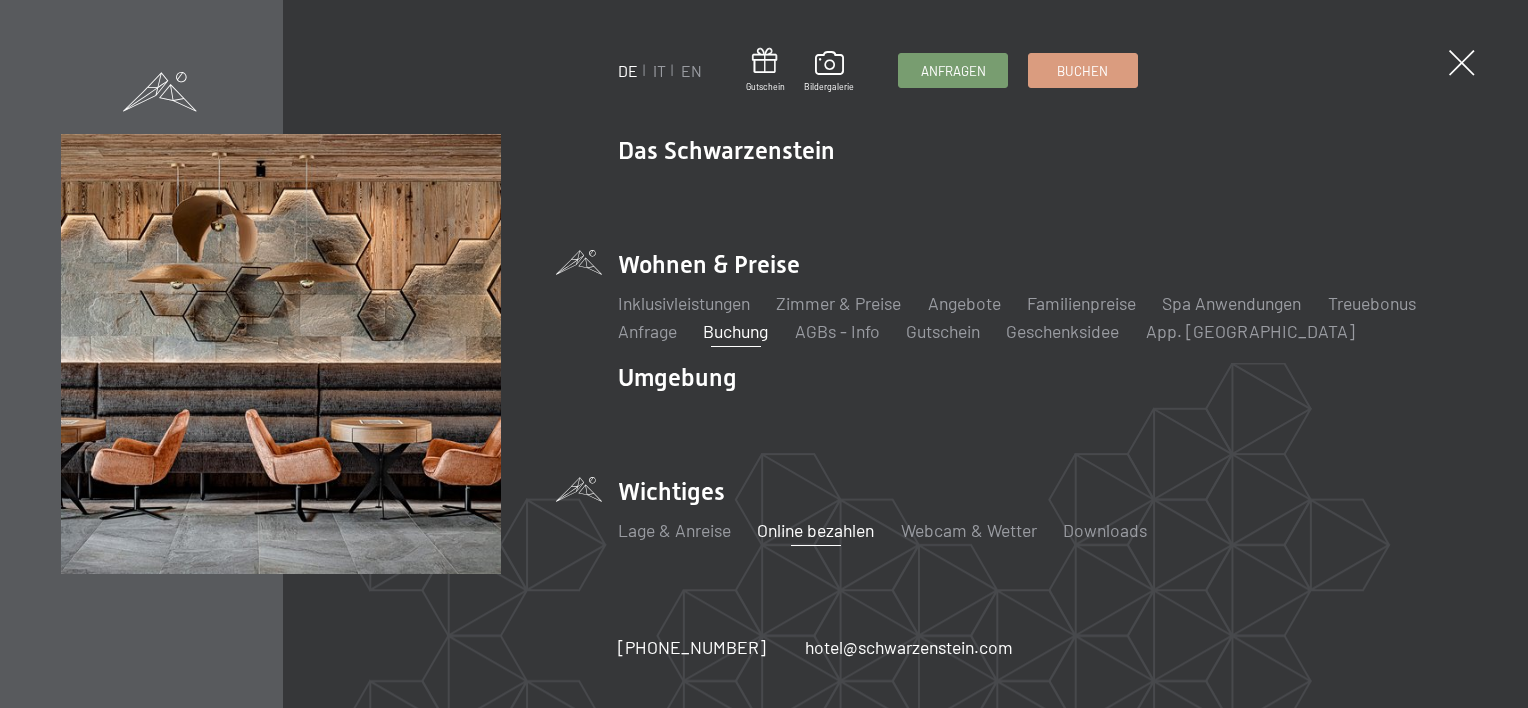 click on "Online bezahlen" 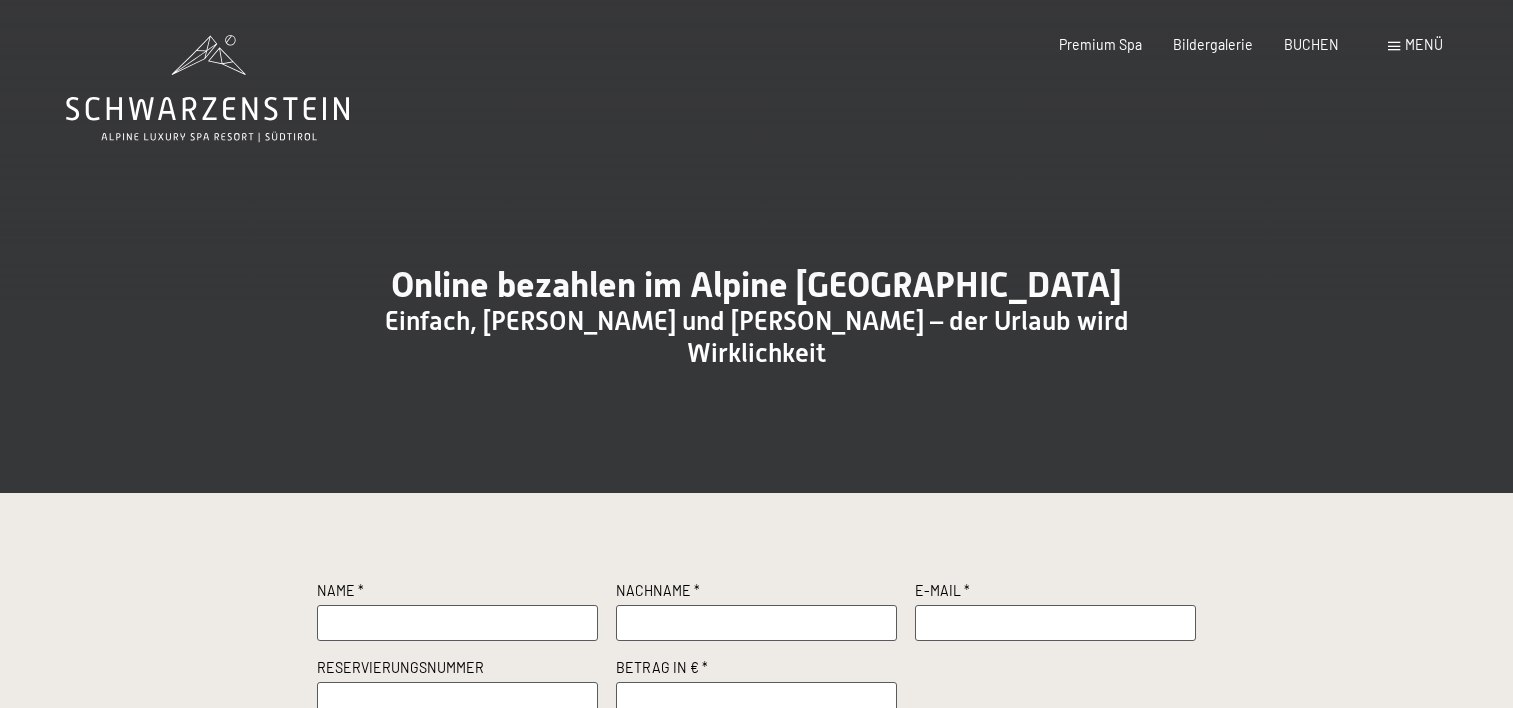 scroll, scrollTop: 0, scrollLeft: 0, axis: both 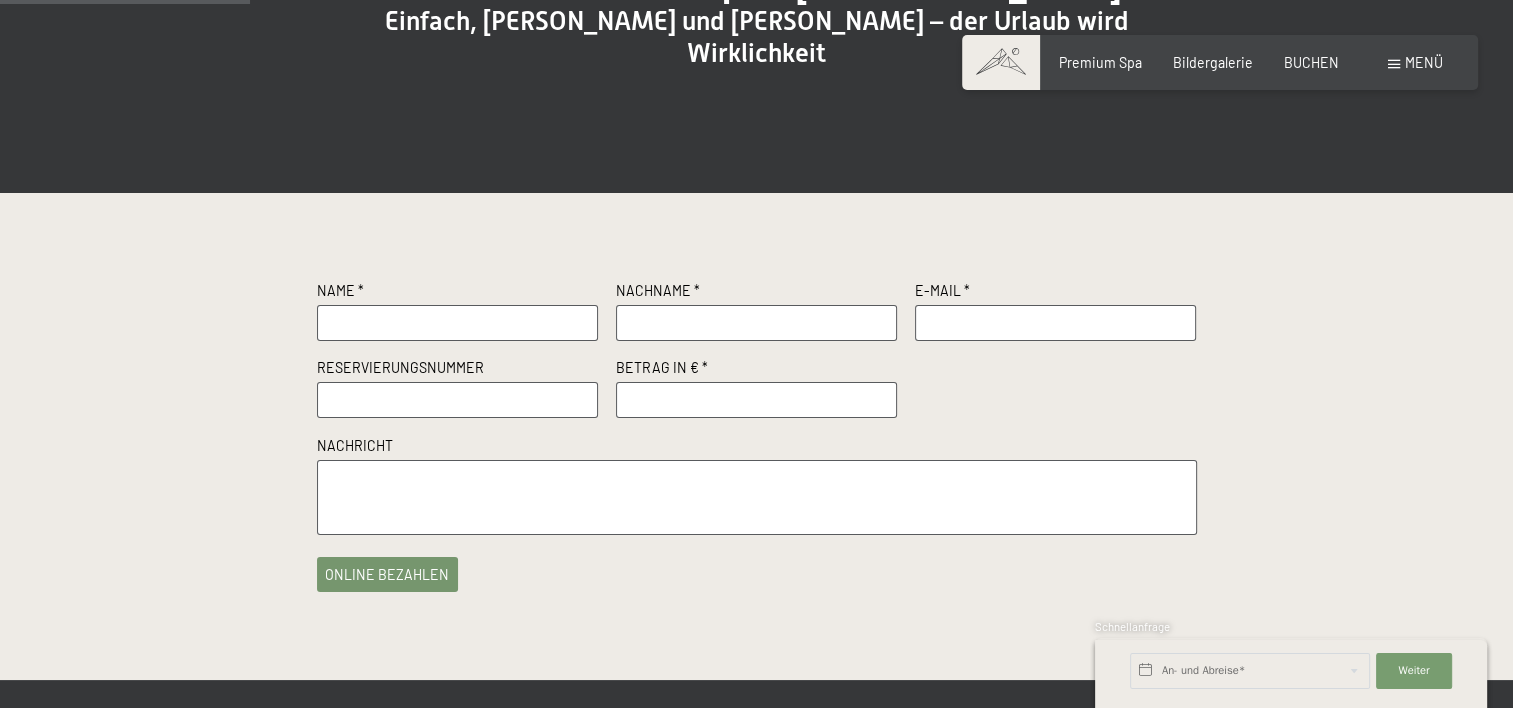 click at bounding box center (458, 323) 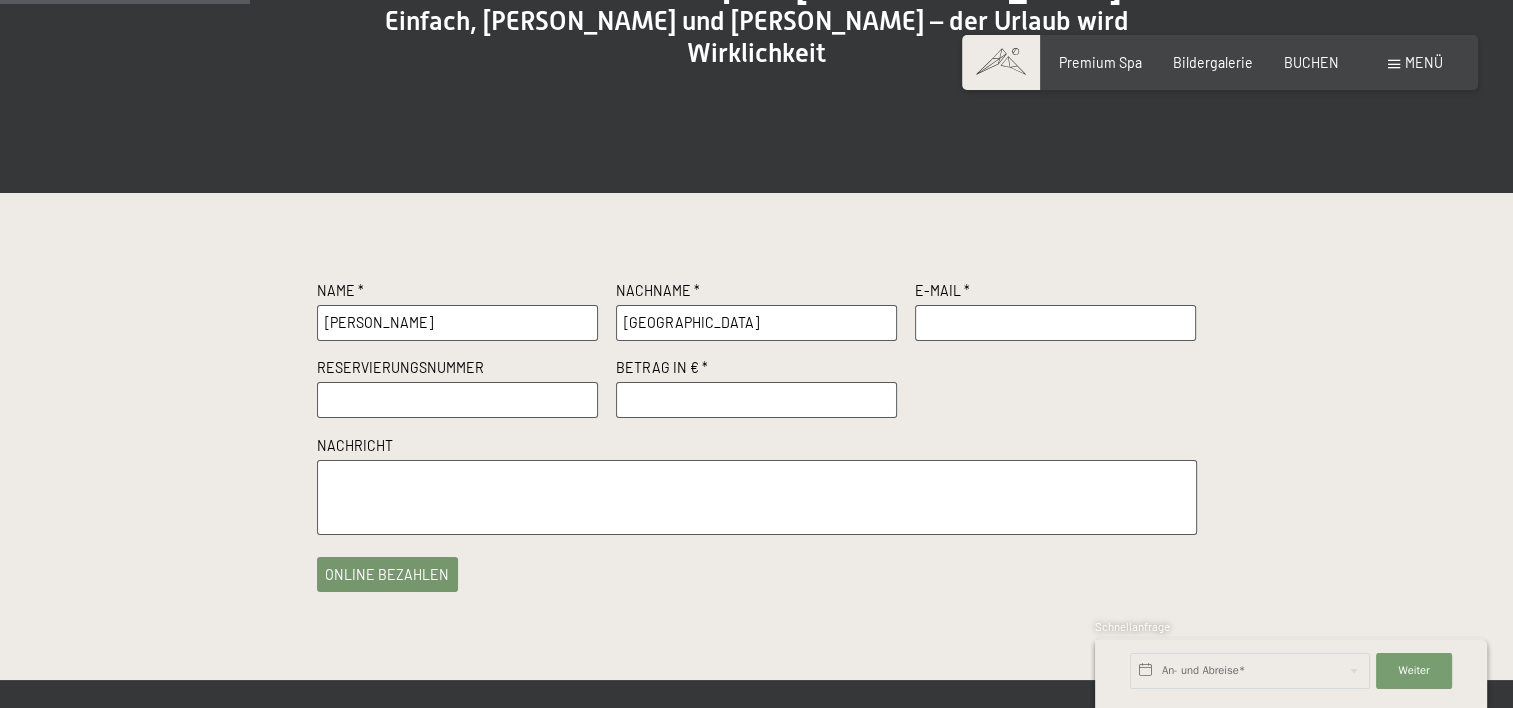 type on "[EMAIL_ADDRESS][DOMAIN_NAME]" 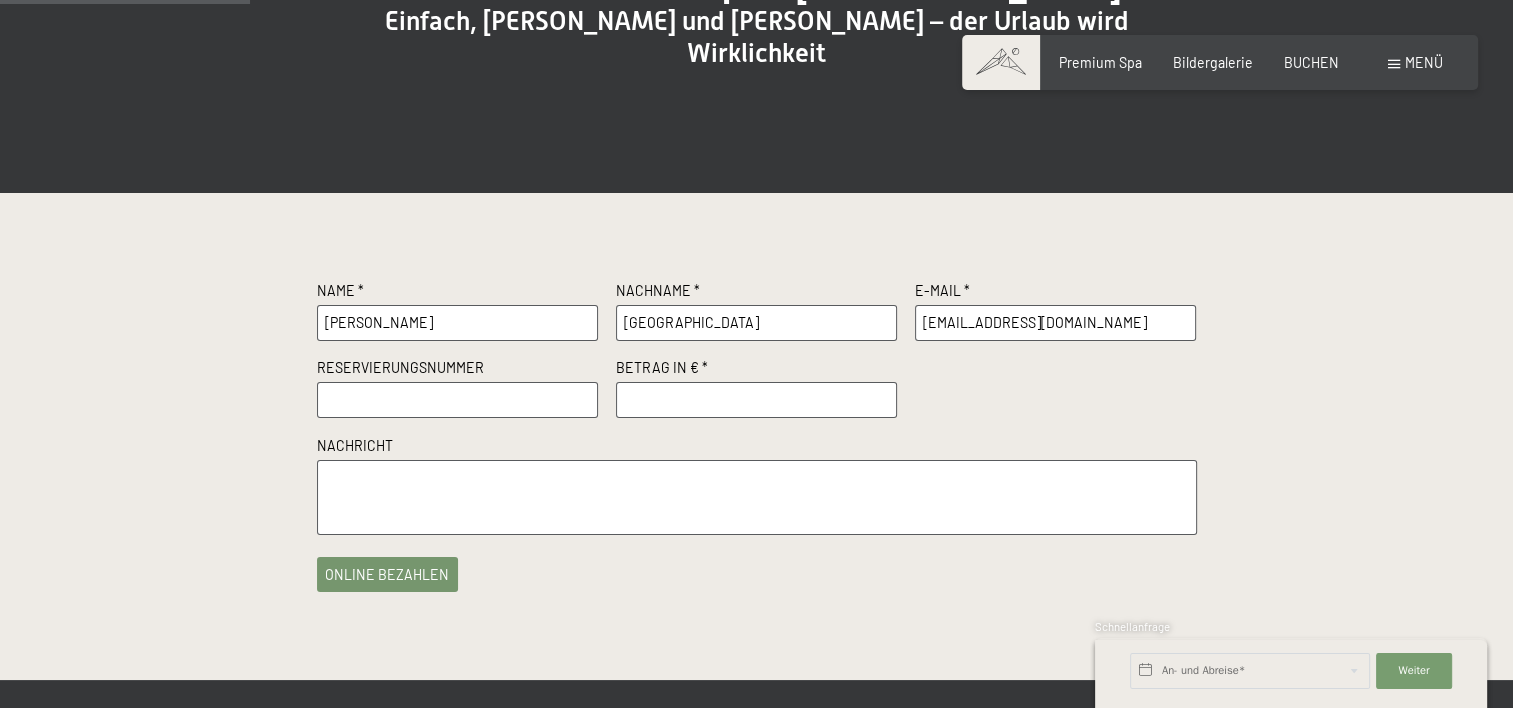 click at bounding box center [458, 400] 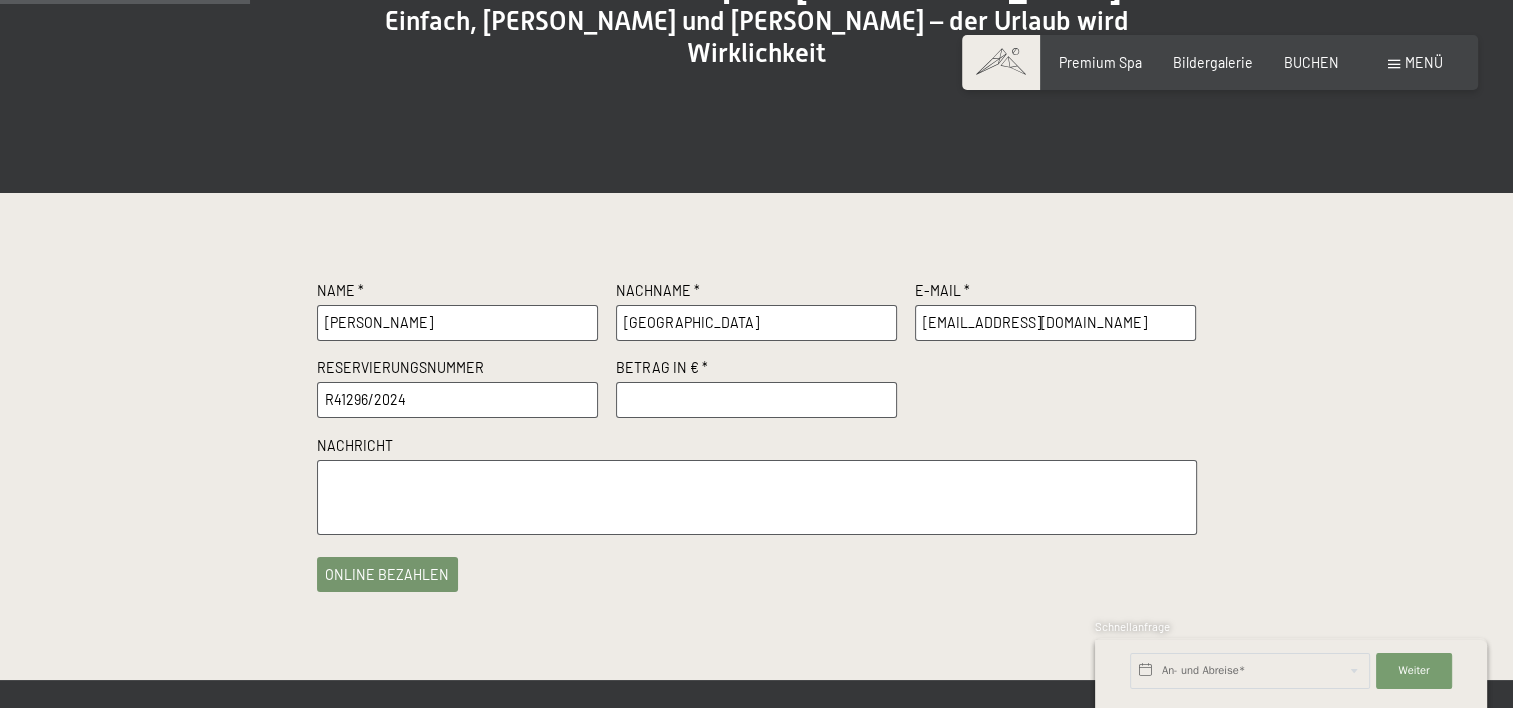 type on "R41296/2024" 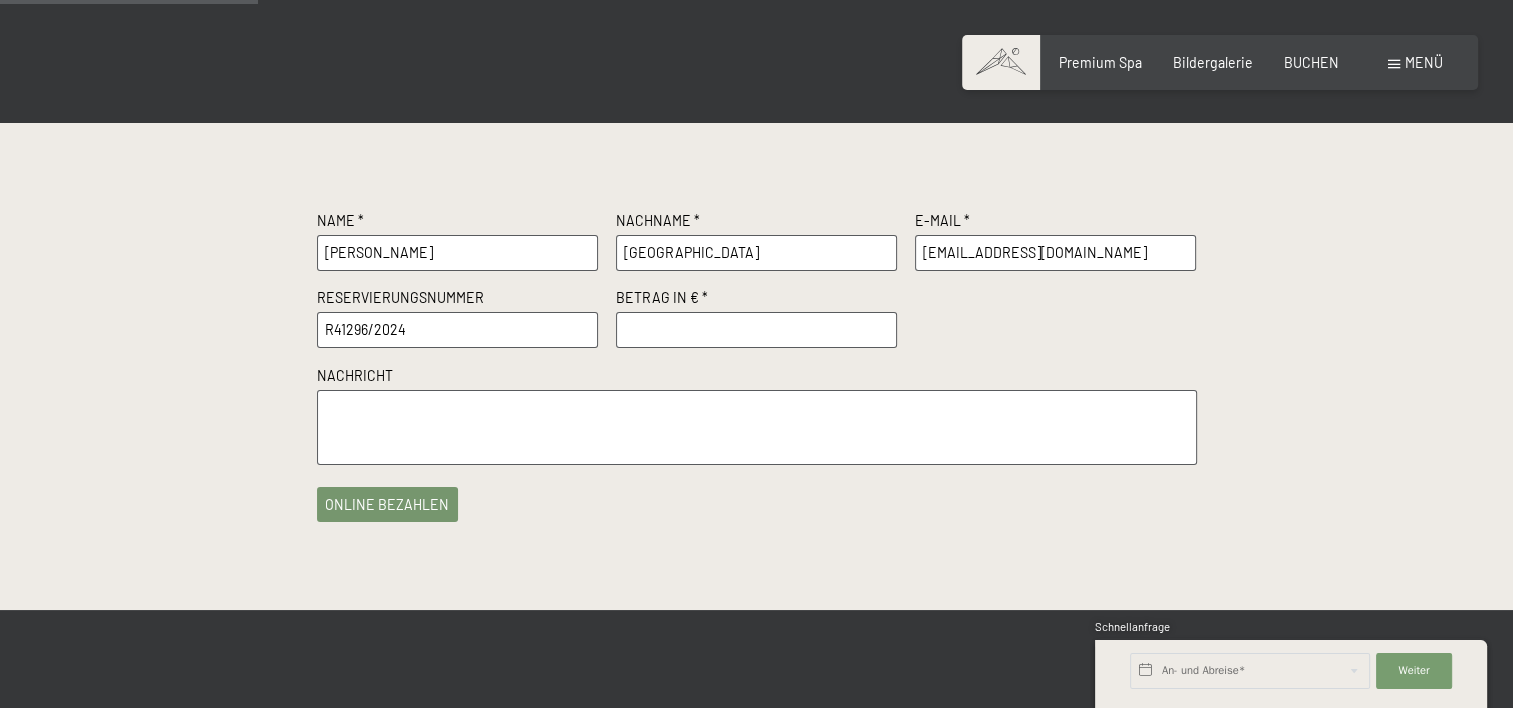 scroll, scrollTop: 419, scrollLeft: 0, axis: vertical 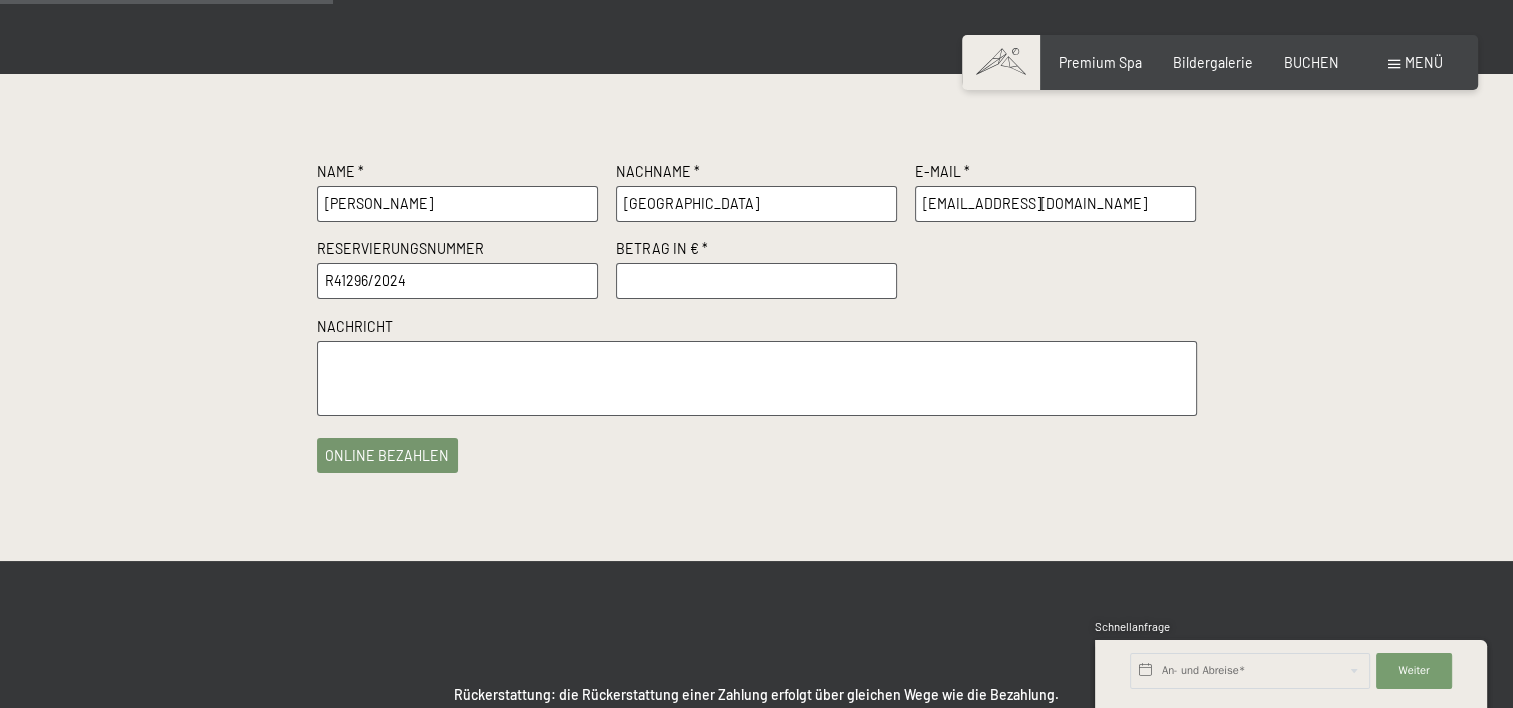 click at bounding box center [757, 281] 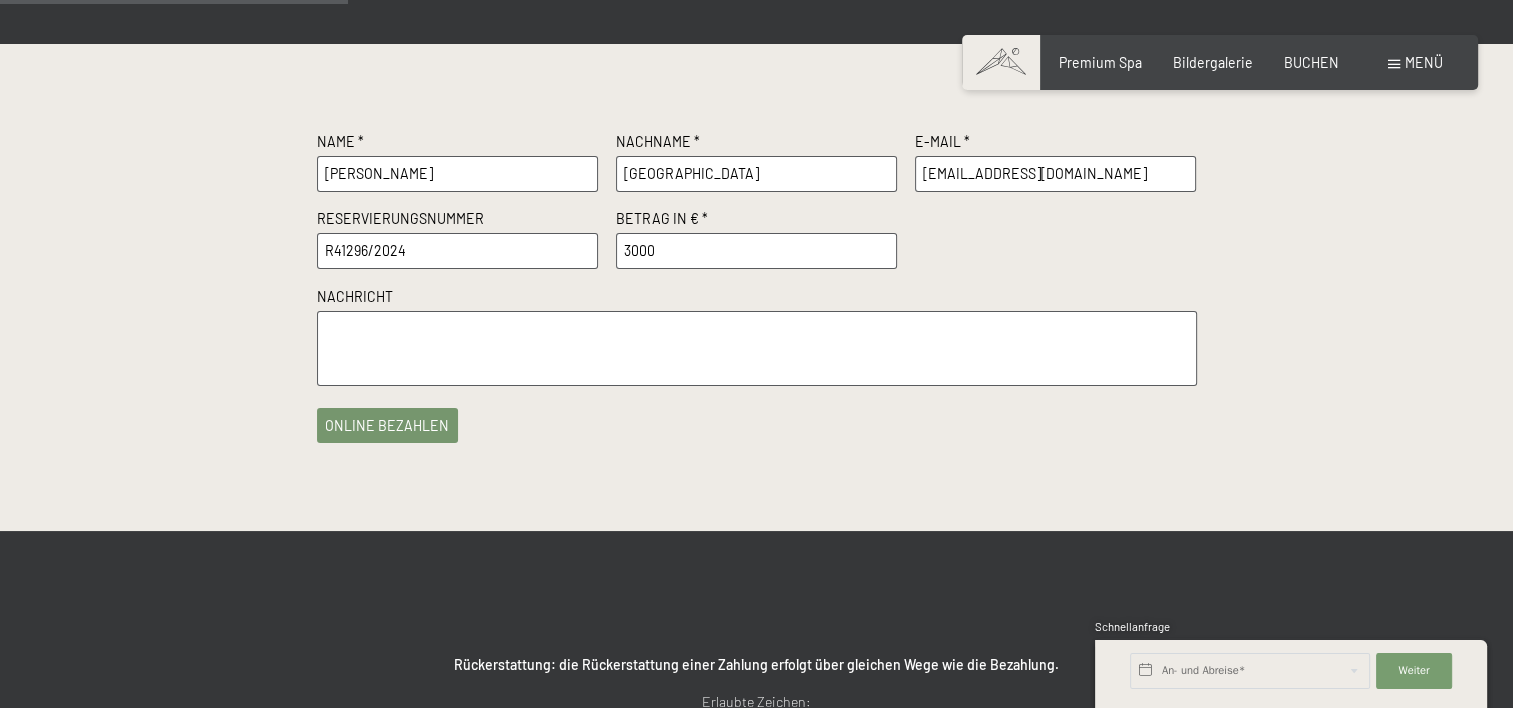 scroll, scrollTop: 419, scrollLeft: 0, axis: vertical 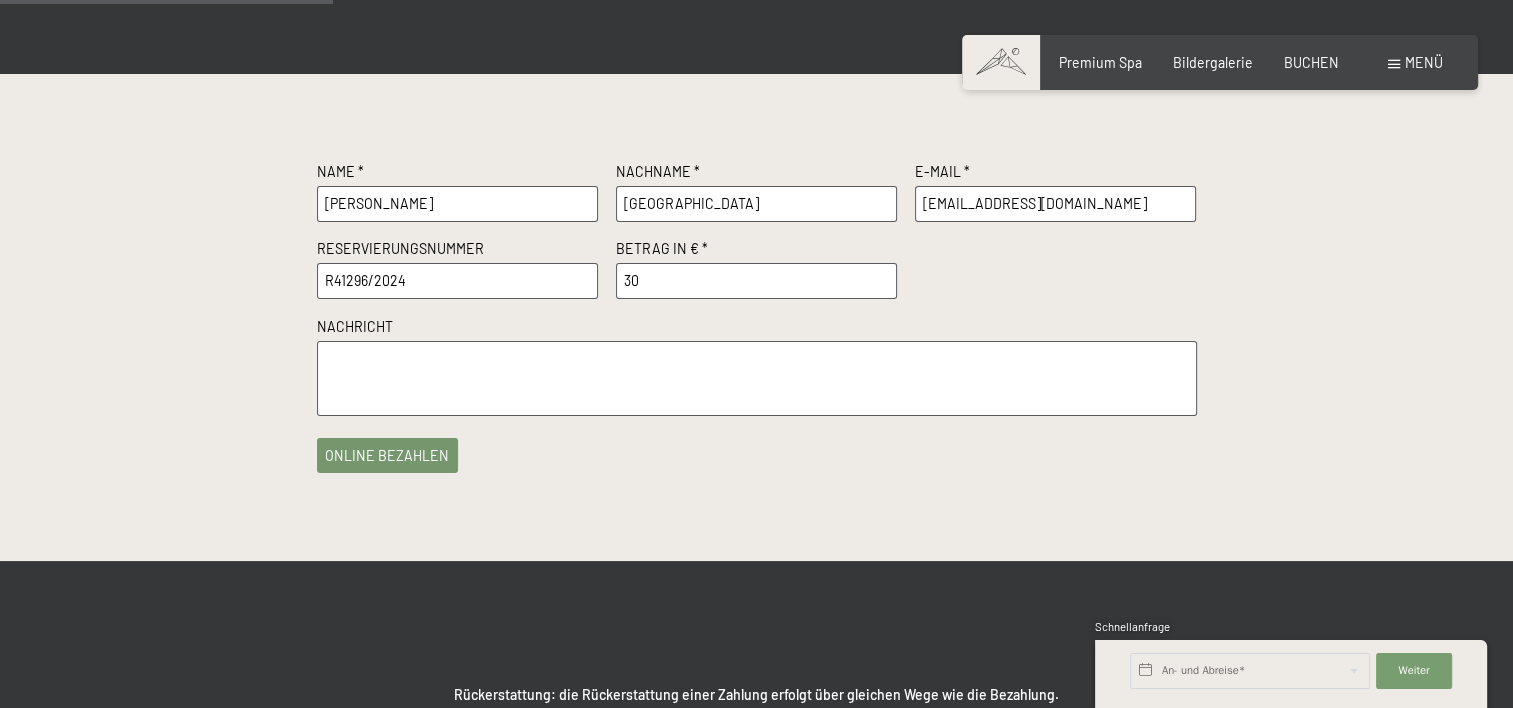 type on "3" 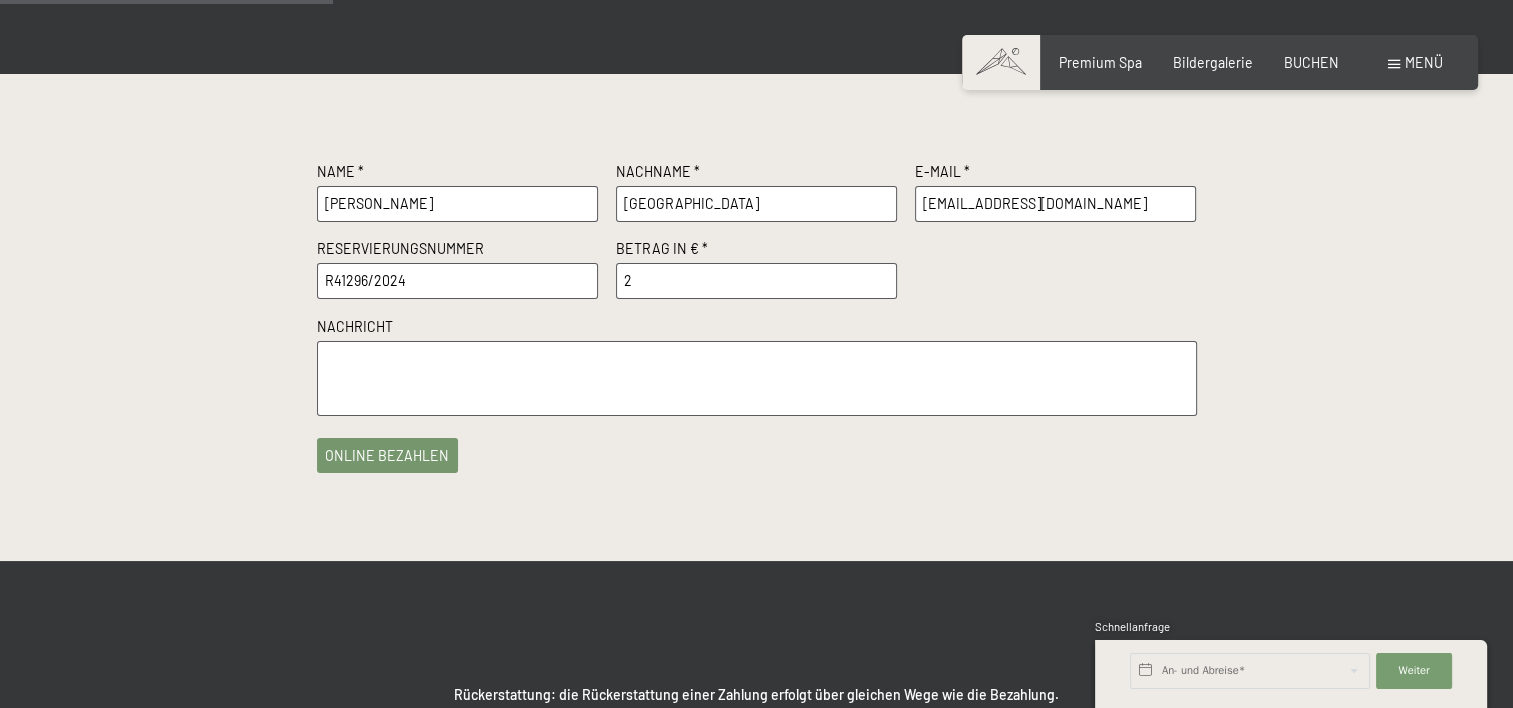 click on "2" at bounding box center (757, 281) 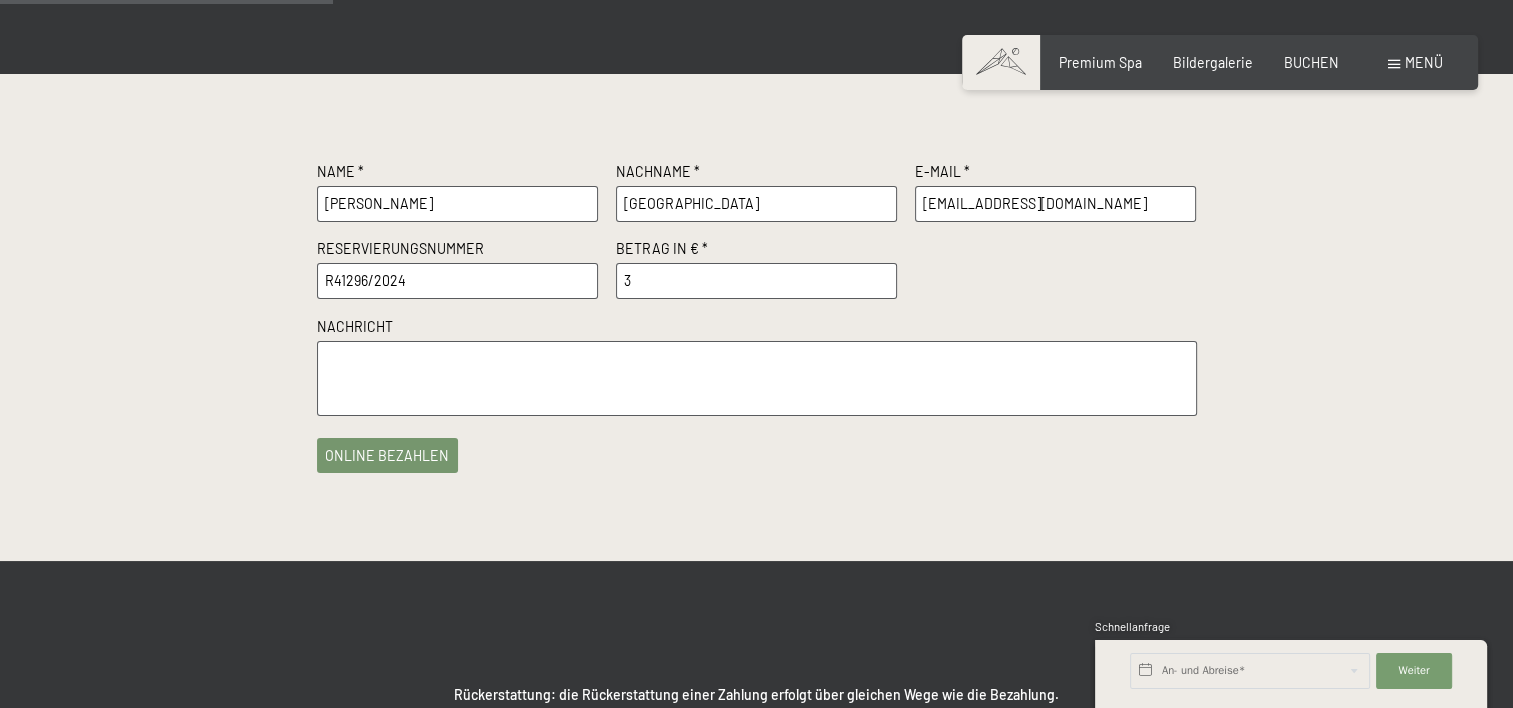 click on "3" at bounding box center (757, 281) 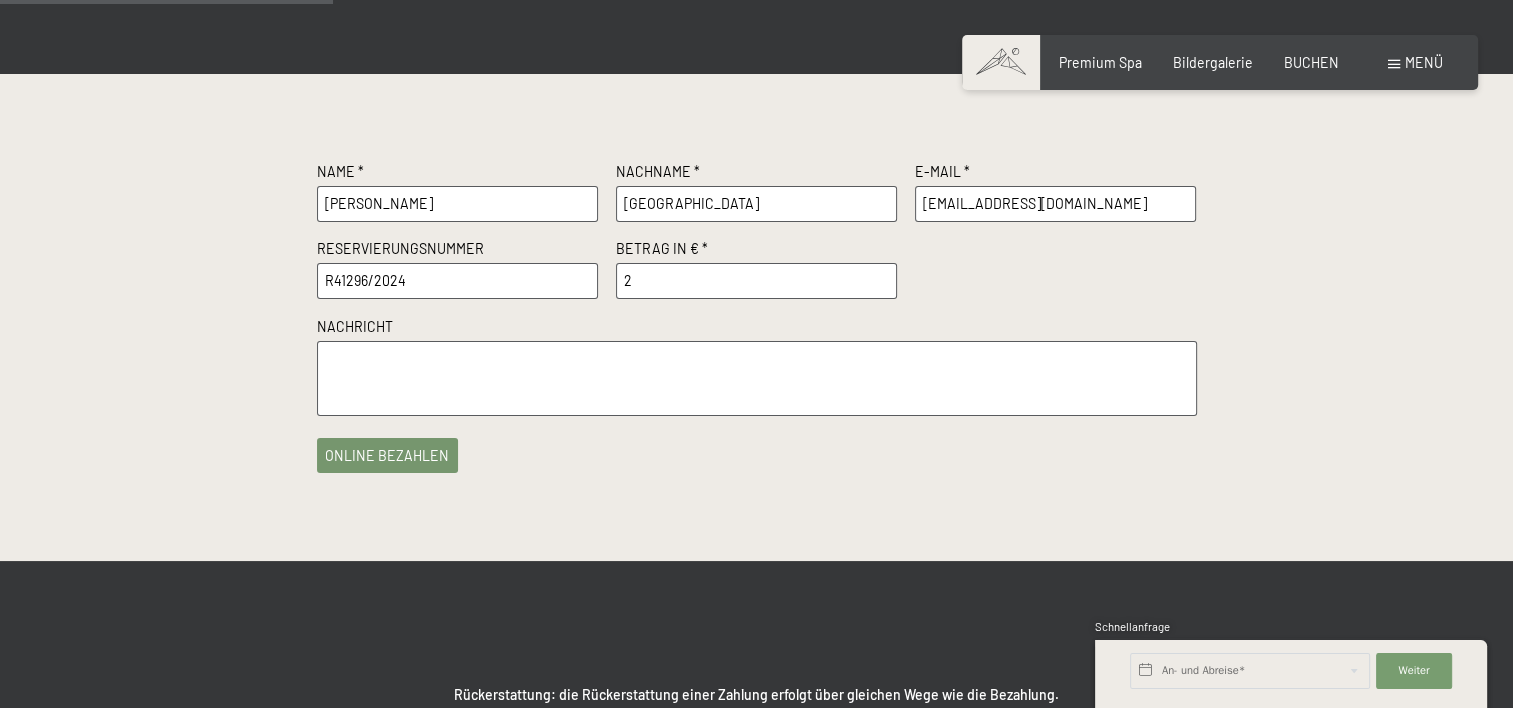 click on "2" at bounding box center [757, 281] 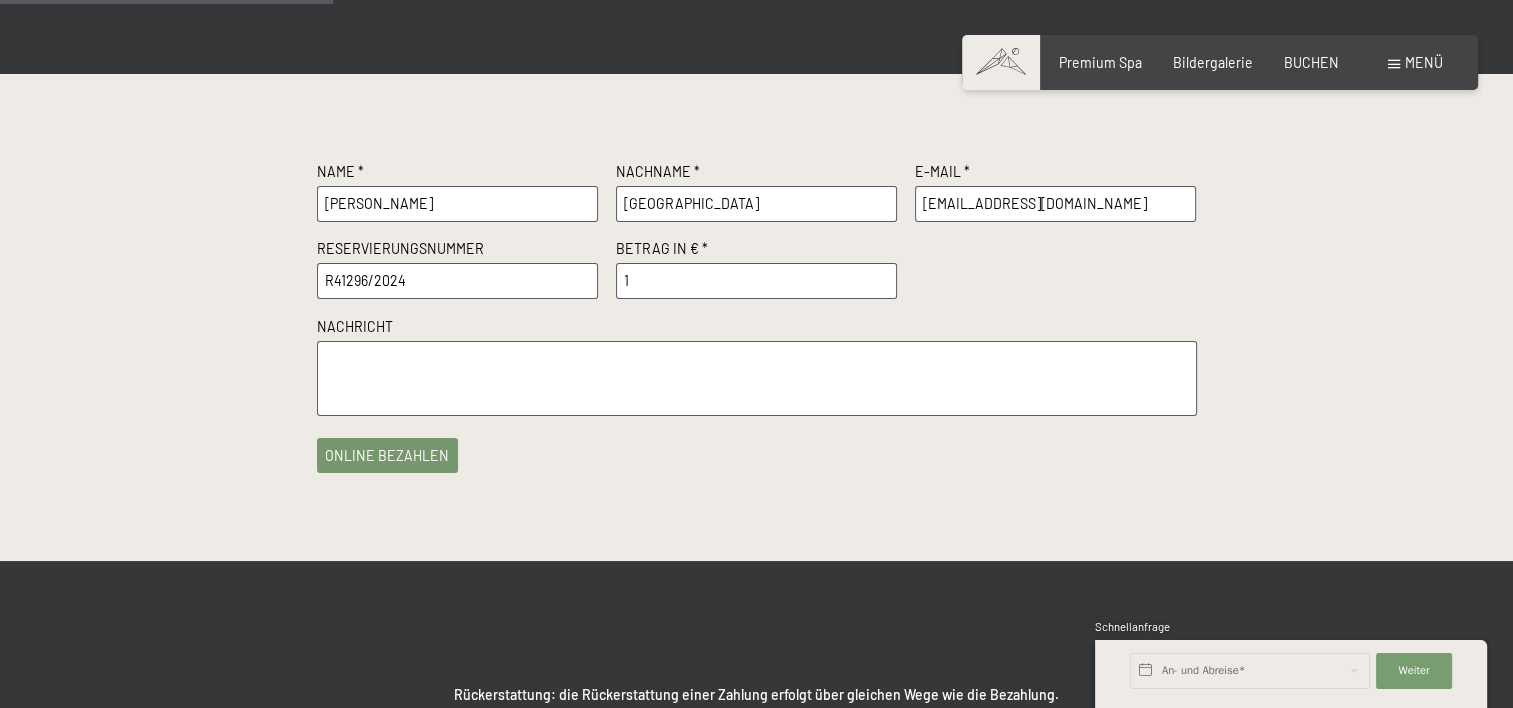 click on "1" at bounding box center [757, 281] 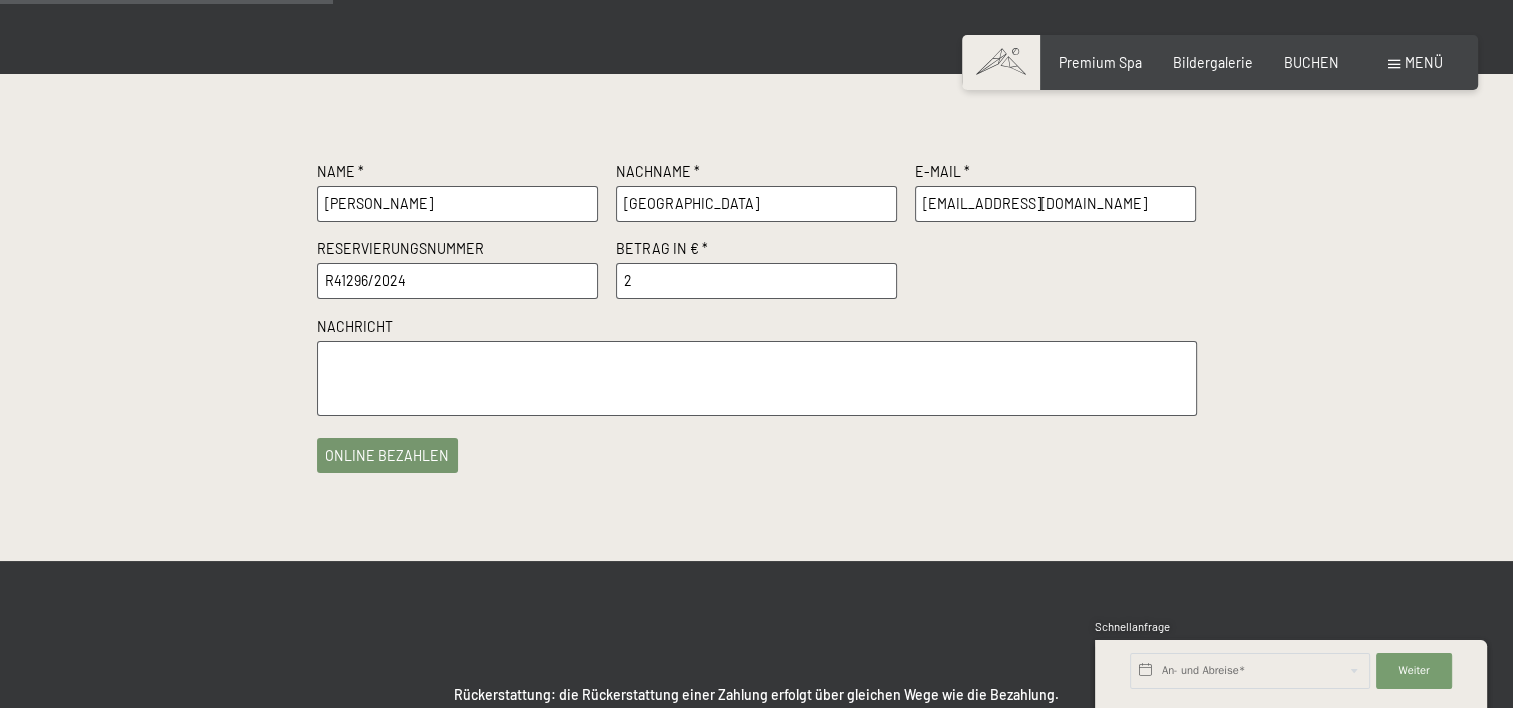 click on "2" at bounding box center (757, 281) 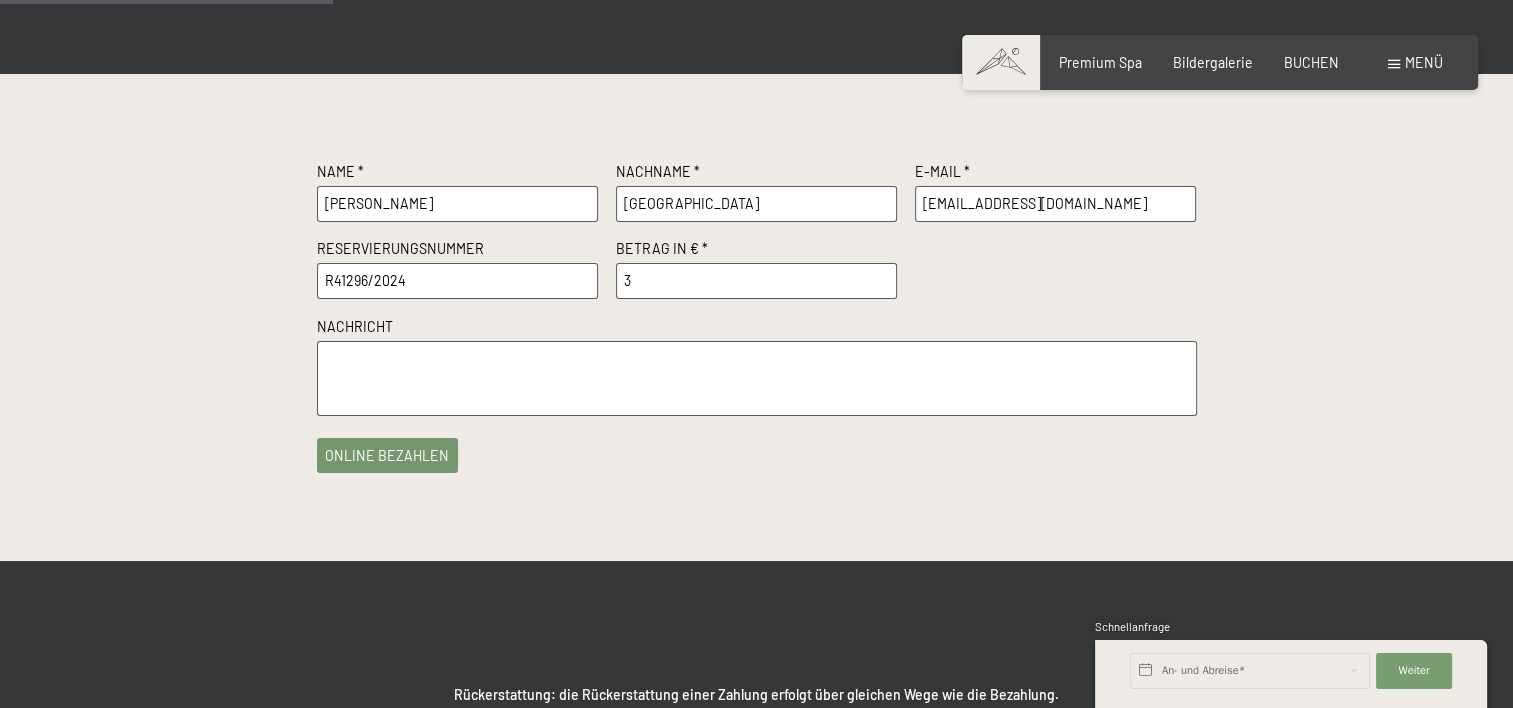 click on "3" at bounding box center (757, 281) 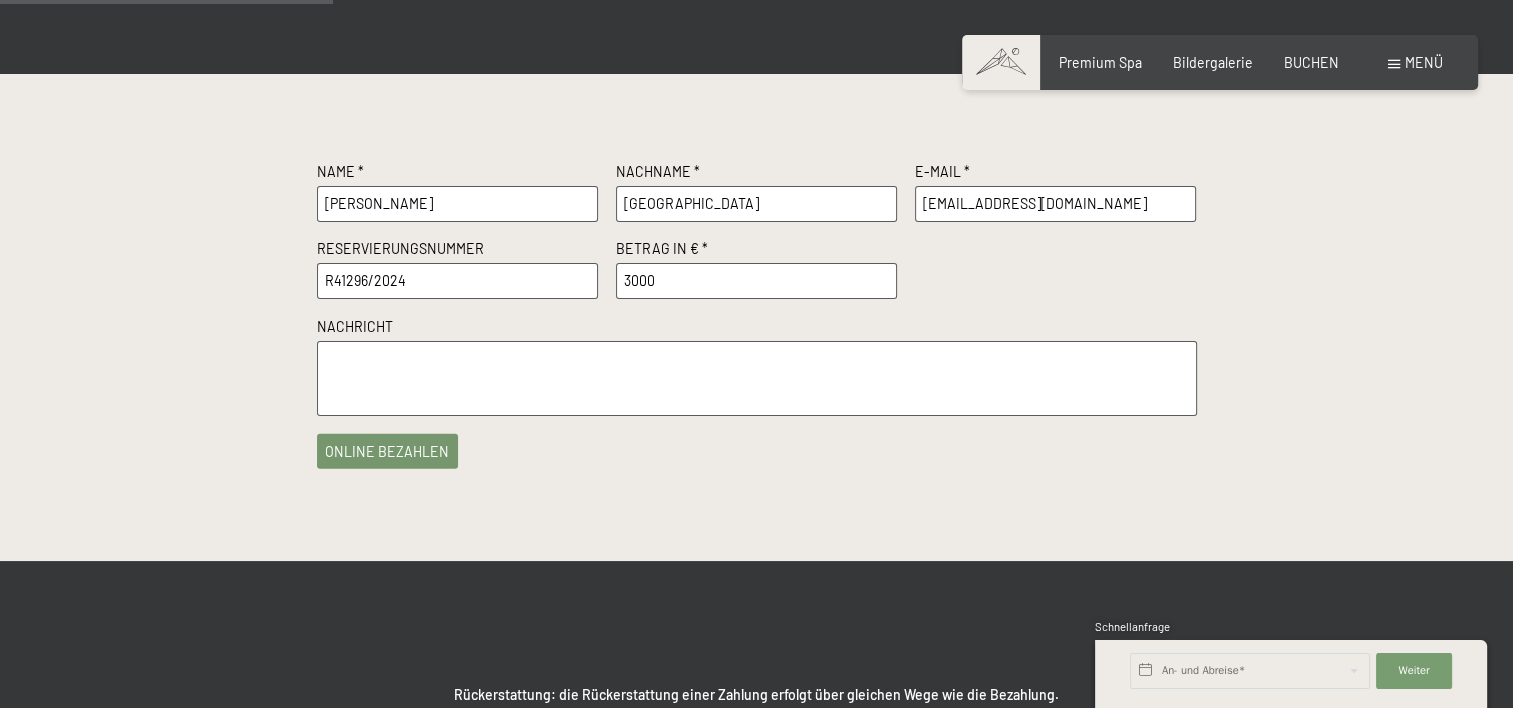 type on "3000" 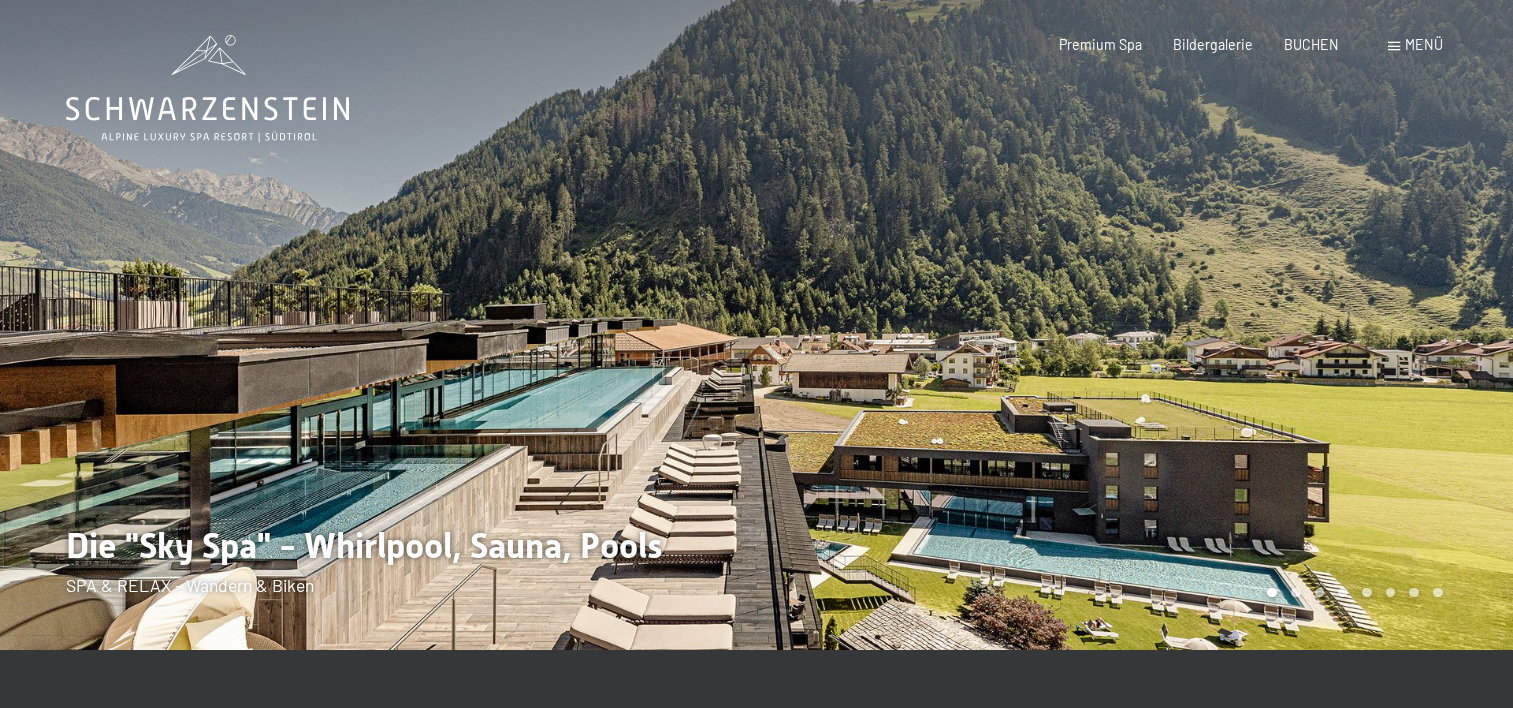 scroll, scrollTop: 0, scrollLeft: 0, axis: both 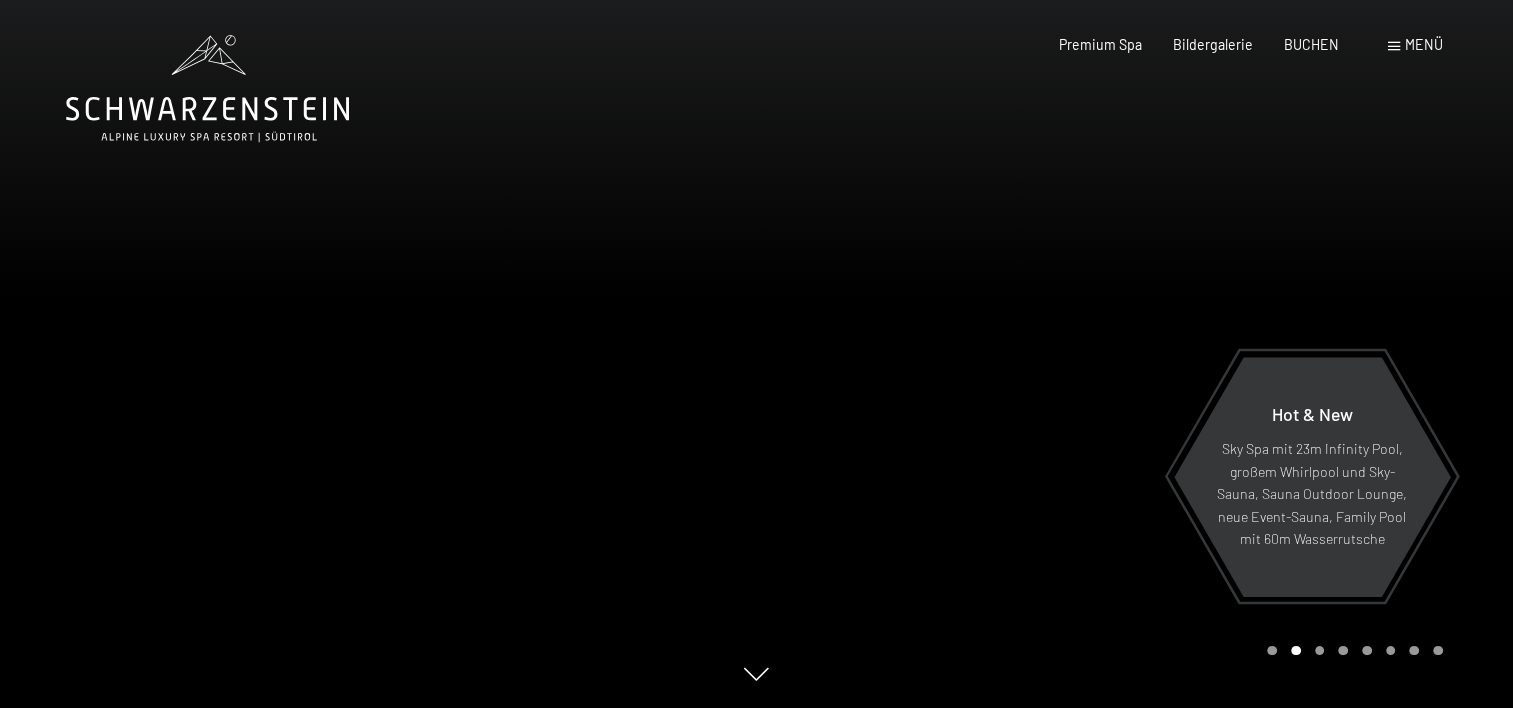 click on "Menü" at bounding box center (1424, 44) 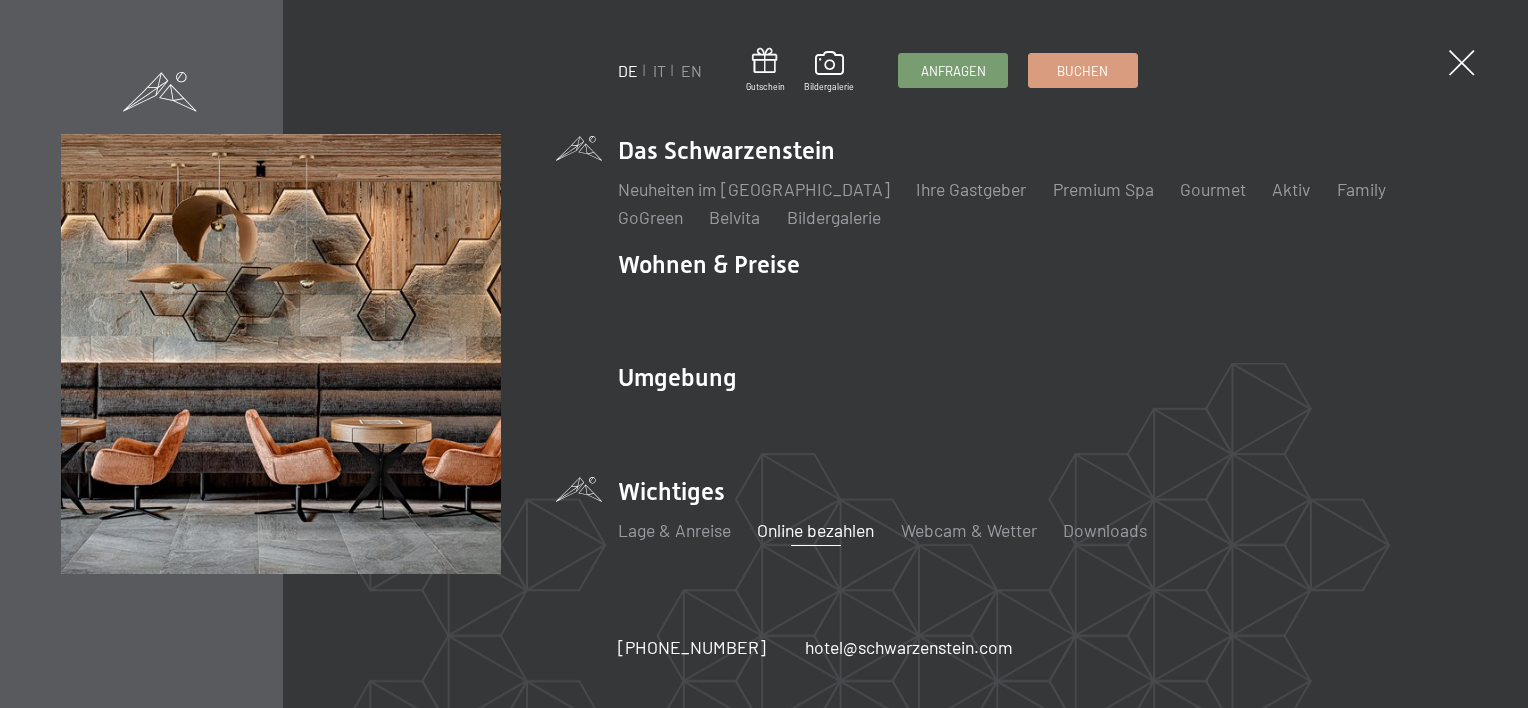 click on "Online bezahlen" at bounding box center [815, 530] 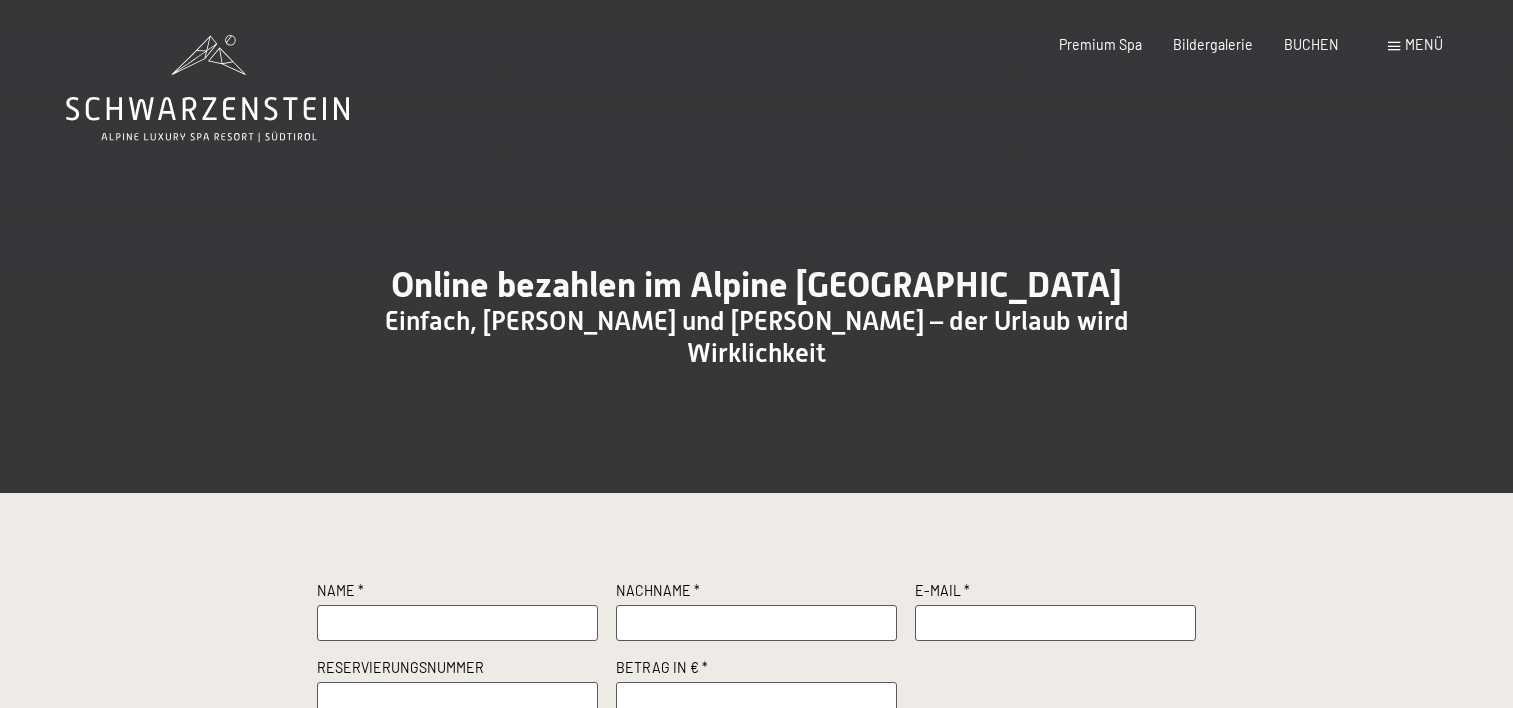 scroll, scrollTop: 0, scrollLeft: 0, axis: both 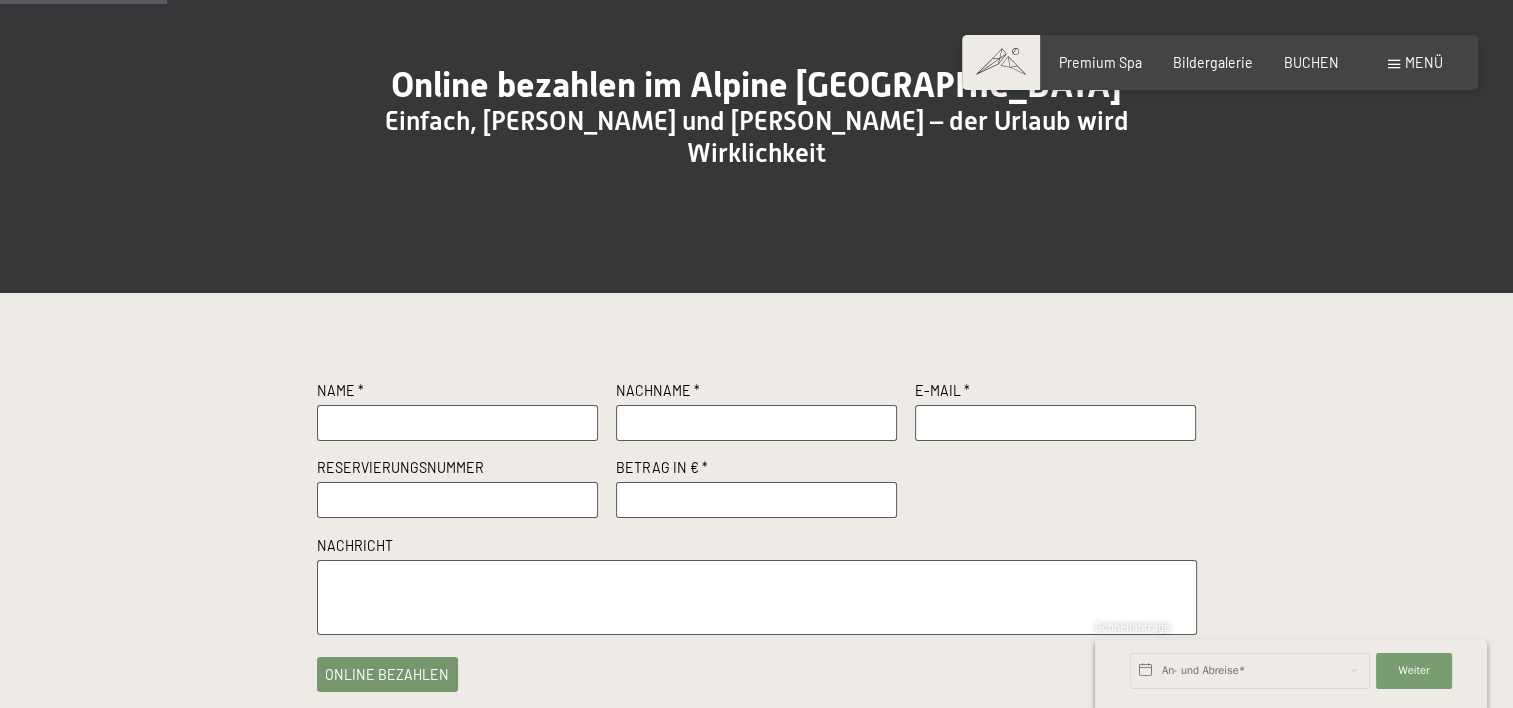 click at bounding box center [458, 423] 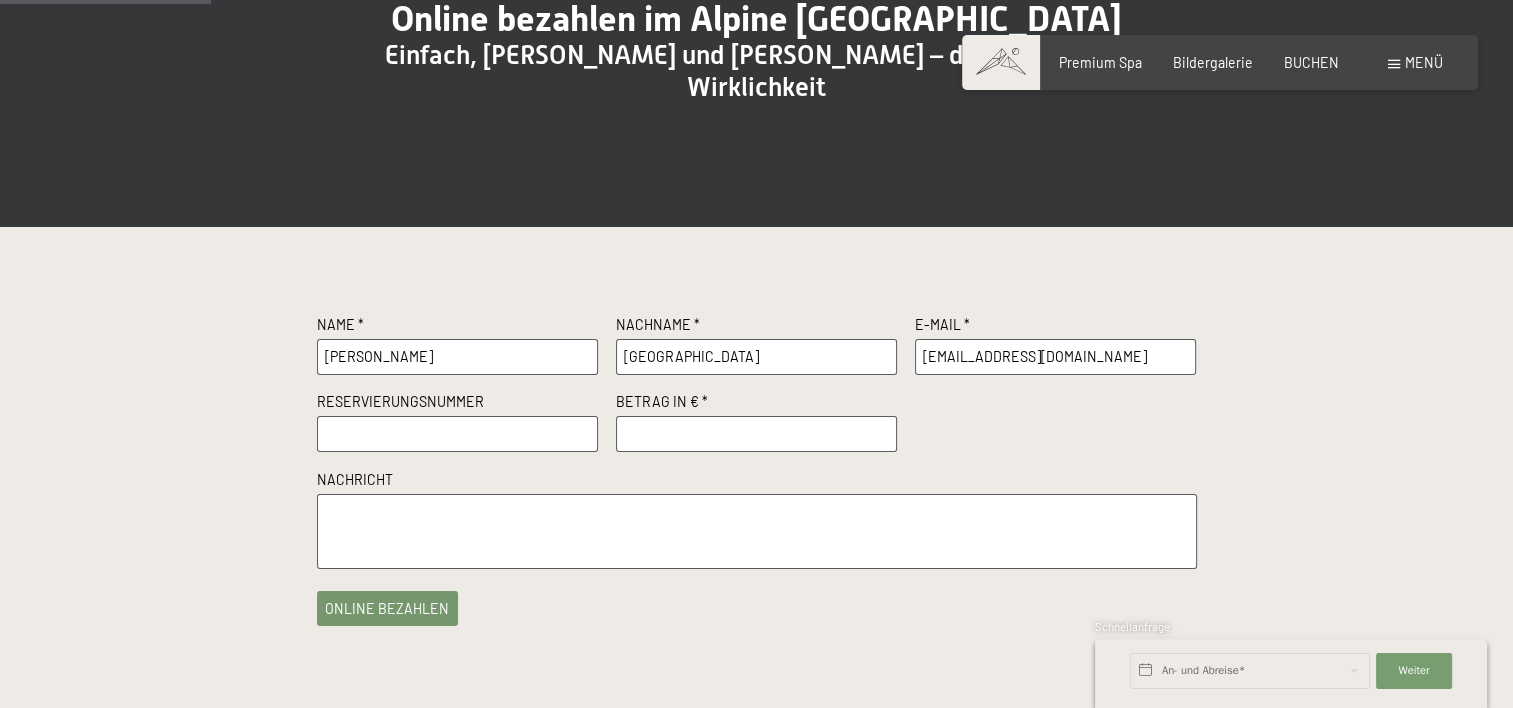 scroll, scrollTop: 300, scrollLeft: 0, axis: vertical 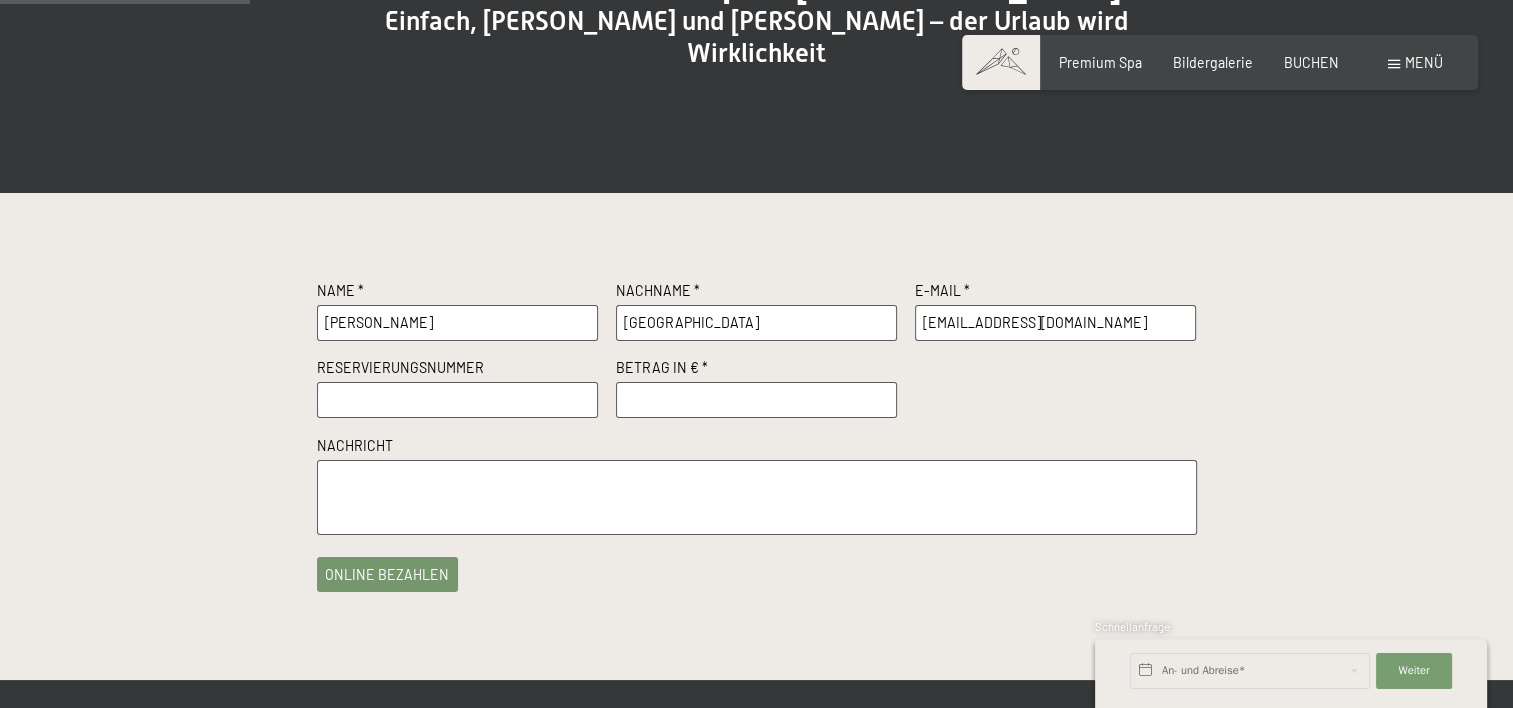 click at bounding box center [458, 400] 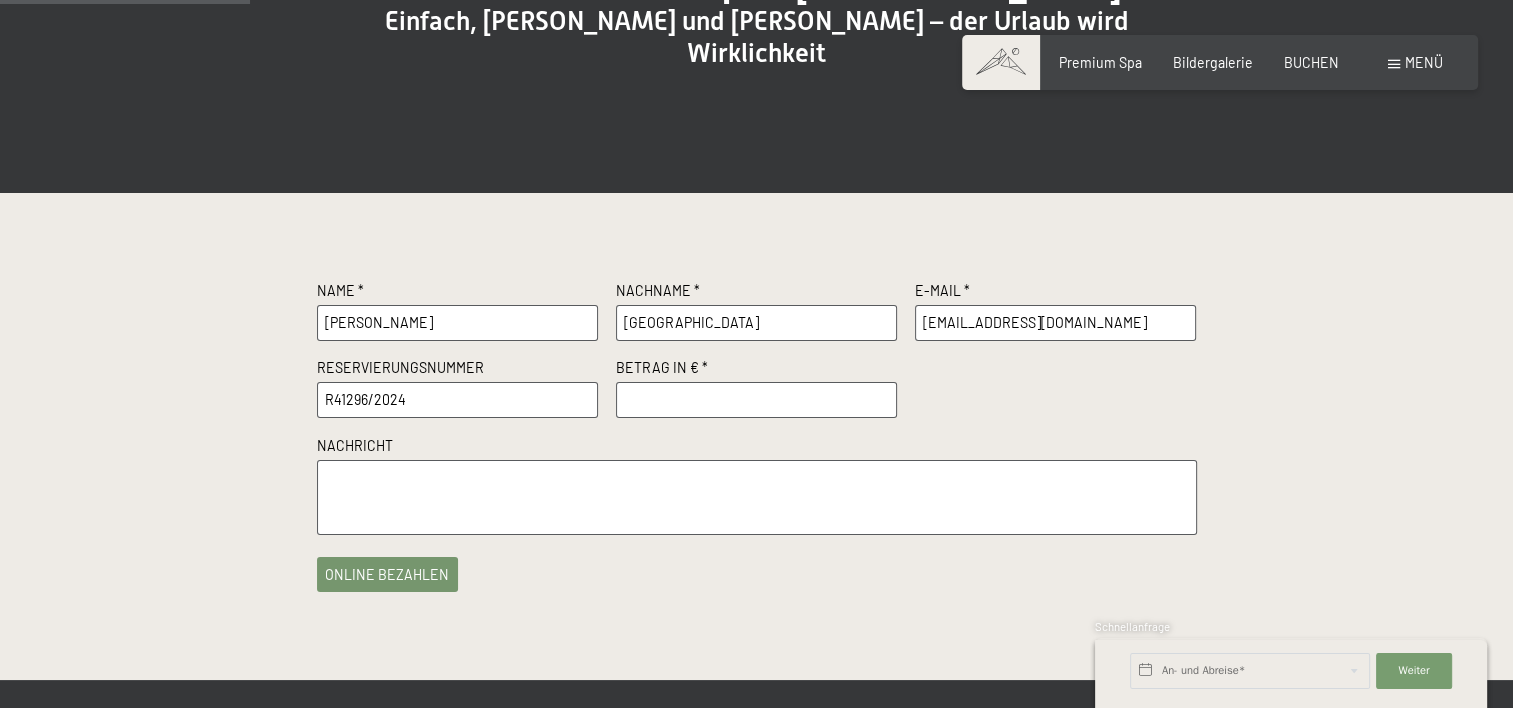 click on "Einwilligung Marketing*" at bounding box center (634, 411) 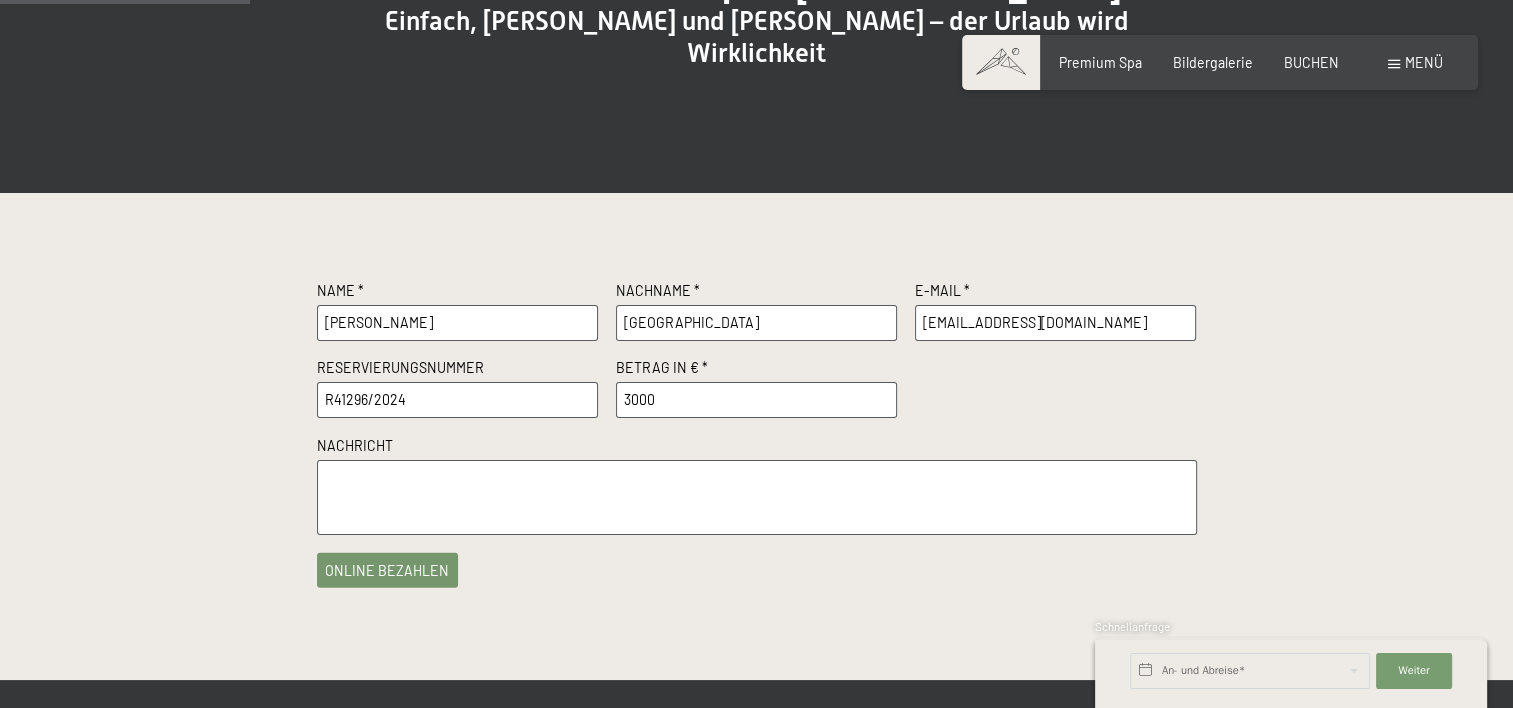 type on "3000" 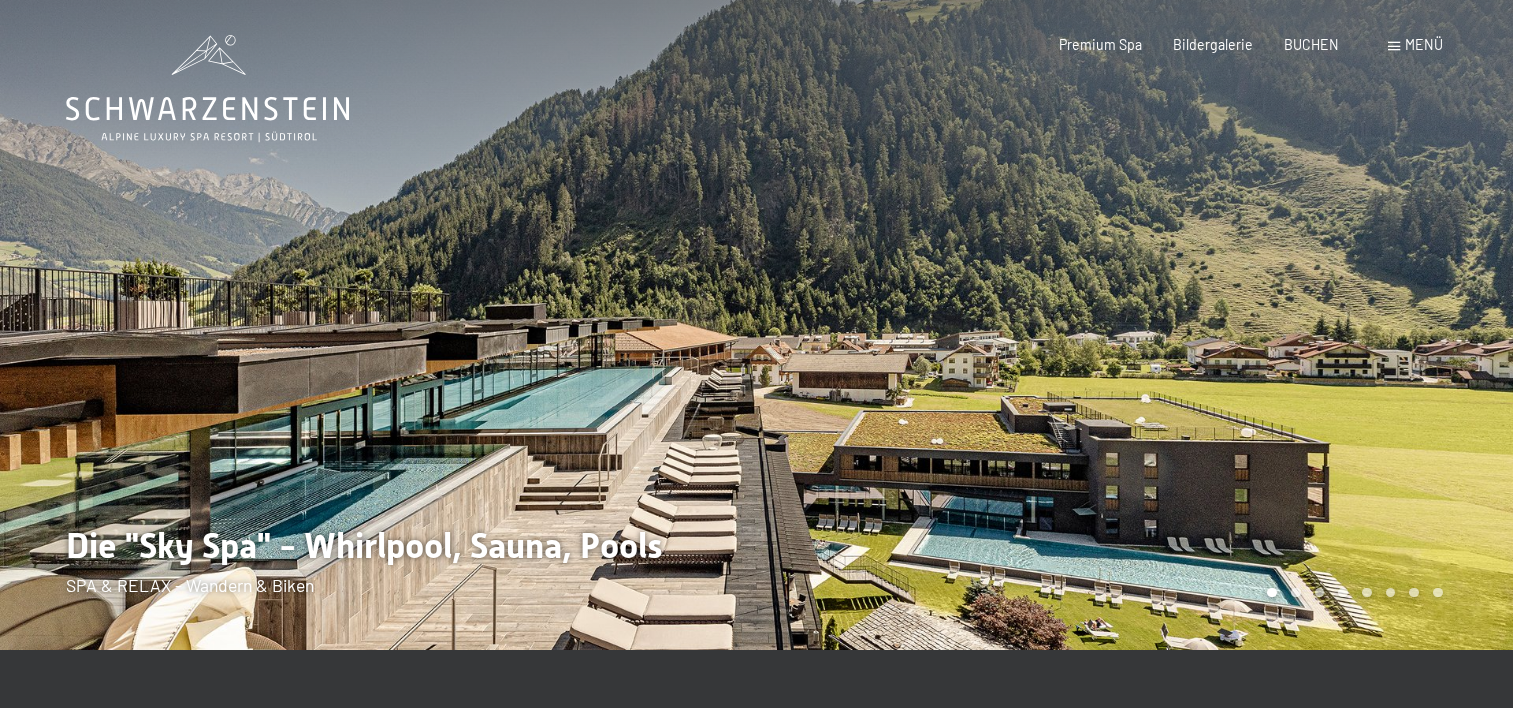 scroll, scrollTop: 0, scrollLeft: 0, axis: both 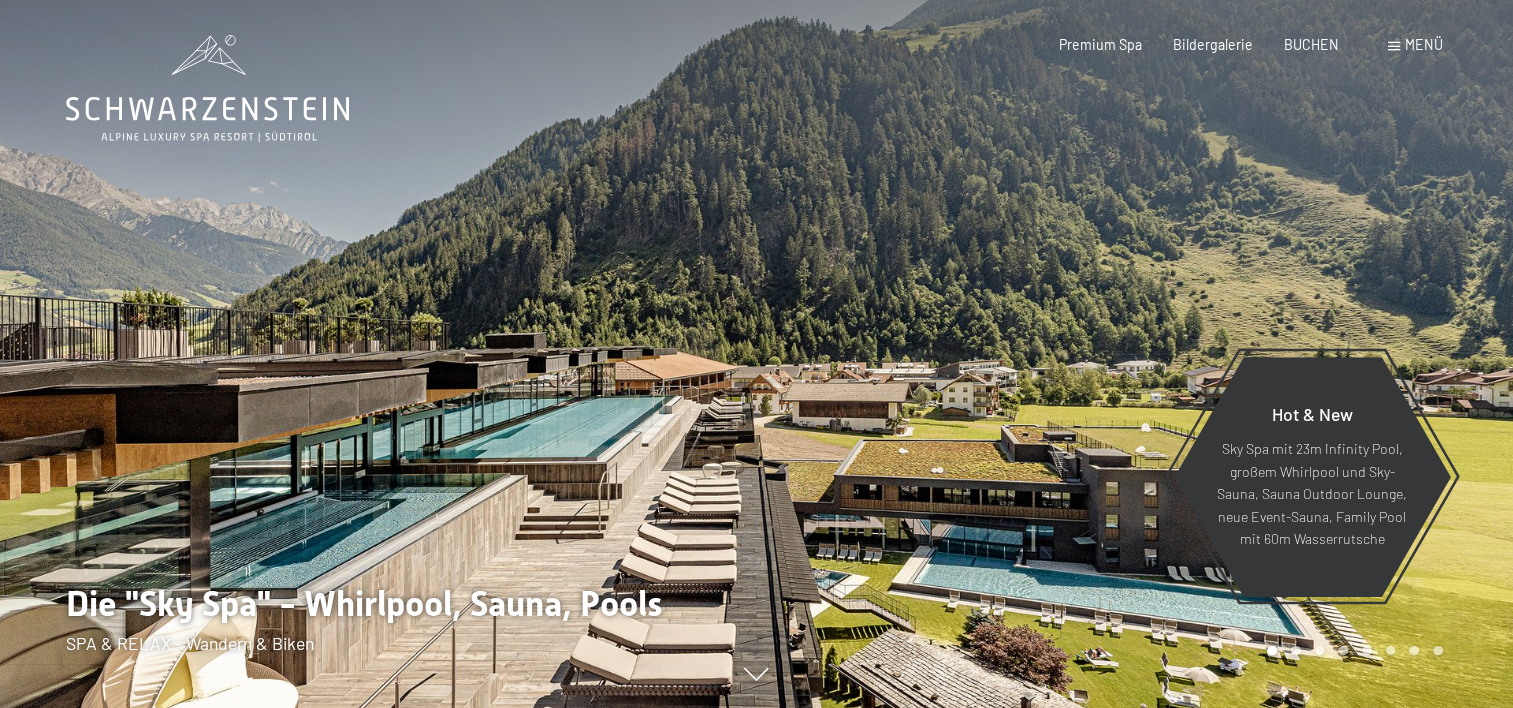 click on "Menü" 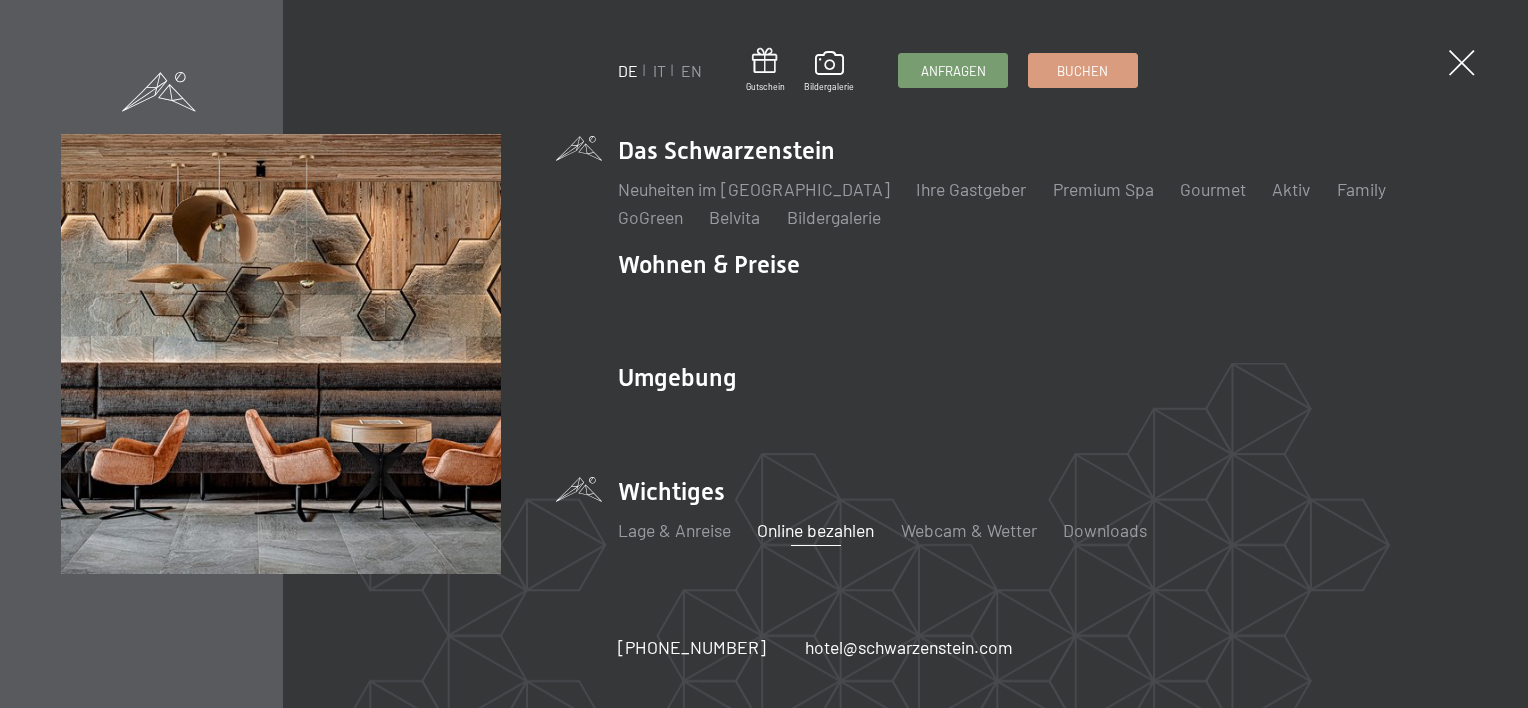 click on "Online bezahlen" 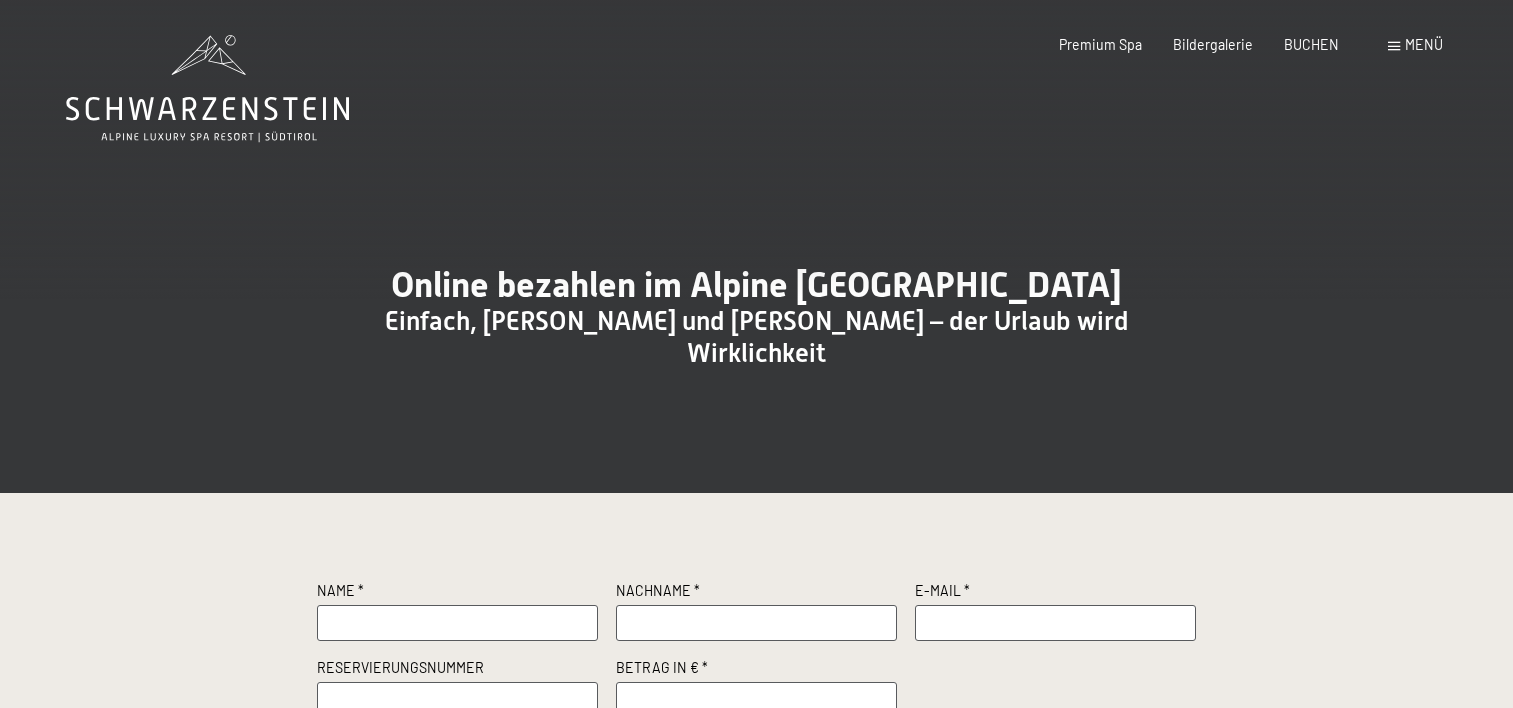 scroll, scrollTop: 0, scrollLeft: 0, axis: both 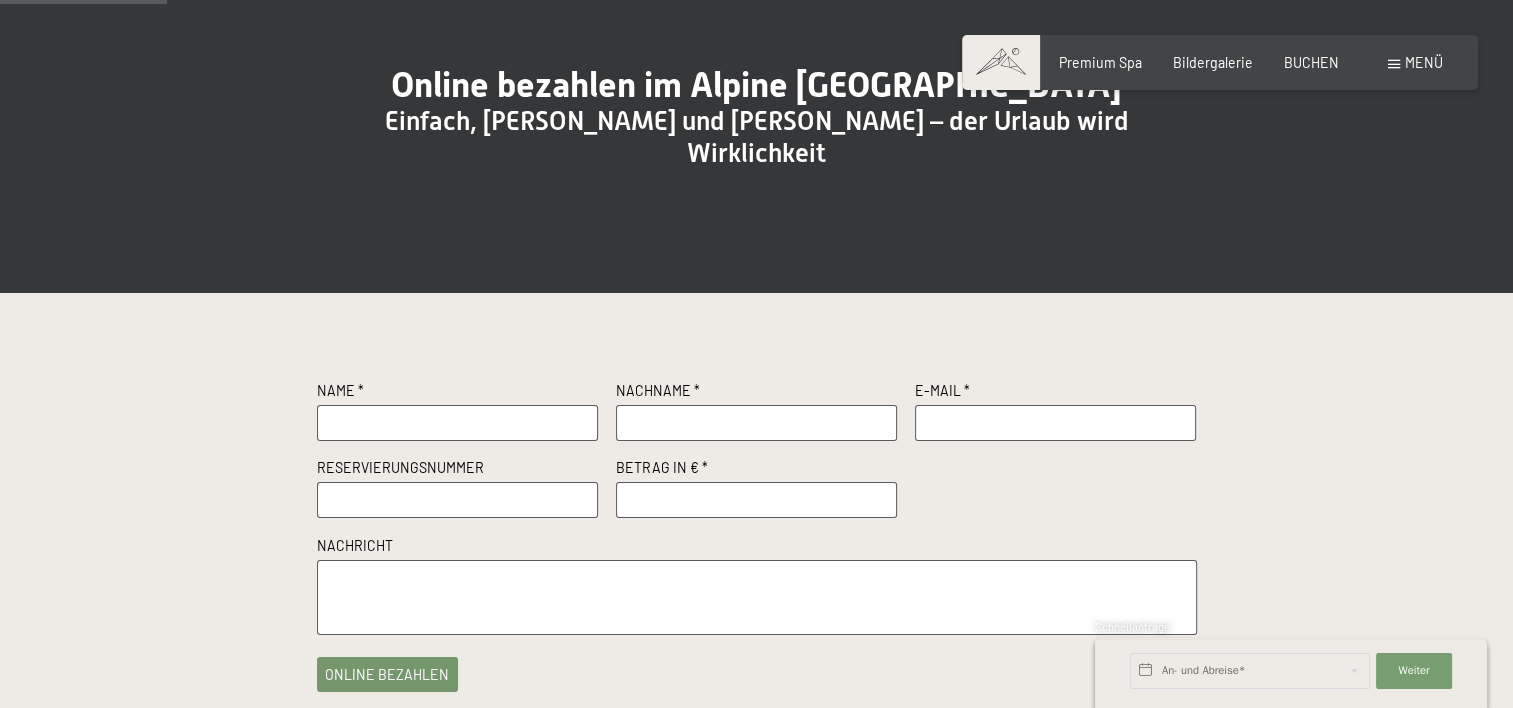 click at bounding box center (458, 423) 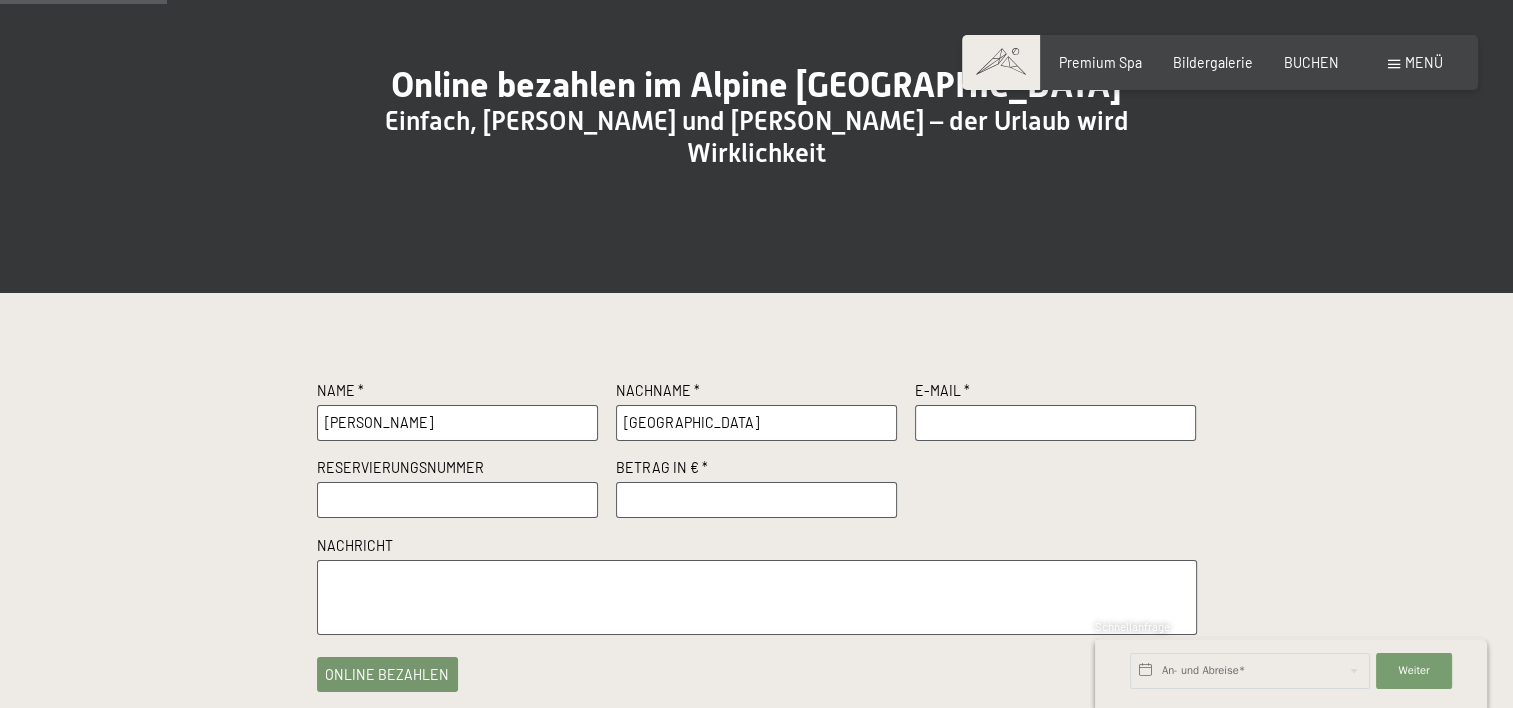 type on "hansklingenberg@yahoo.de" 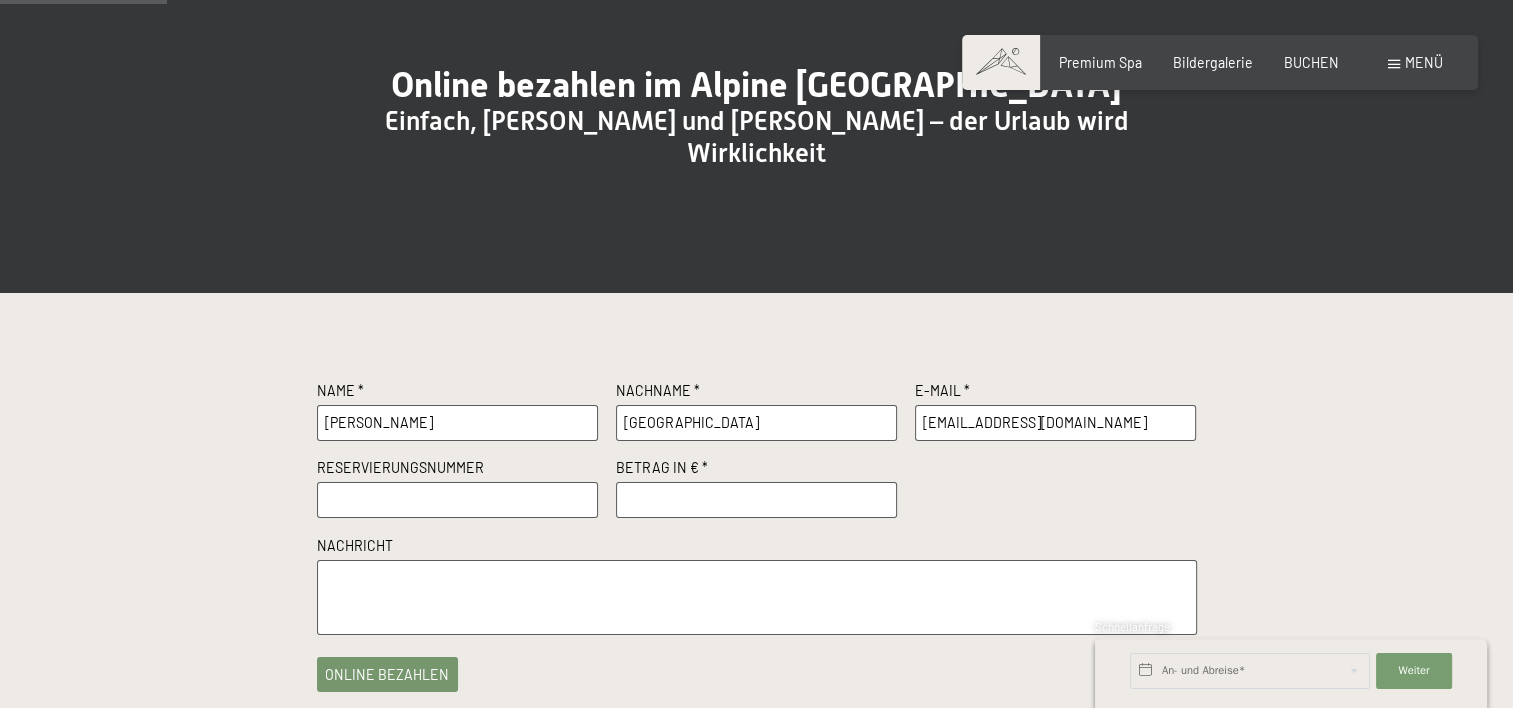 click at bounding box center (458, 500) 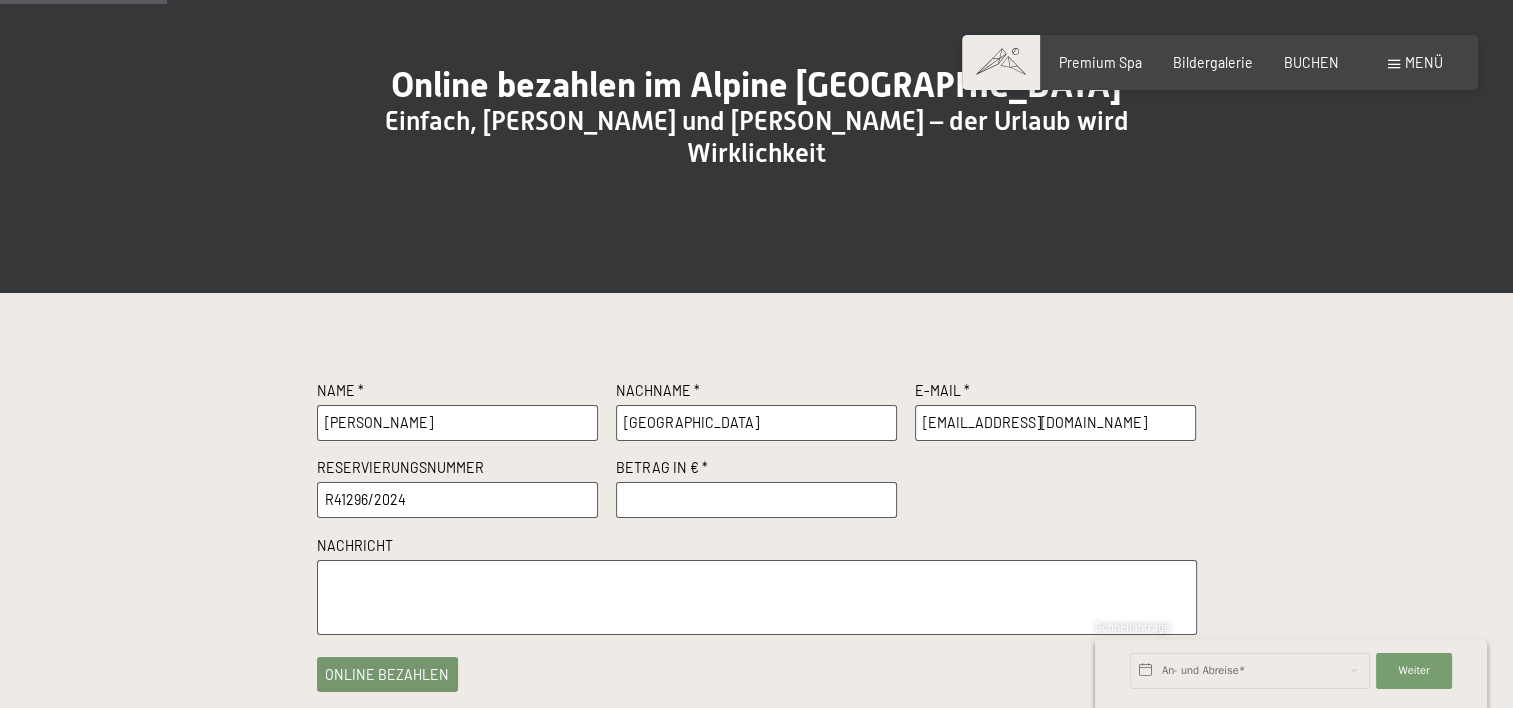 click at bounding box center (757, 500) 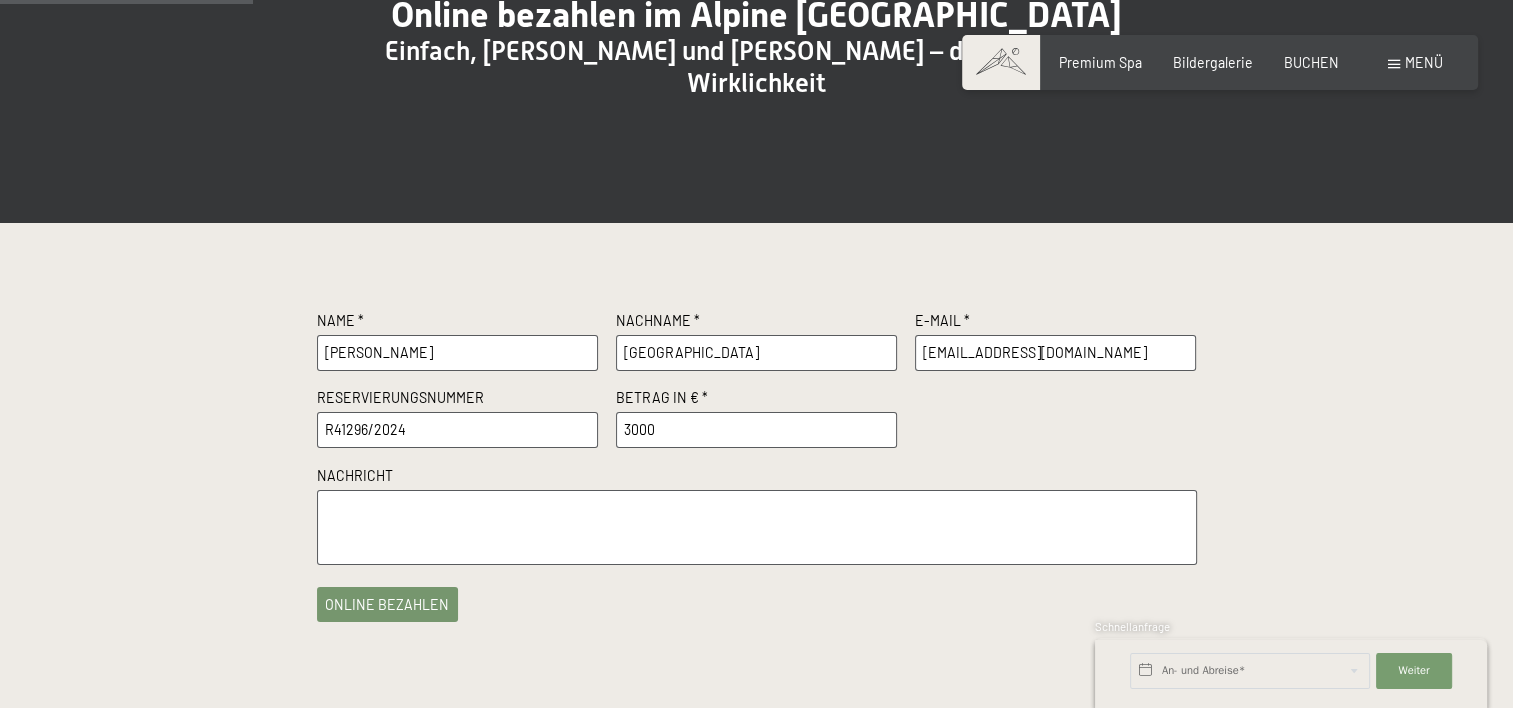 scroll, scrollTop: 400, scrollLeft: 0, axis: vertical 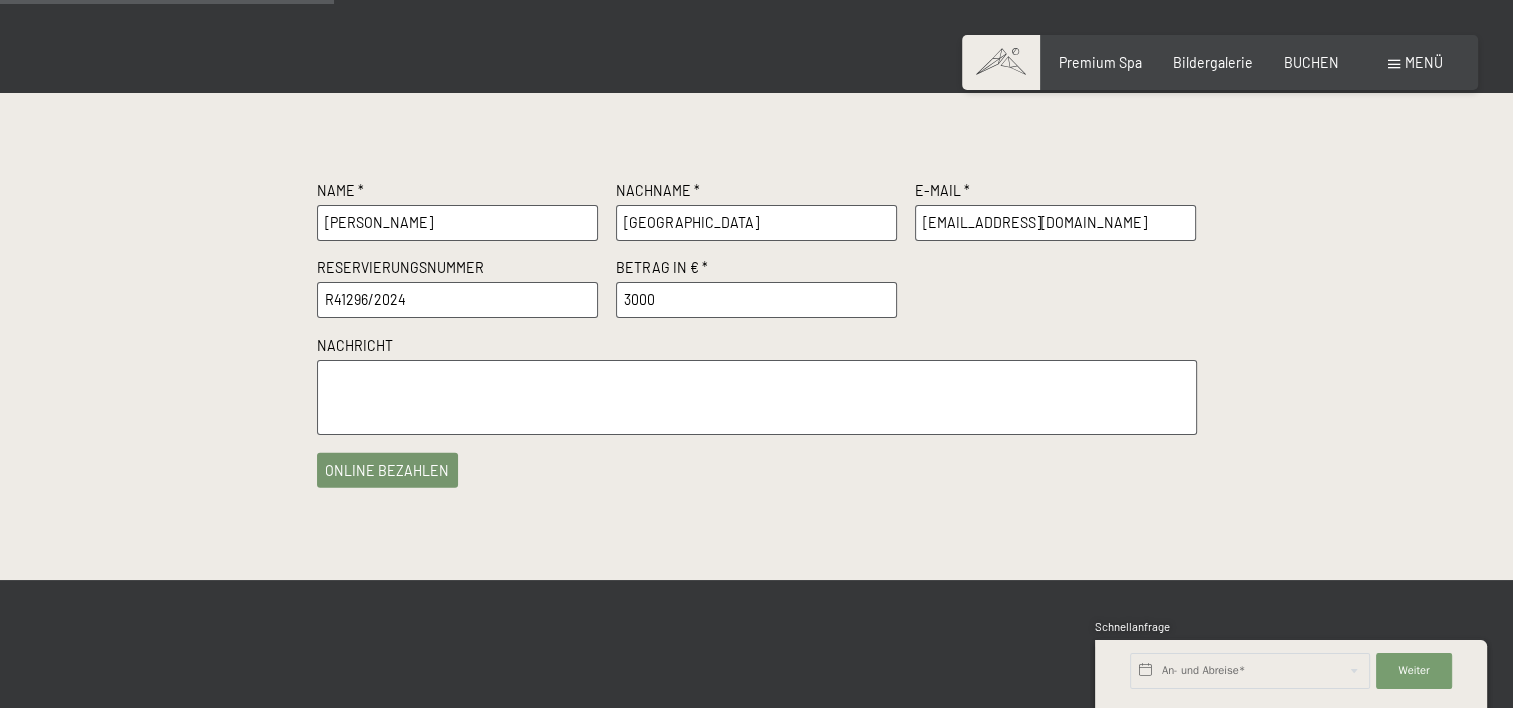type on "3000" 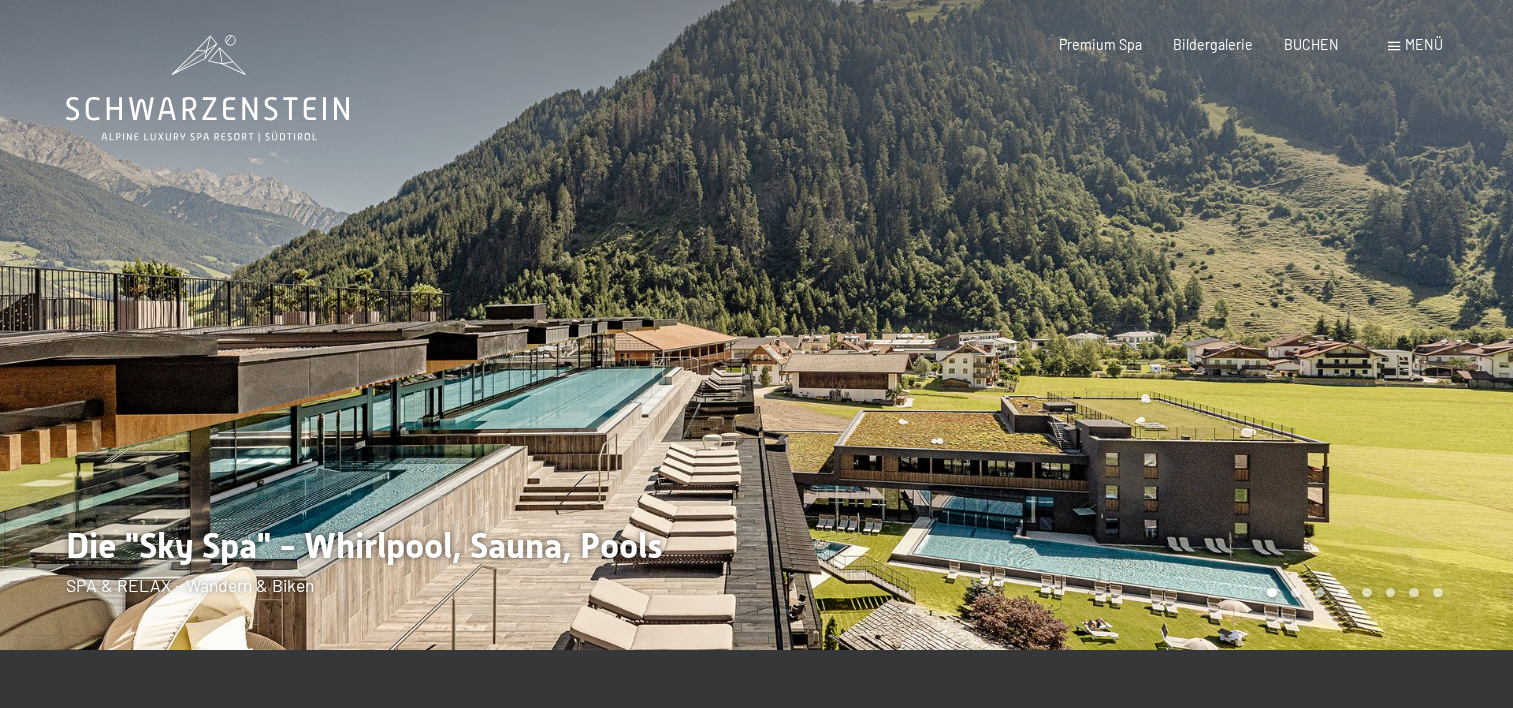 scroll, scrollTop: 0, scrollLeft: 0, axis: both 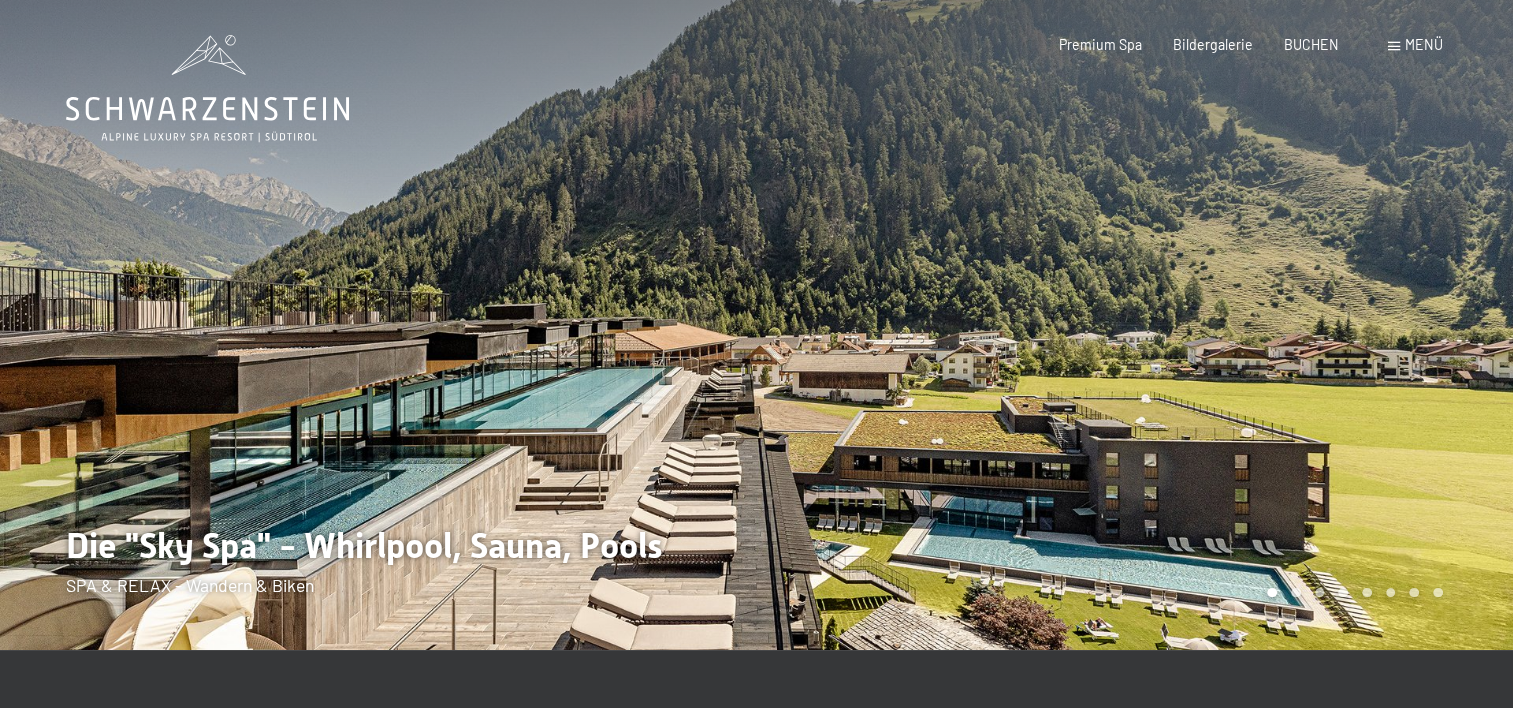 click on "Menü" at bounding box center (1424, 44) 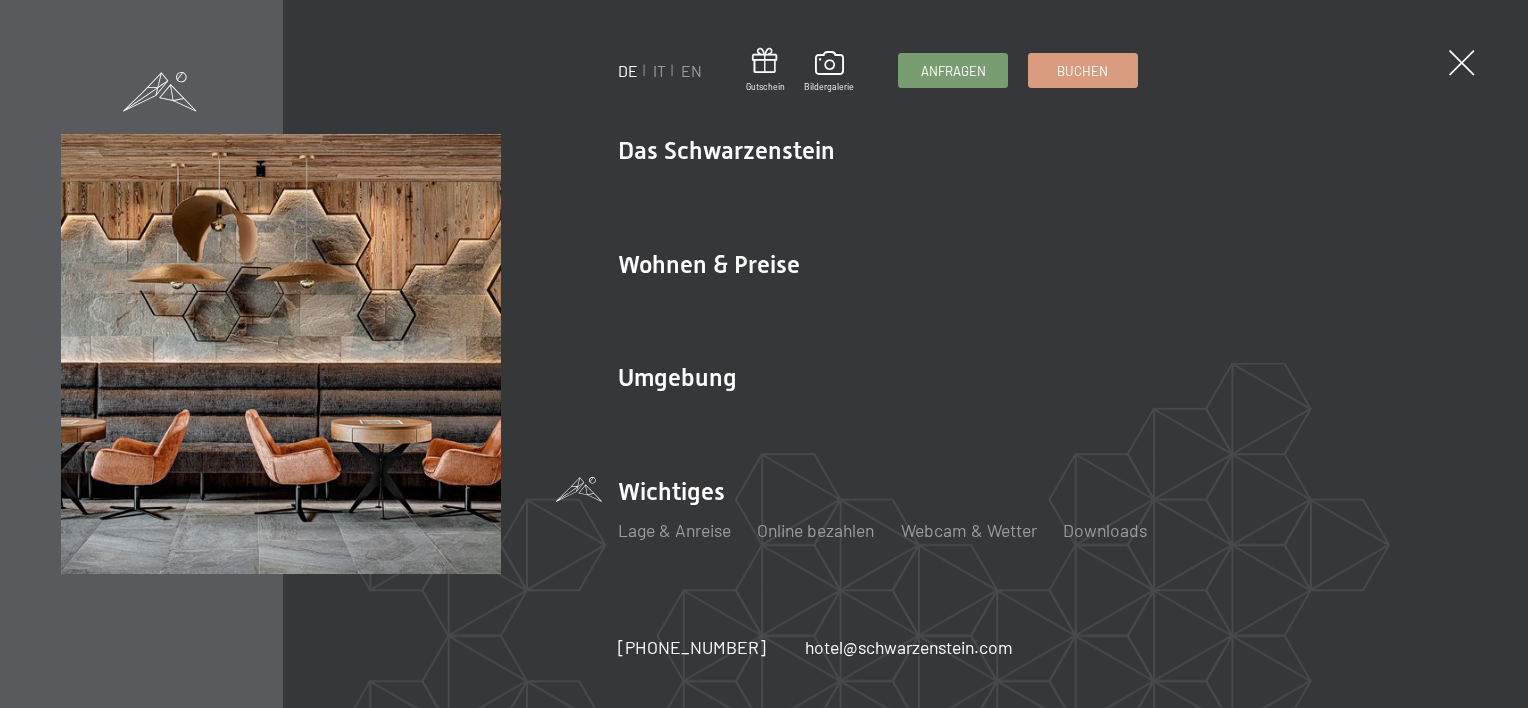 click on "Wichtiges           Lage & Anreise         Online bezahlen         Webcam & Wetter         Downloads" at bounding box center (1042, 518) 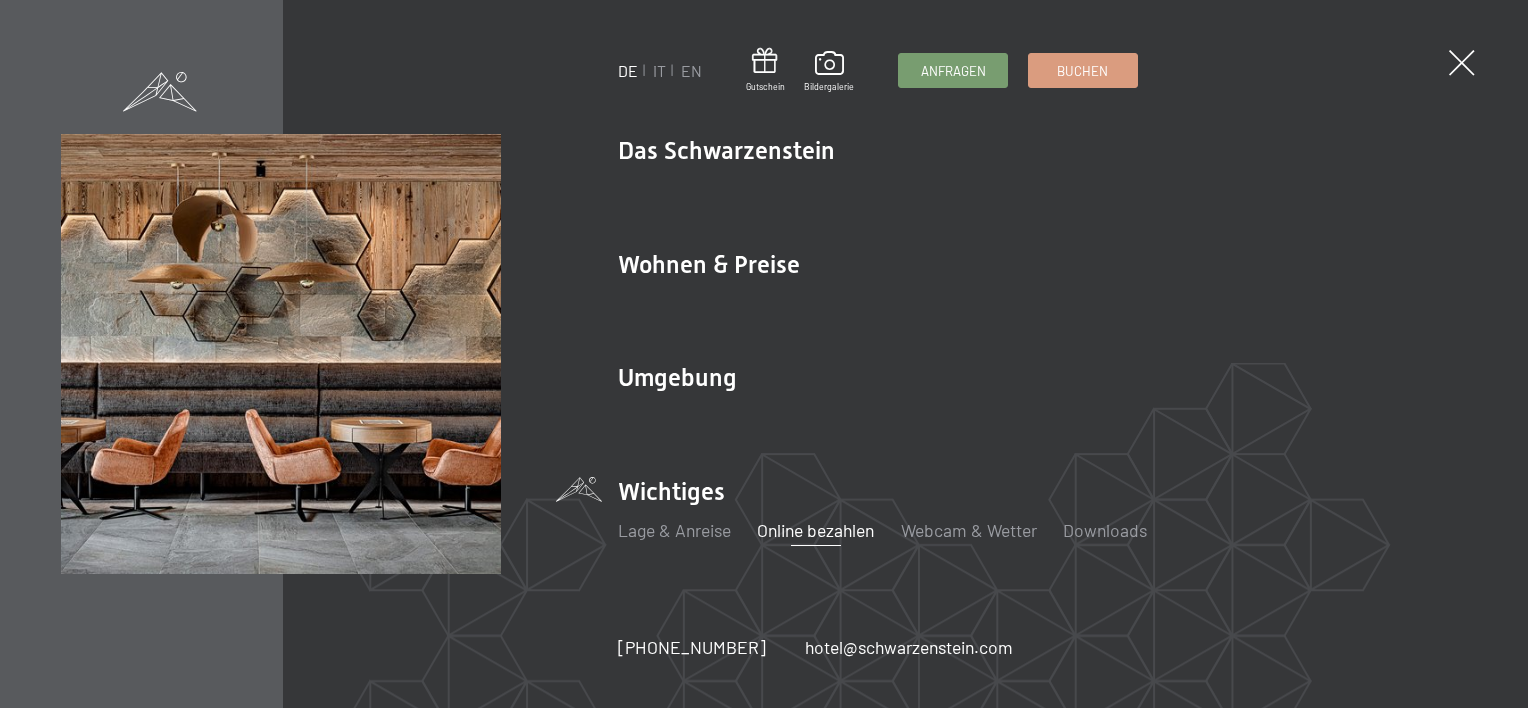 click on "Online bezahlen" at bounding box center (815, 530) 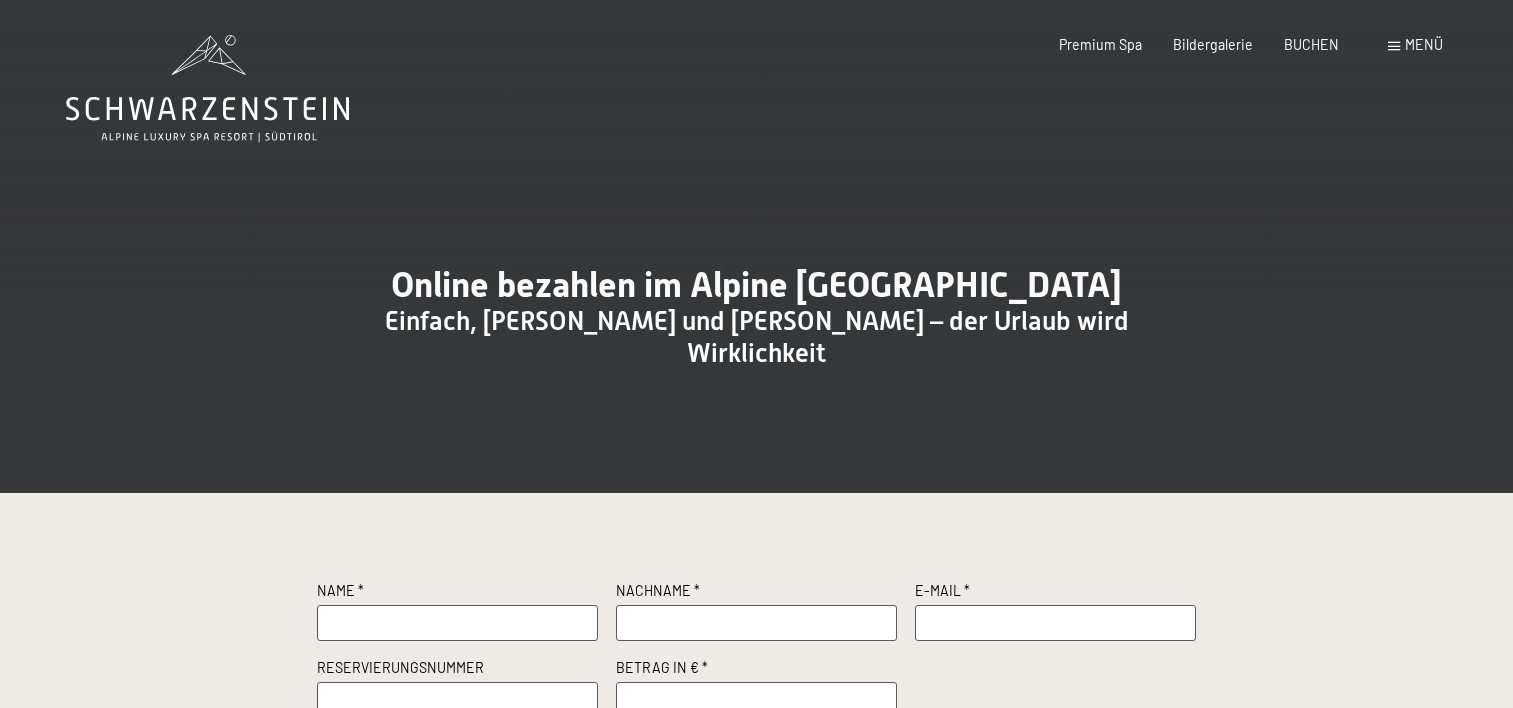 scroll, scrollTop: 0, scrollLeft: 0, axis: both 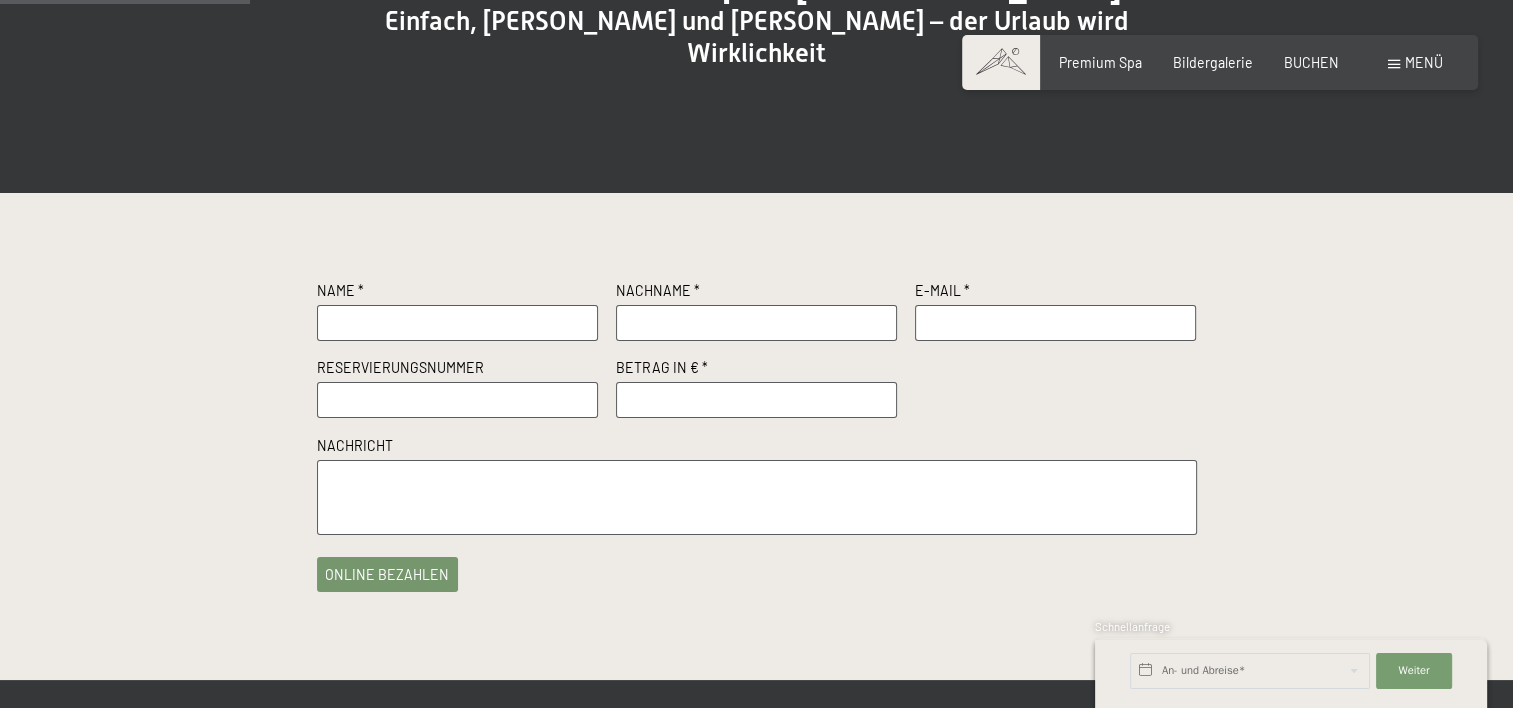 click at bounding box center [458, 323] 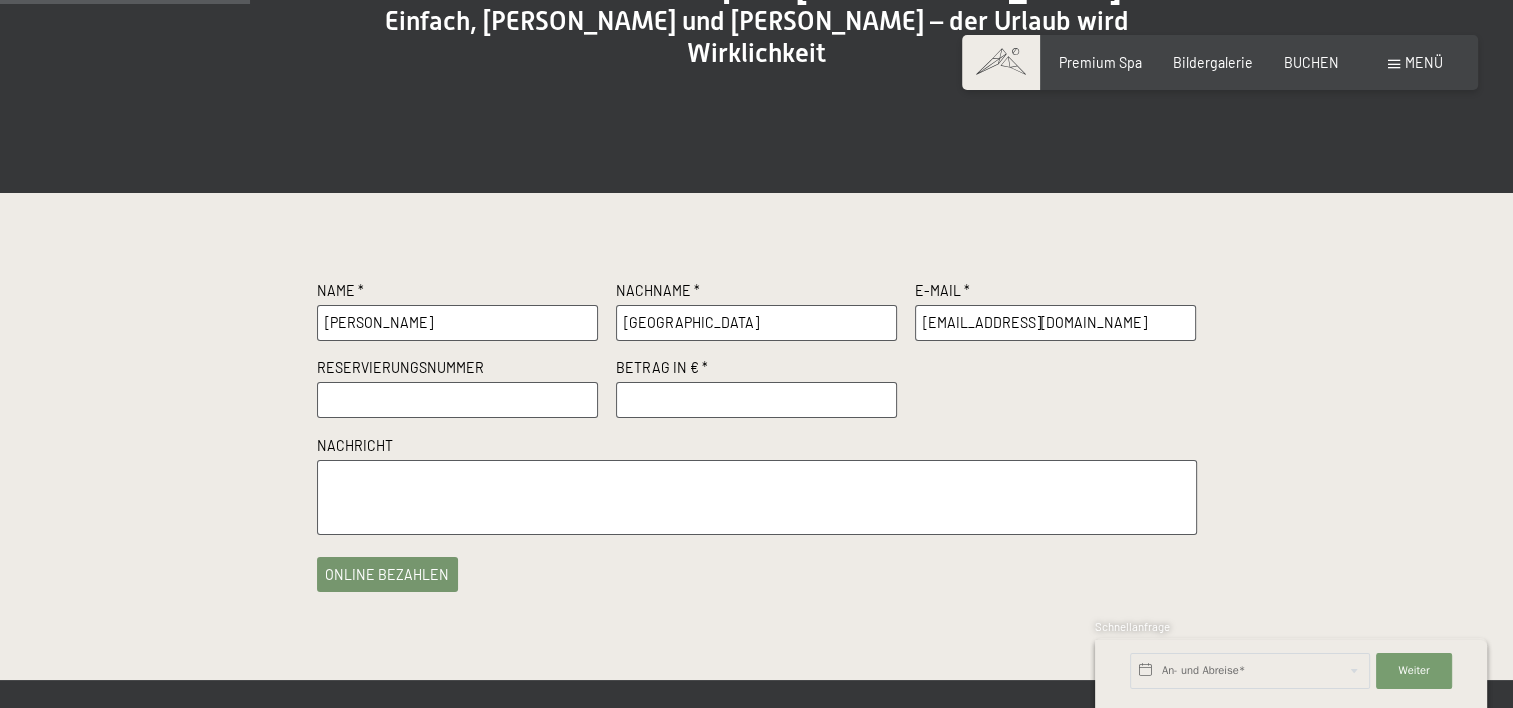click at bounding box center (458, 400) 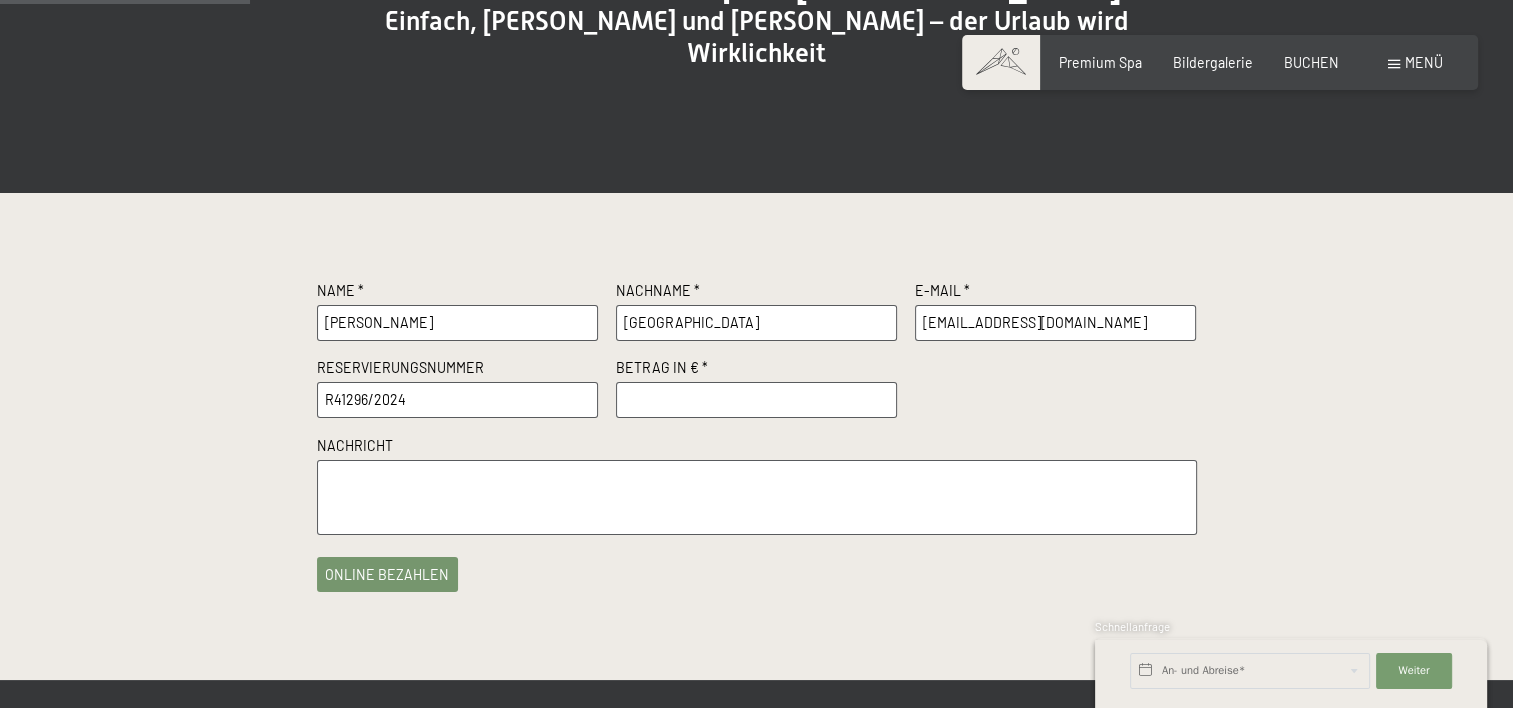 click on "Einwilligung Marketing*" at bounding box center (634, 411) 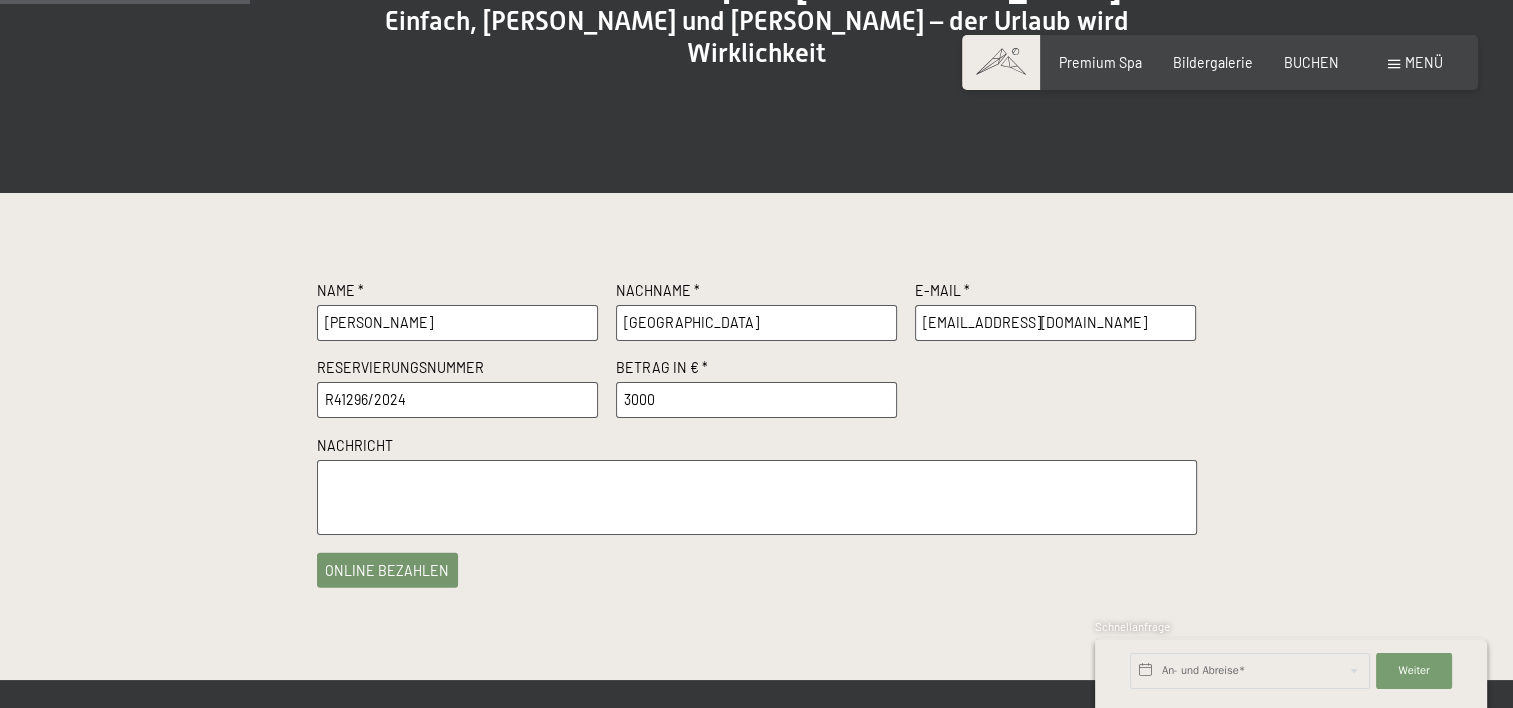 type on "3000" 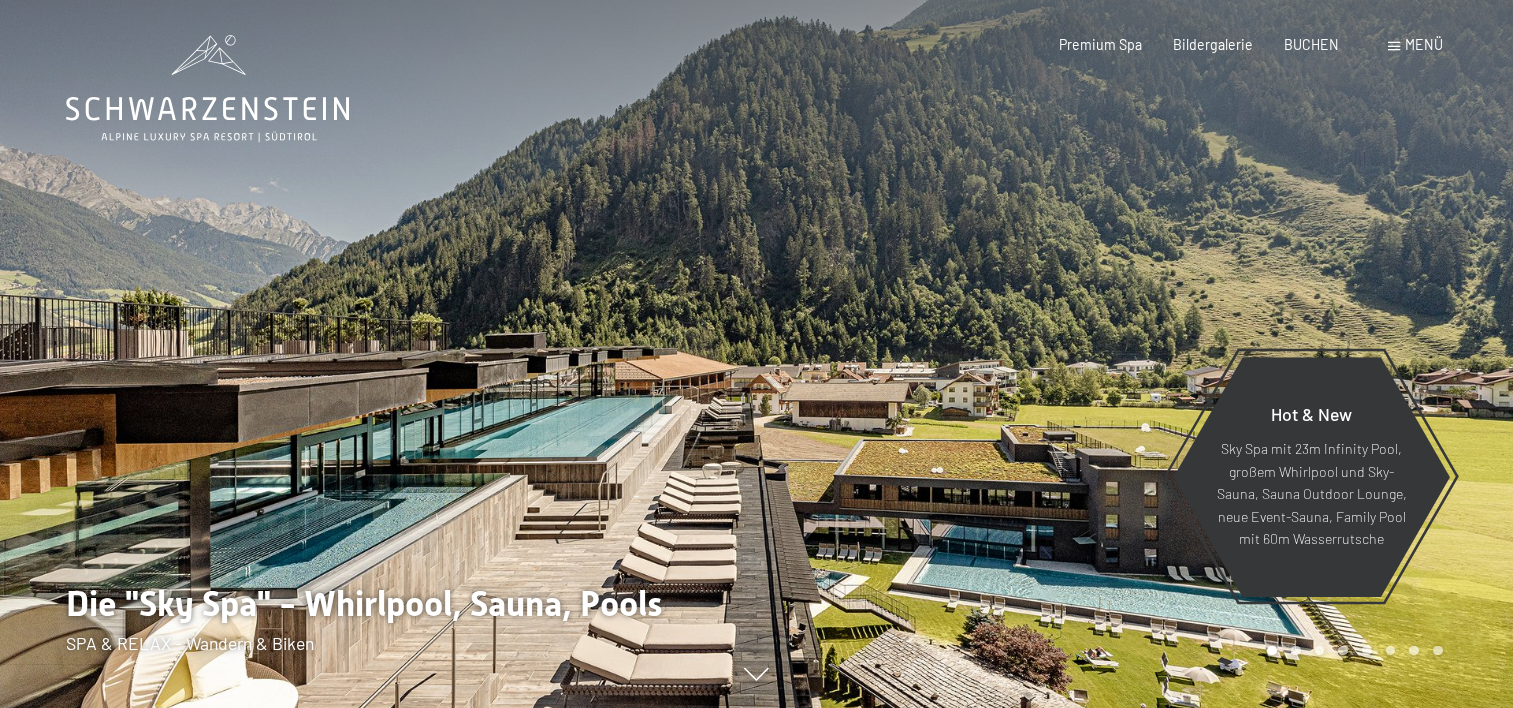 scroll, scrollTop: 0, scrollLeft: 0, axis: both 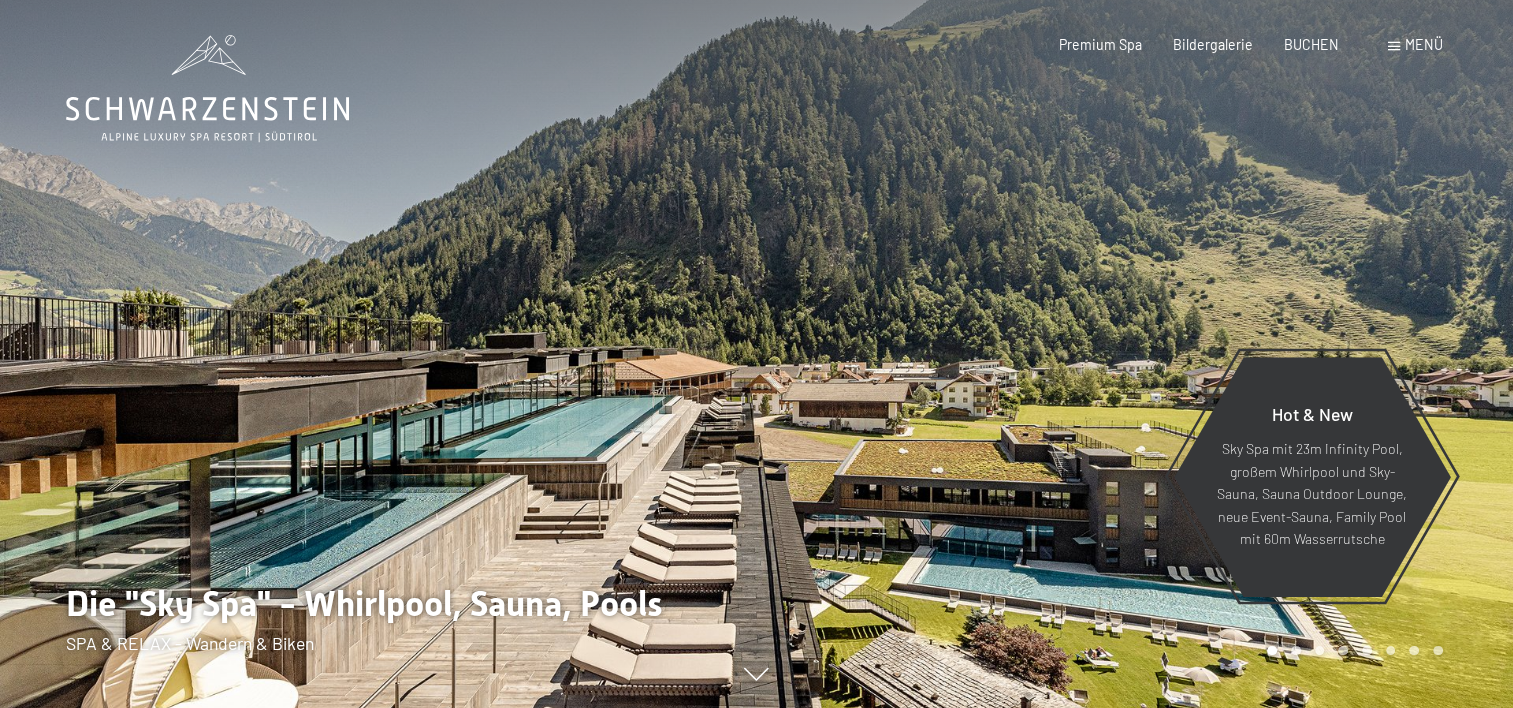 click on "Menü" at bounding box center [1424, 44] 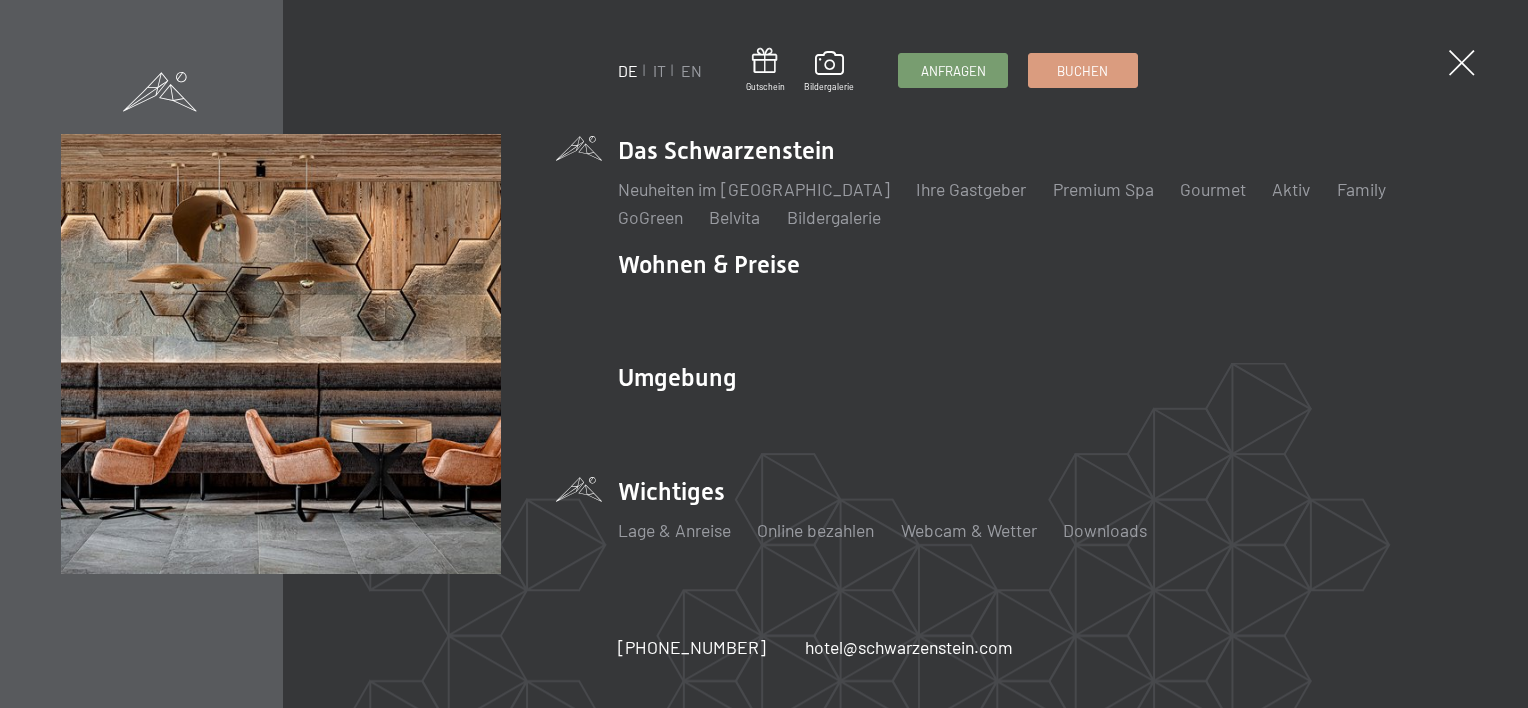 click on "Wichtiges           Lage & Anreise         Online bezahlen         Webcam & Wetter         Downloads" at bounding box center (1042, 518) 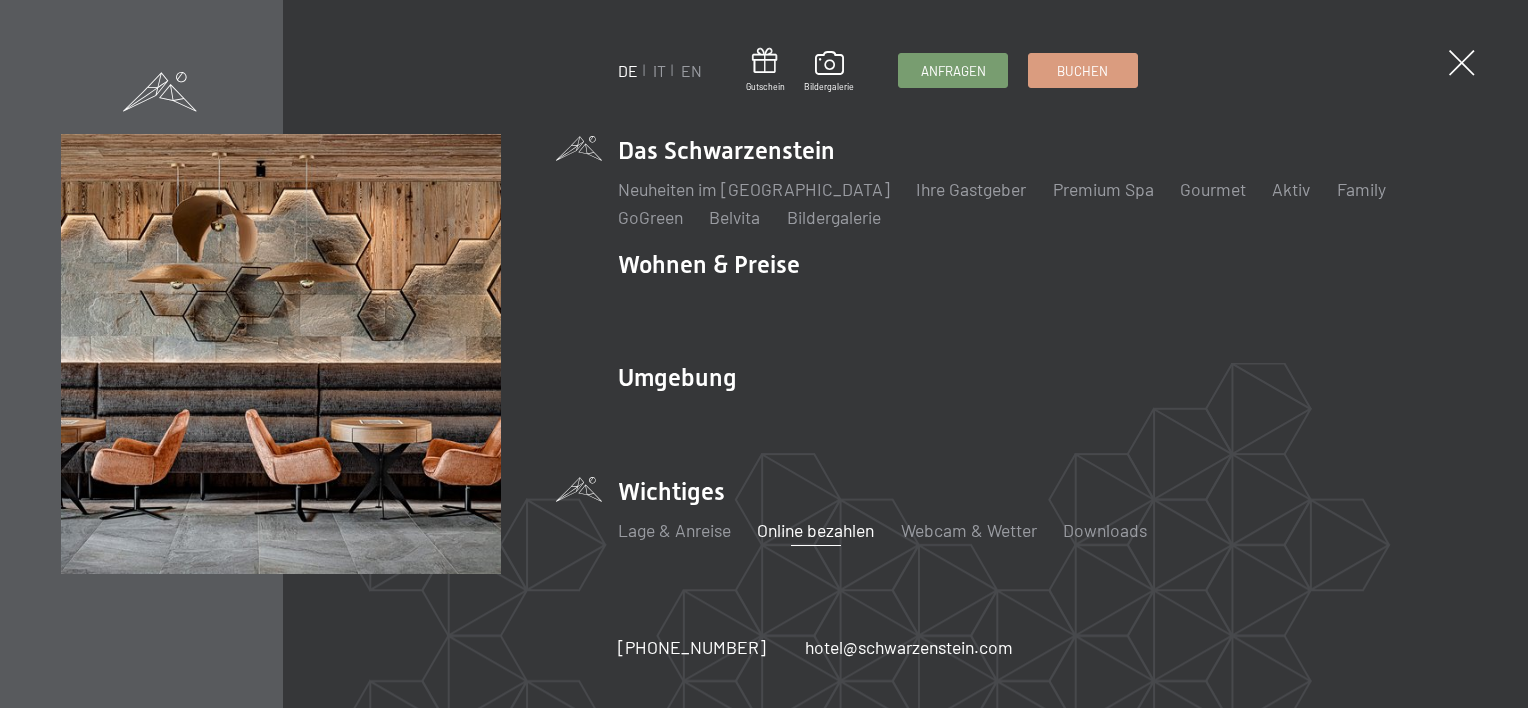 click on "Online bezahlen" at bounding box center [815, 530] 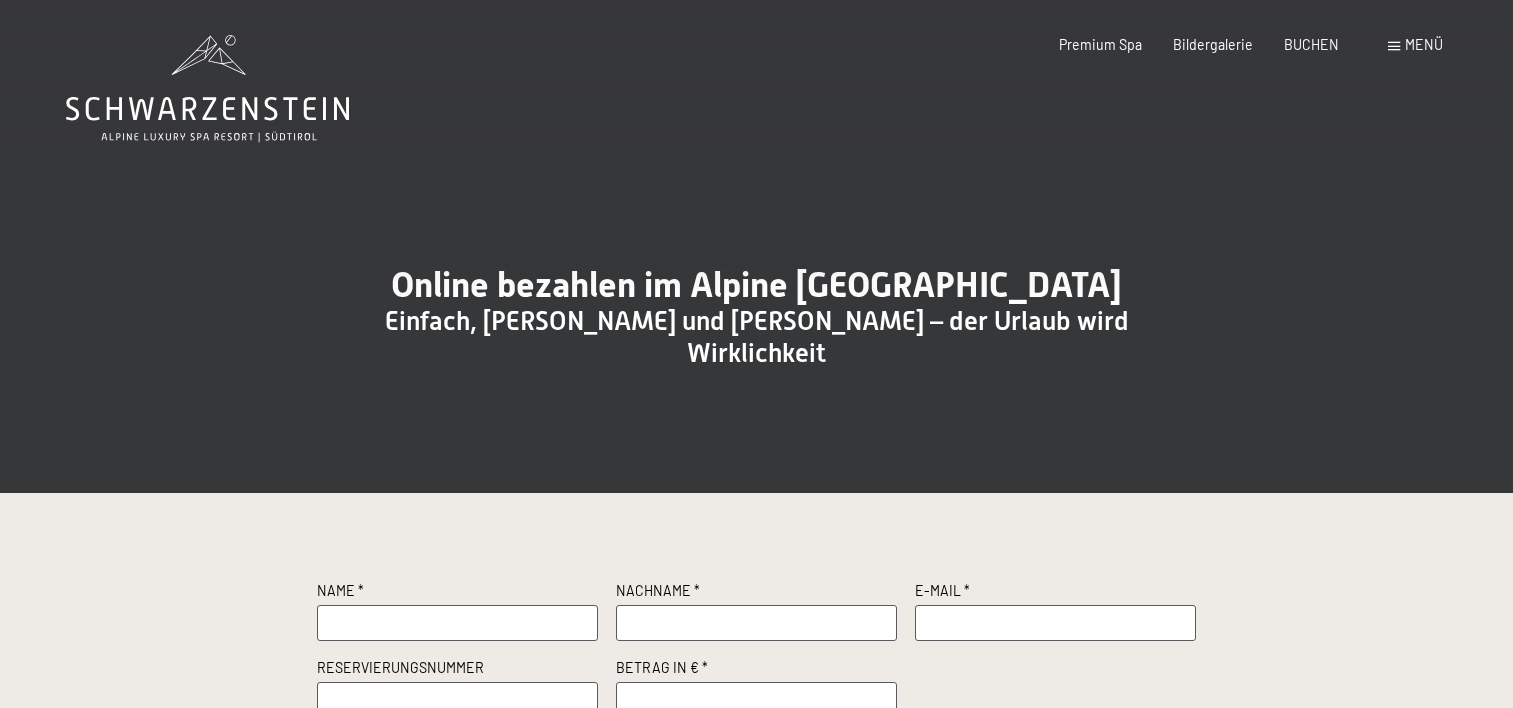 scroll, scrollTop: 0, scrollLeft: 0, axis: both 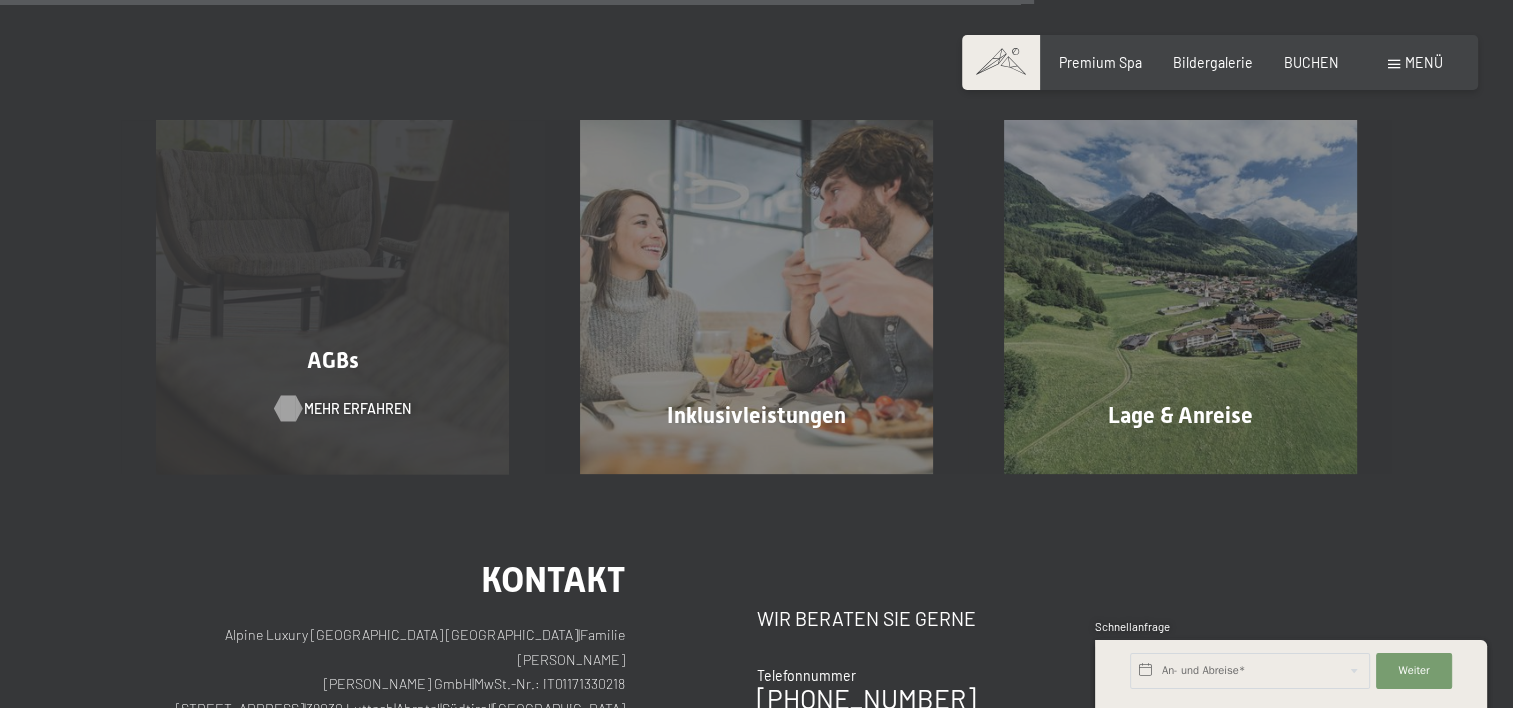 click on "Mehr erfahren" at bounding box center (357, 409) 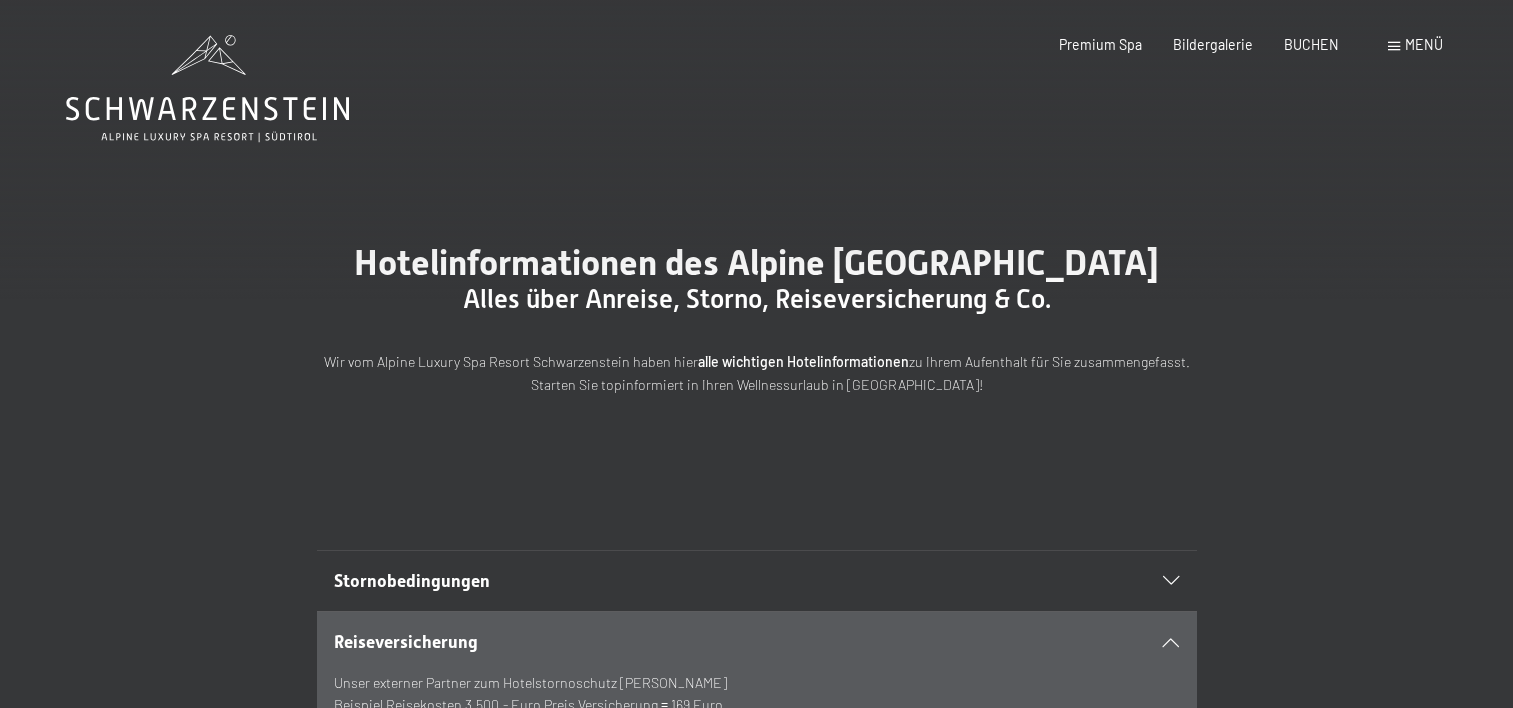 scroll, scrollTop: 0, scrollLeft: 0, axis: both 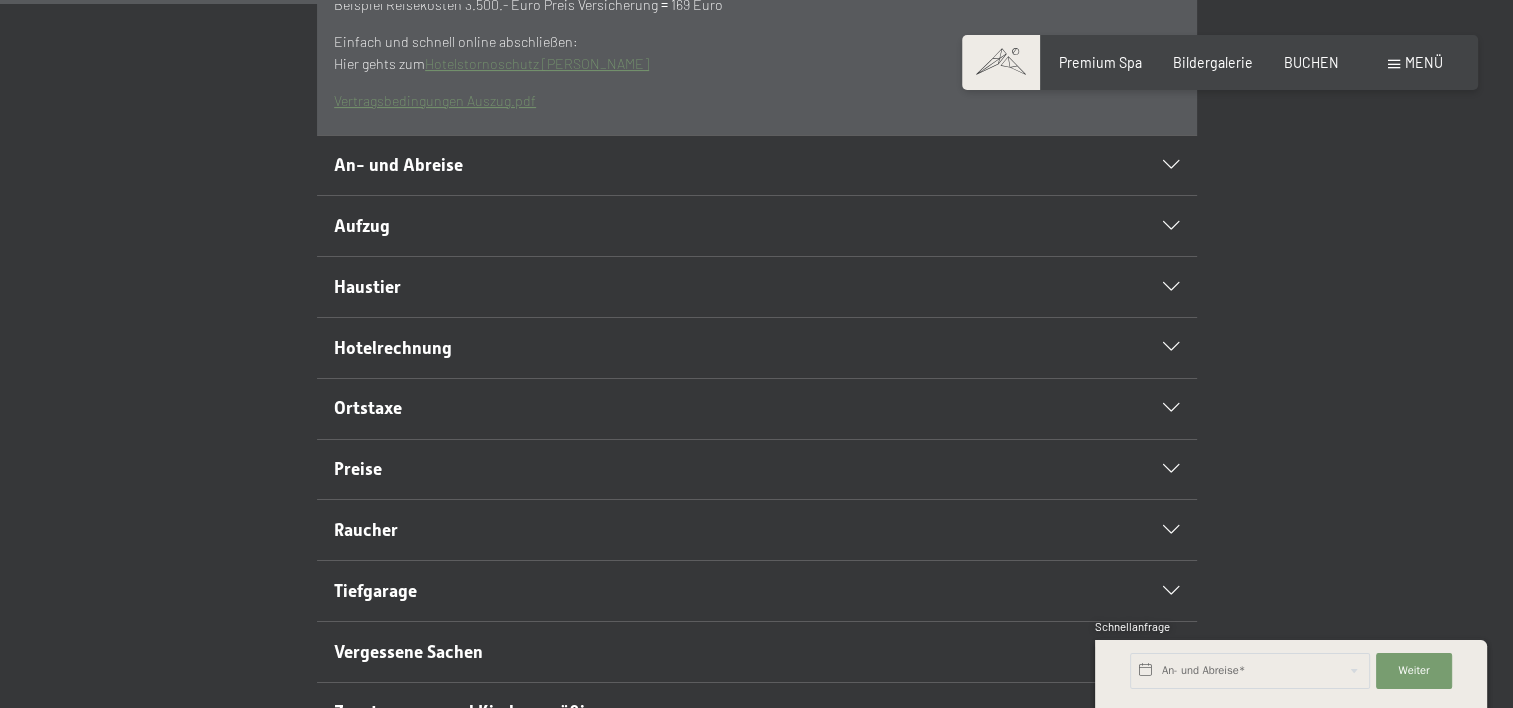 click on "Hotelrechnung" at bounding box center [393, 348] 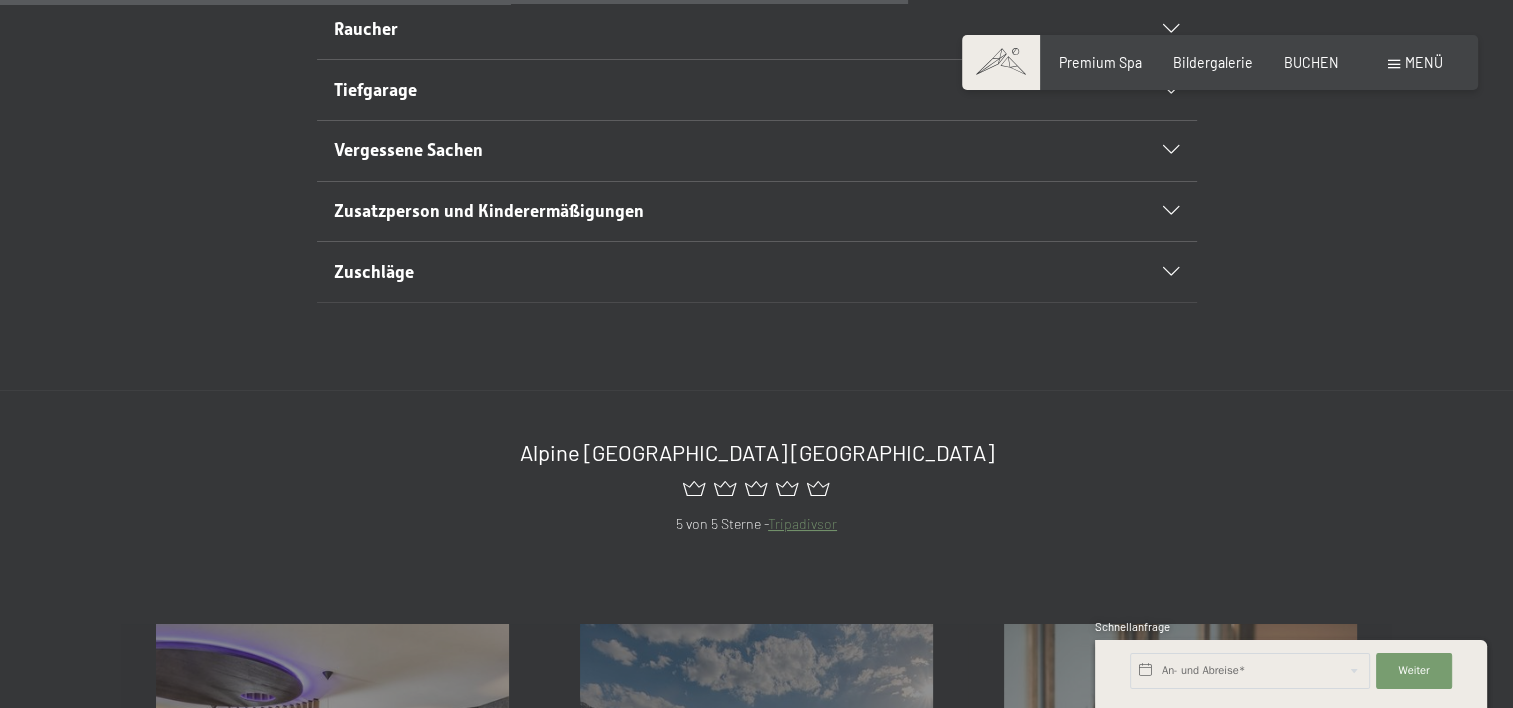 scroll, scrollTop: 900, scrollLeft: 0, axis: vertical 